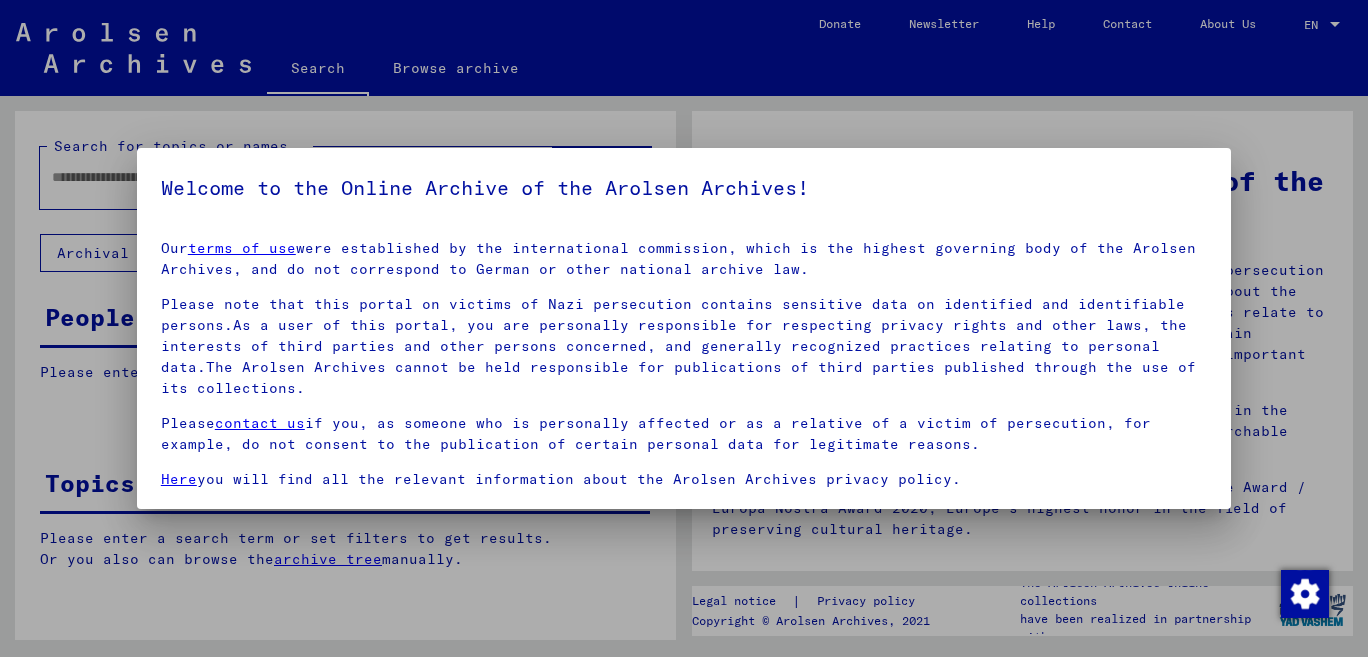 scroll, scrollTop: 0, scrollLeft: 0, axis: both 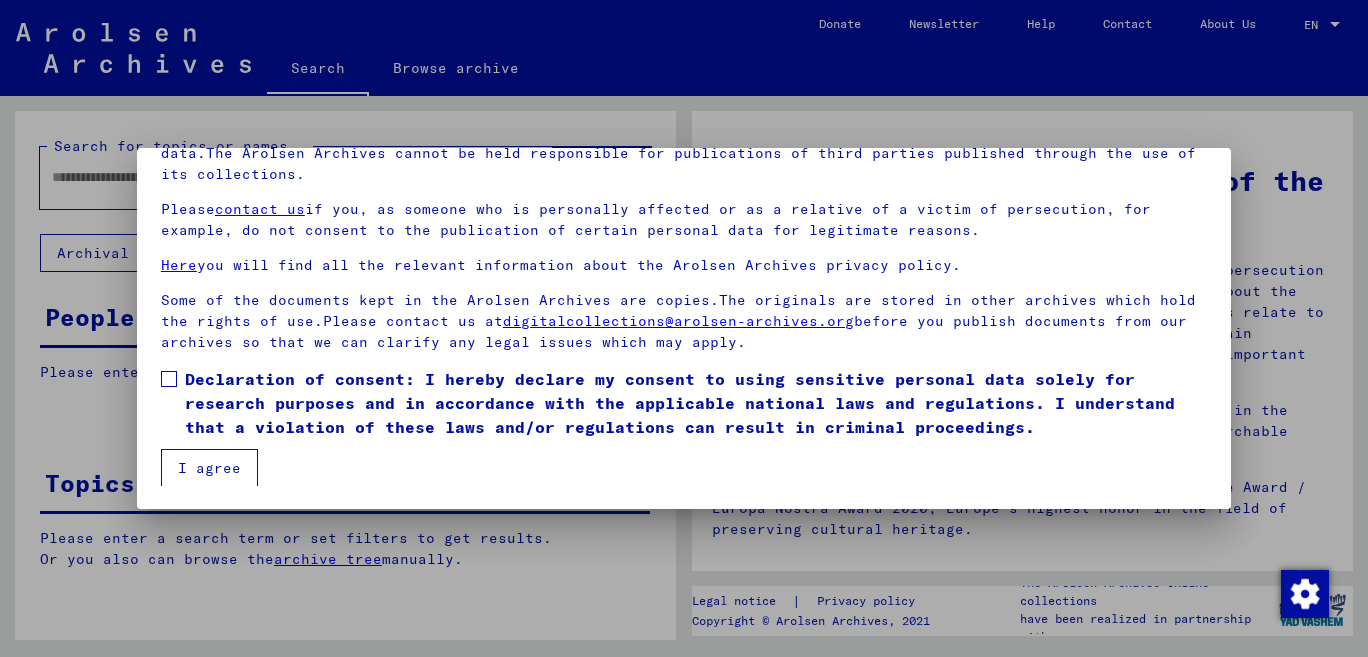 click at bounding box center (169, 379) 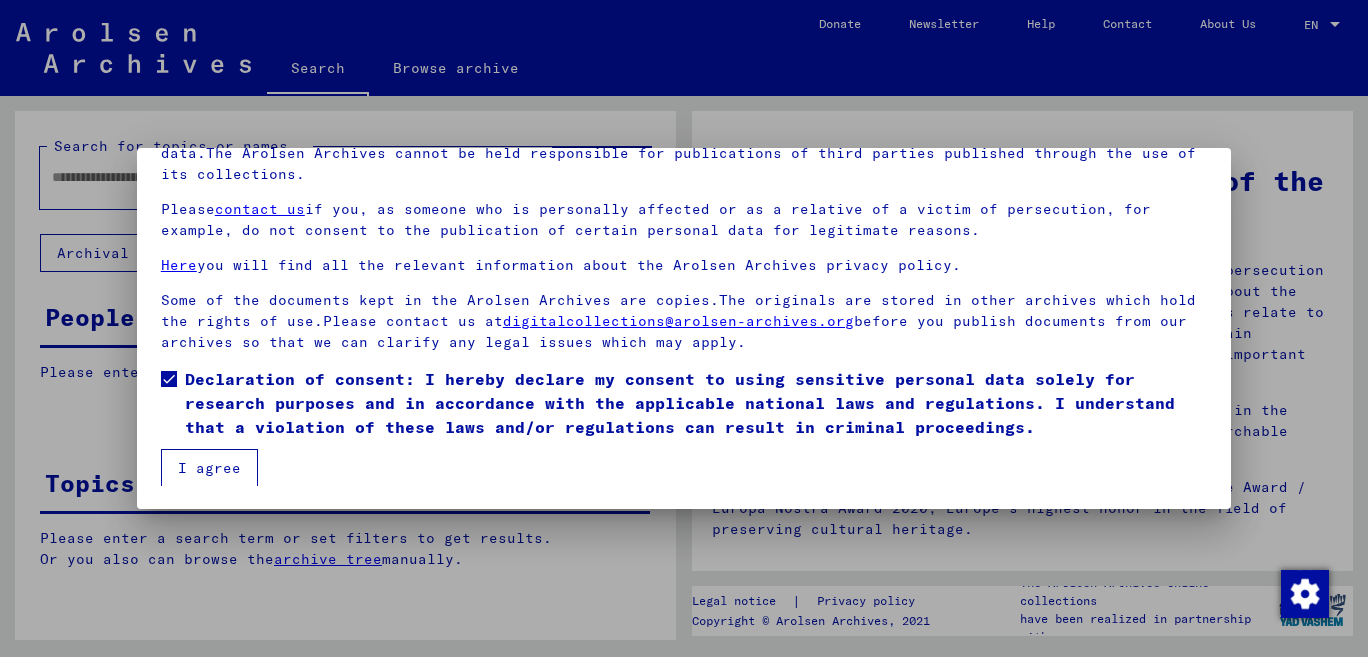 click on "I agree" at bounding box center (209, 468) 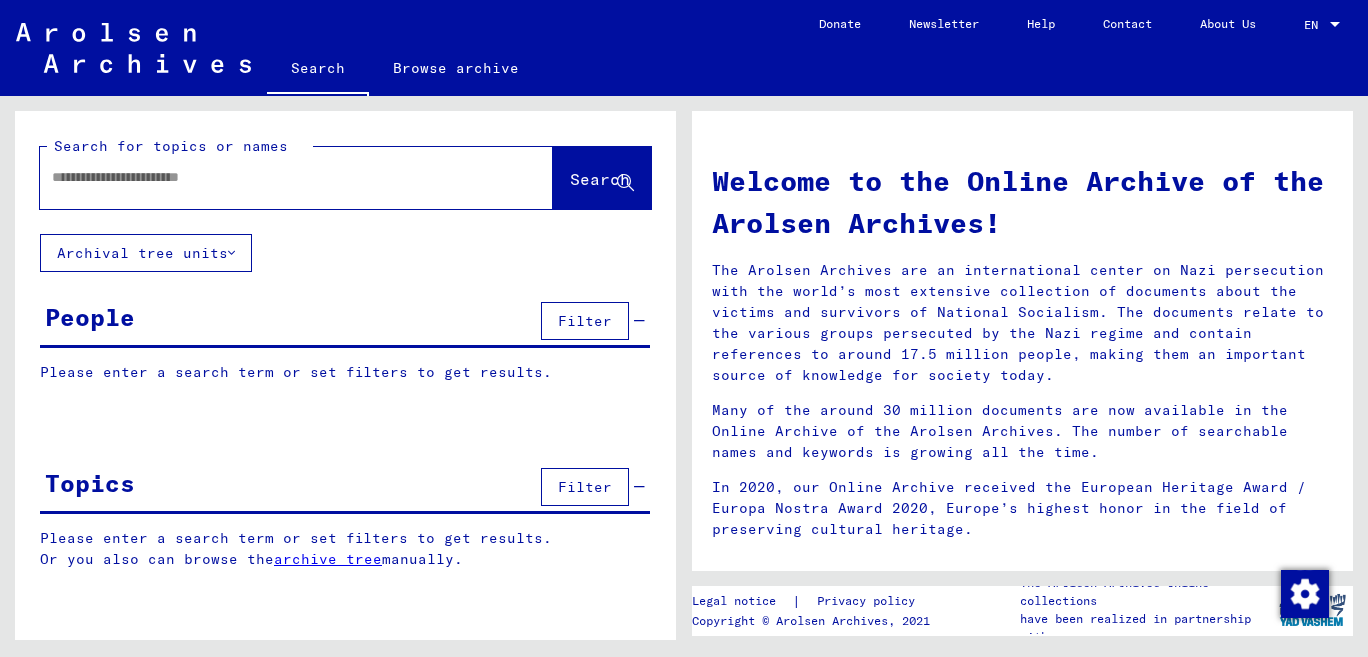 click at bounding box center [272, 177] 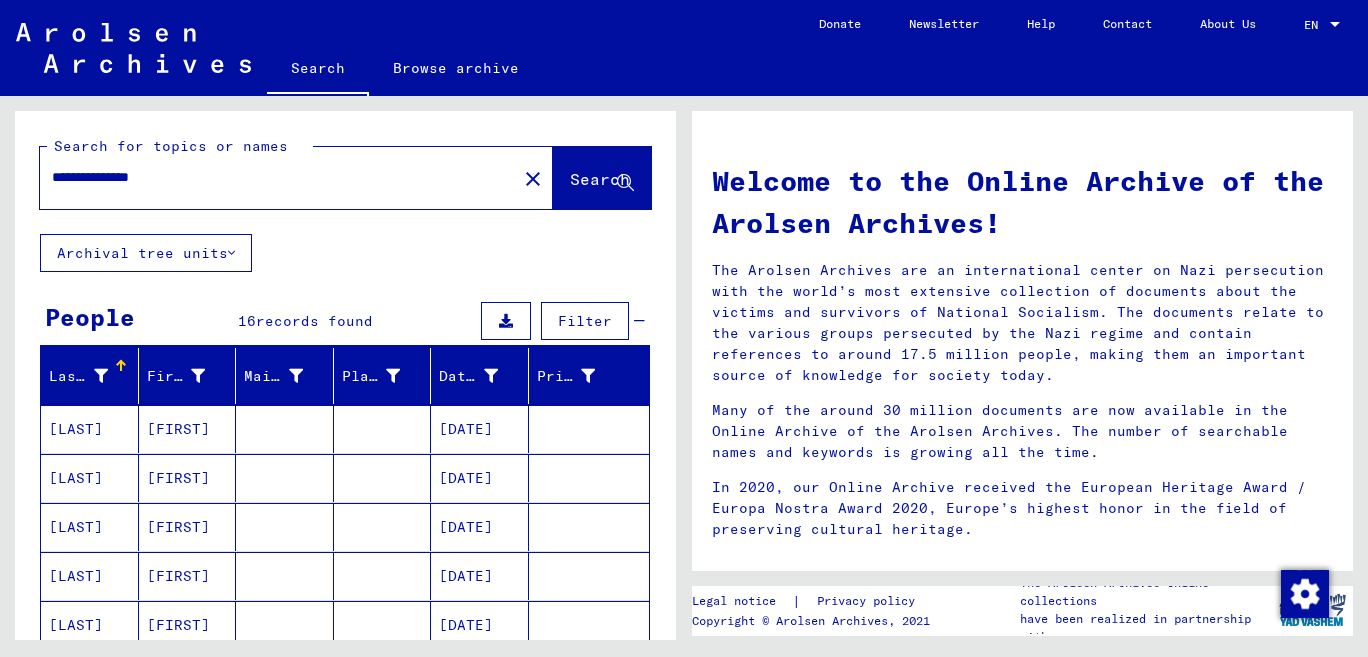 click on "Welcome to the Online Archive of the Arolsen Archives!" at bounding box center [1022, 202] 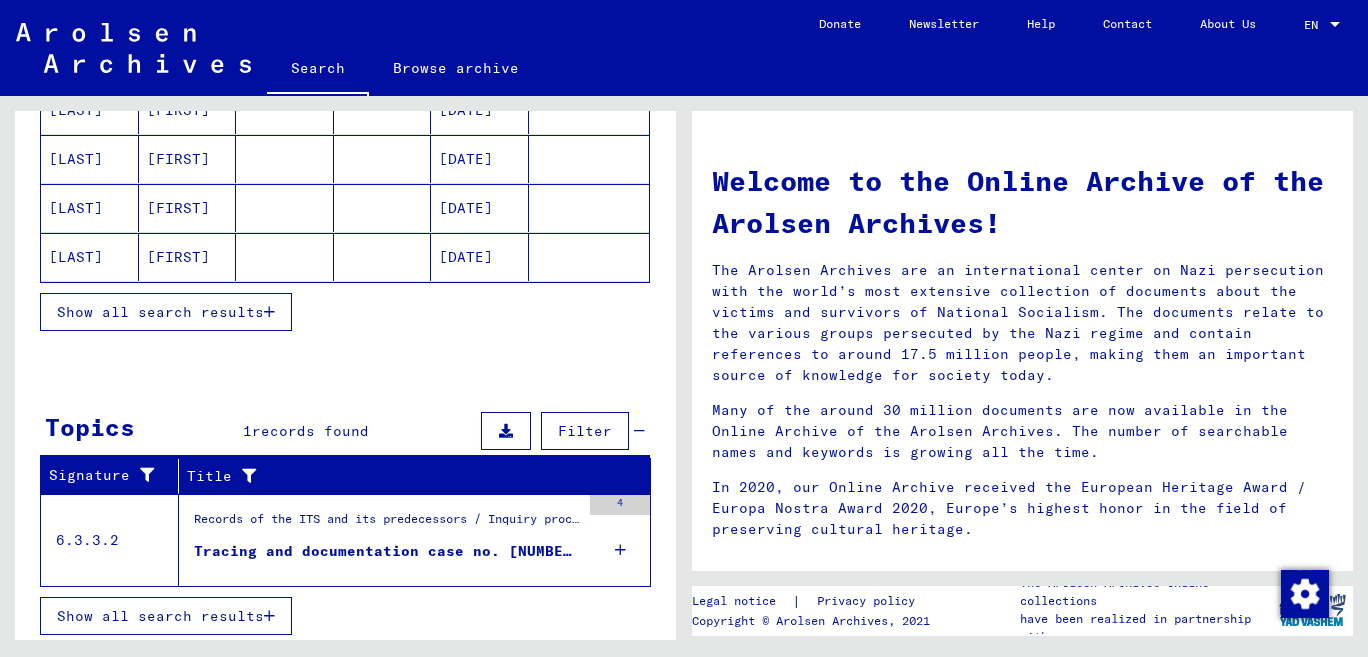 click on "Show all search results" at bounding box center (160, 312) 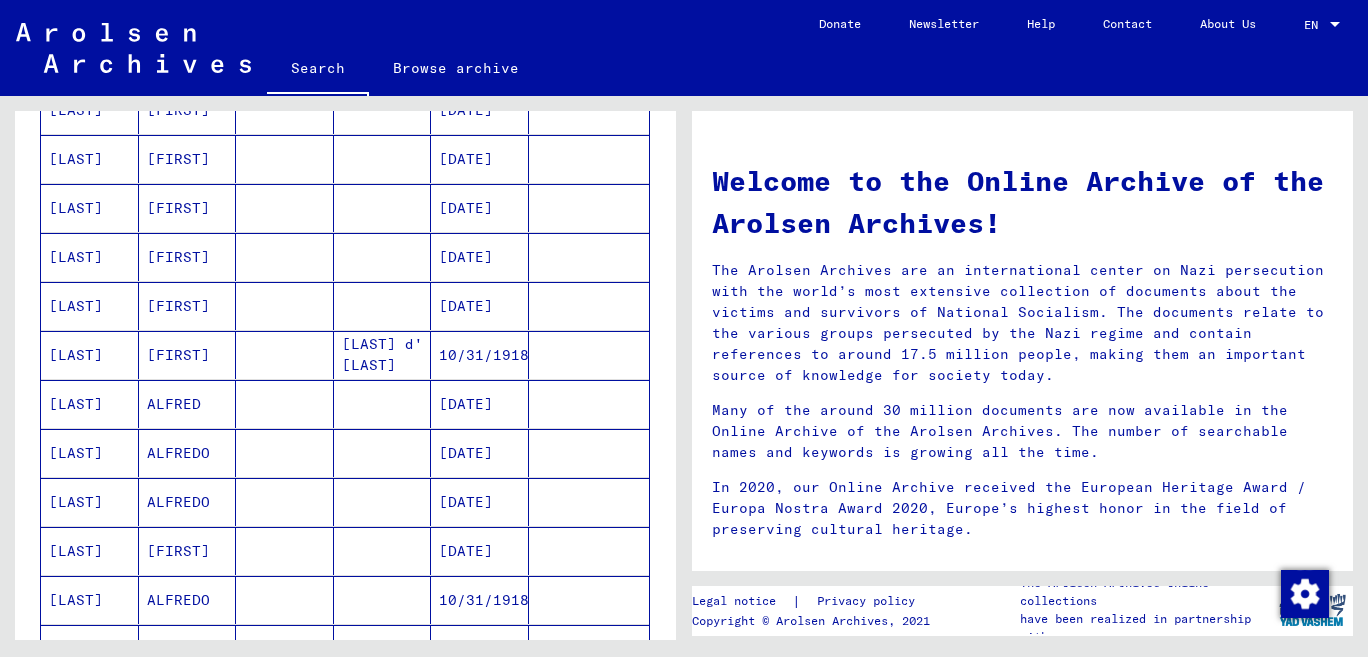 click on "[LAST]" at bounding box center (90, 404) 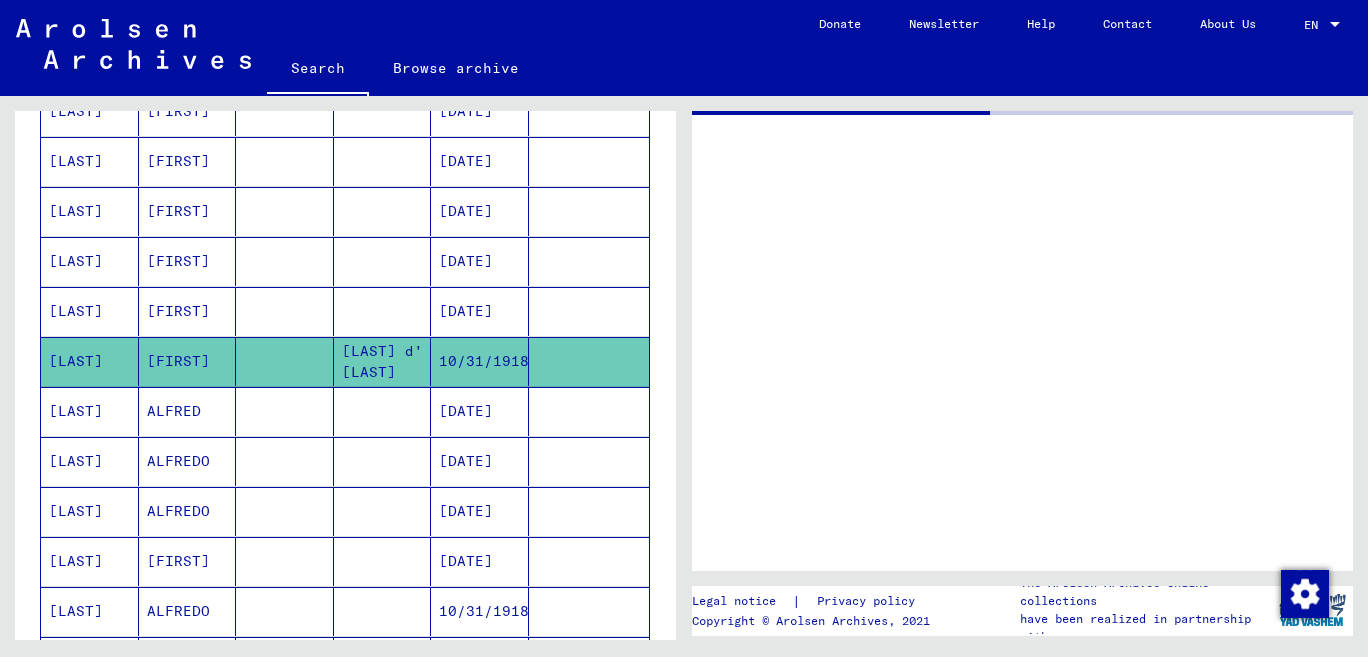 scroll, scrollTop: 369, scrollLeft: 0, axis: vertical 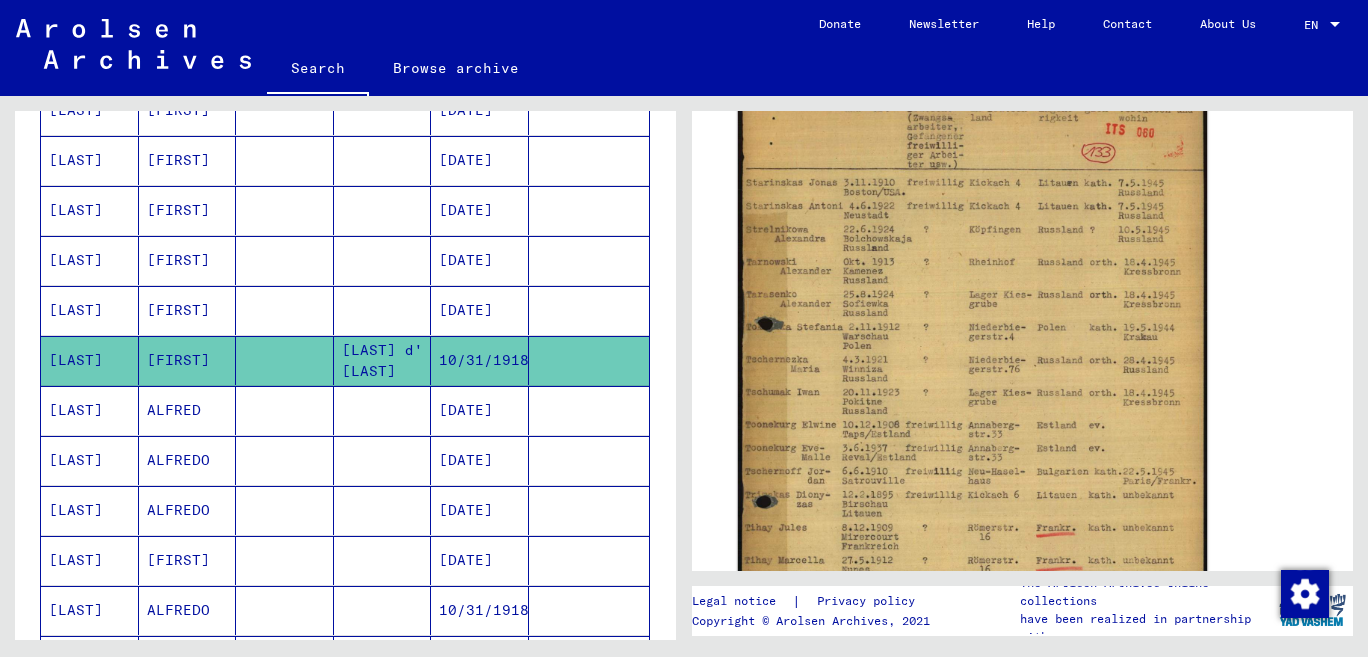 click 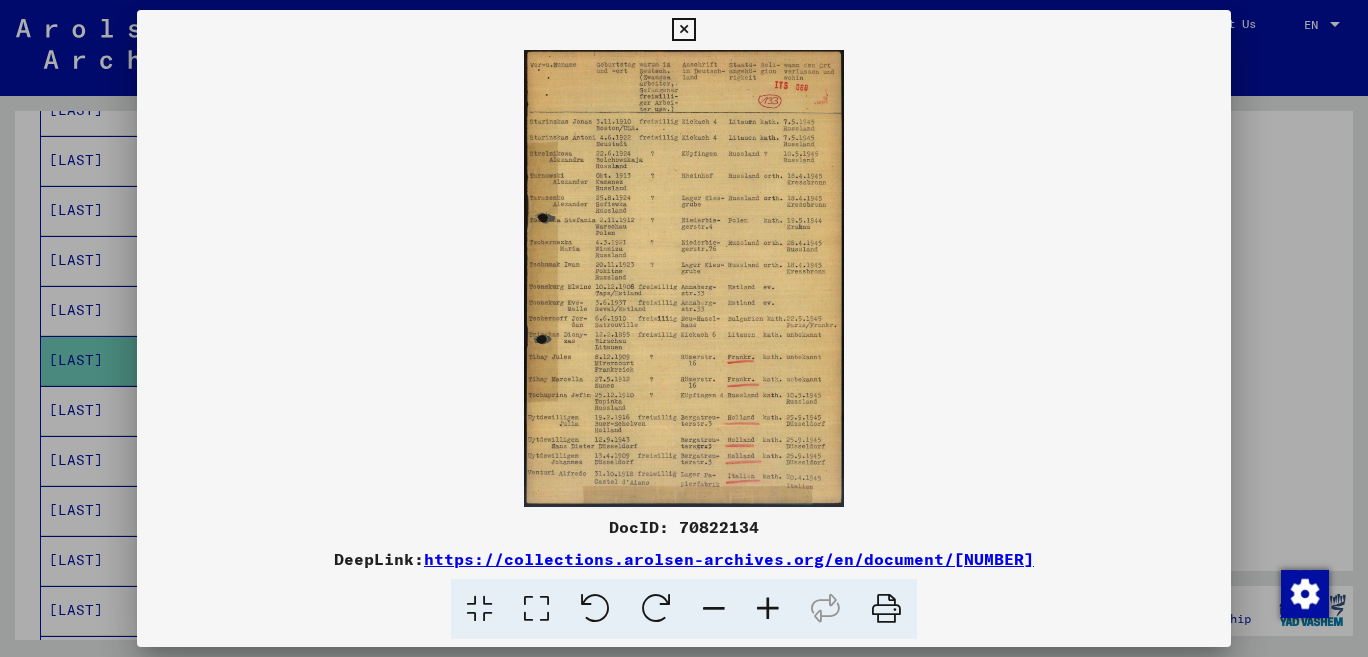 click at bounding box center [768, 609] 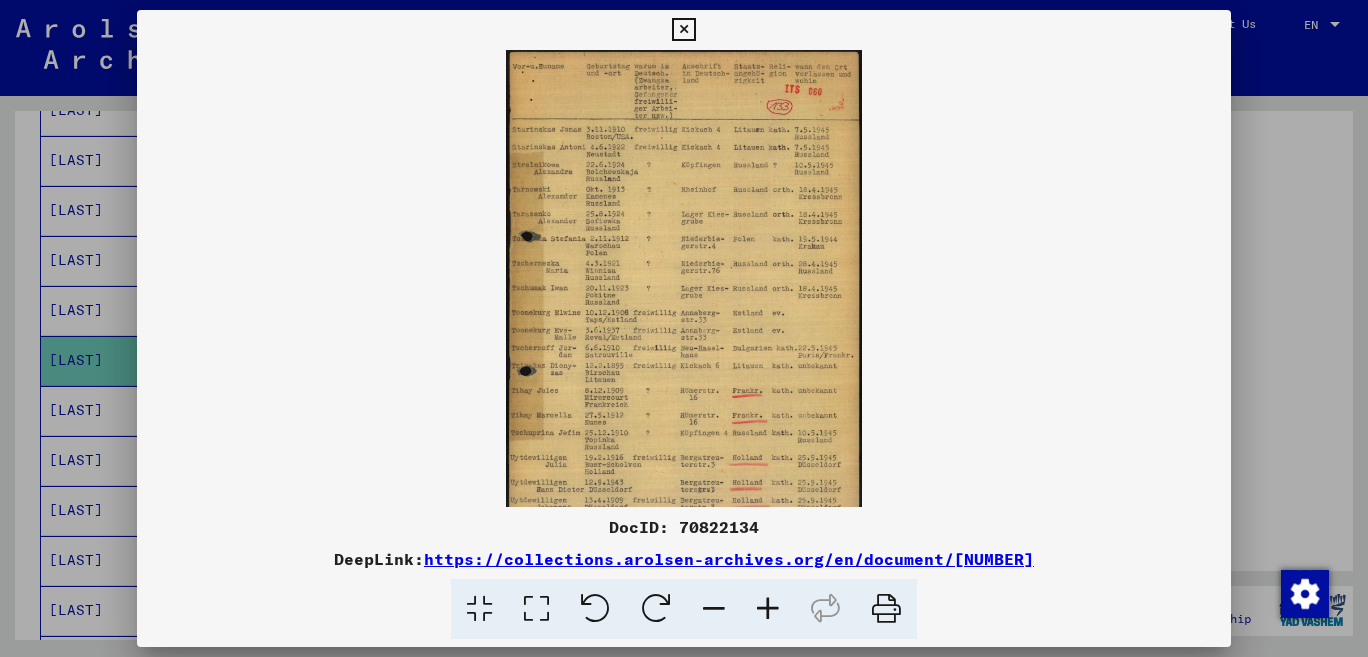 click at bounding box center (768, 609) 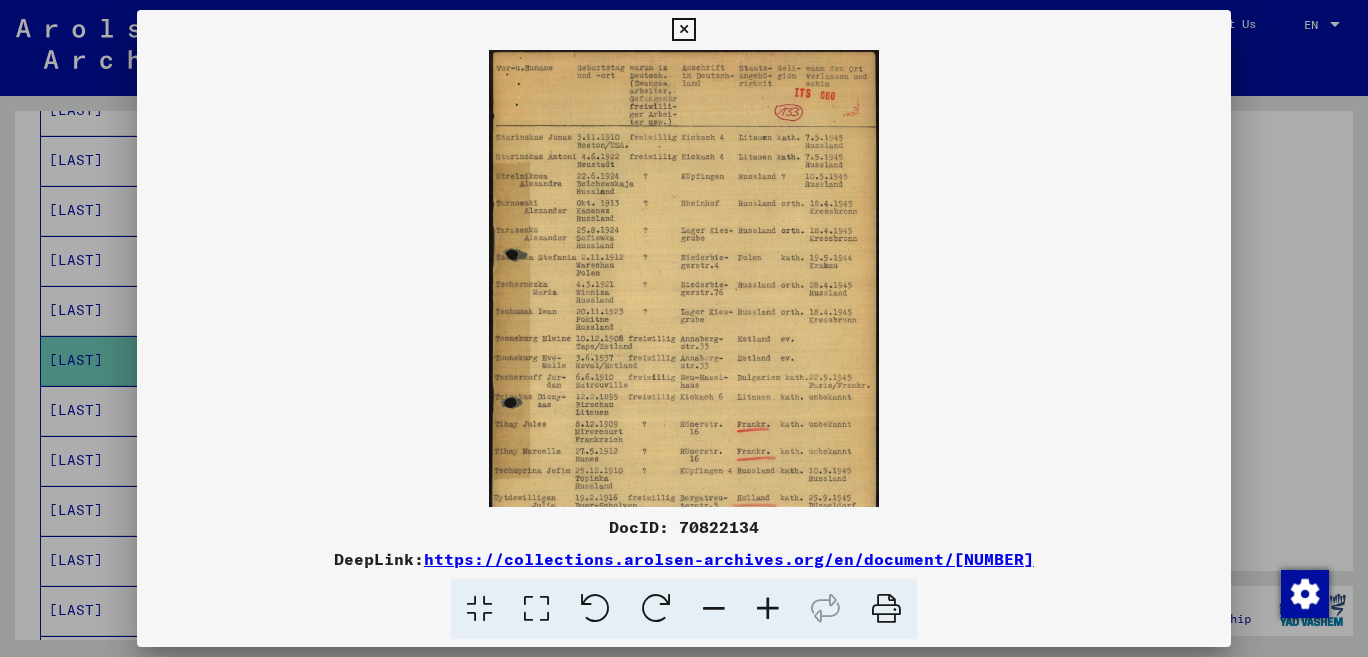 click at bounding box center (768, 609) 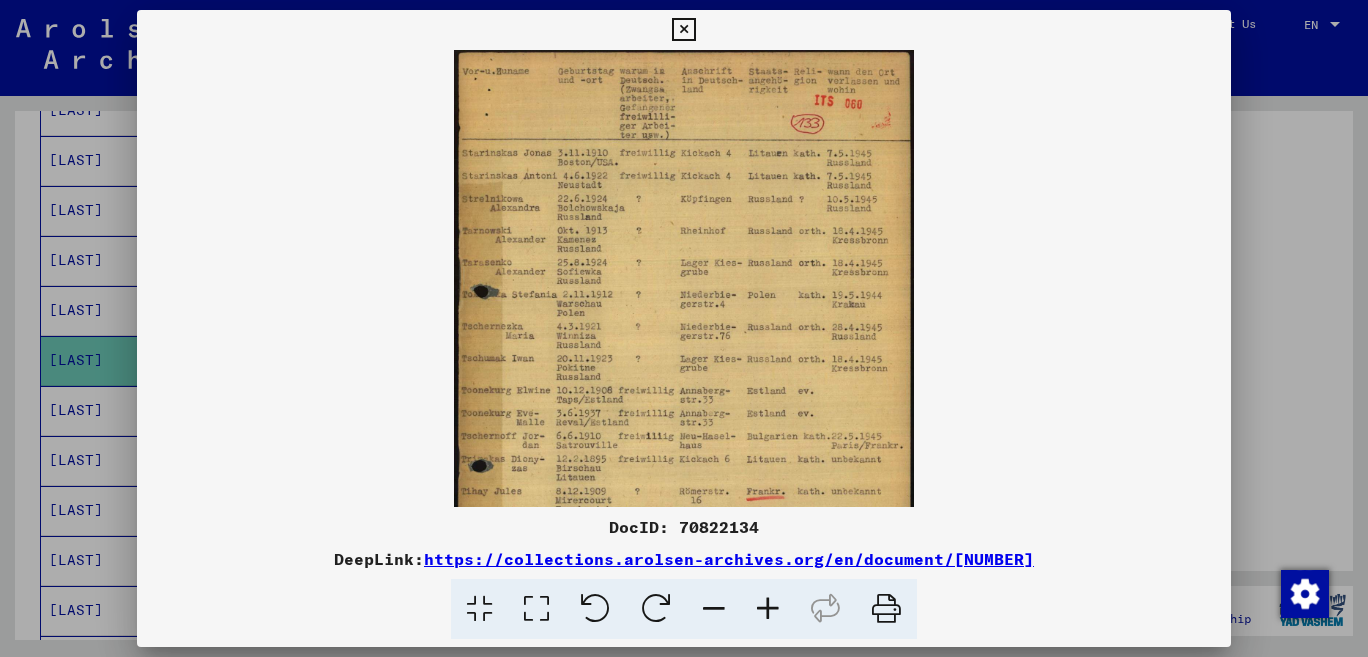 click at bounding box center [768, 609] 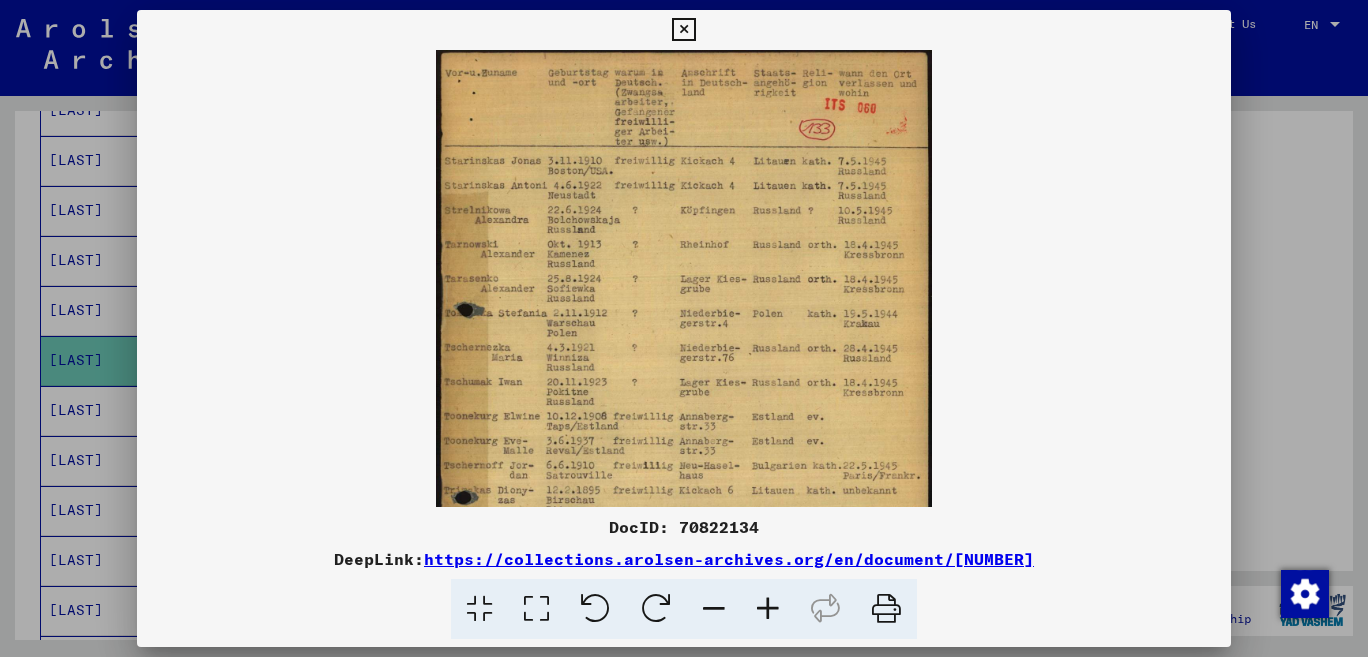 click at bounding box center (768, 609) 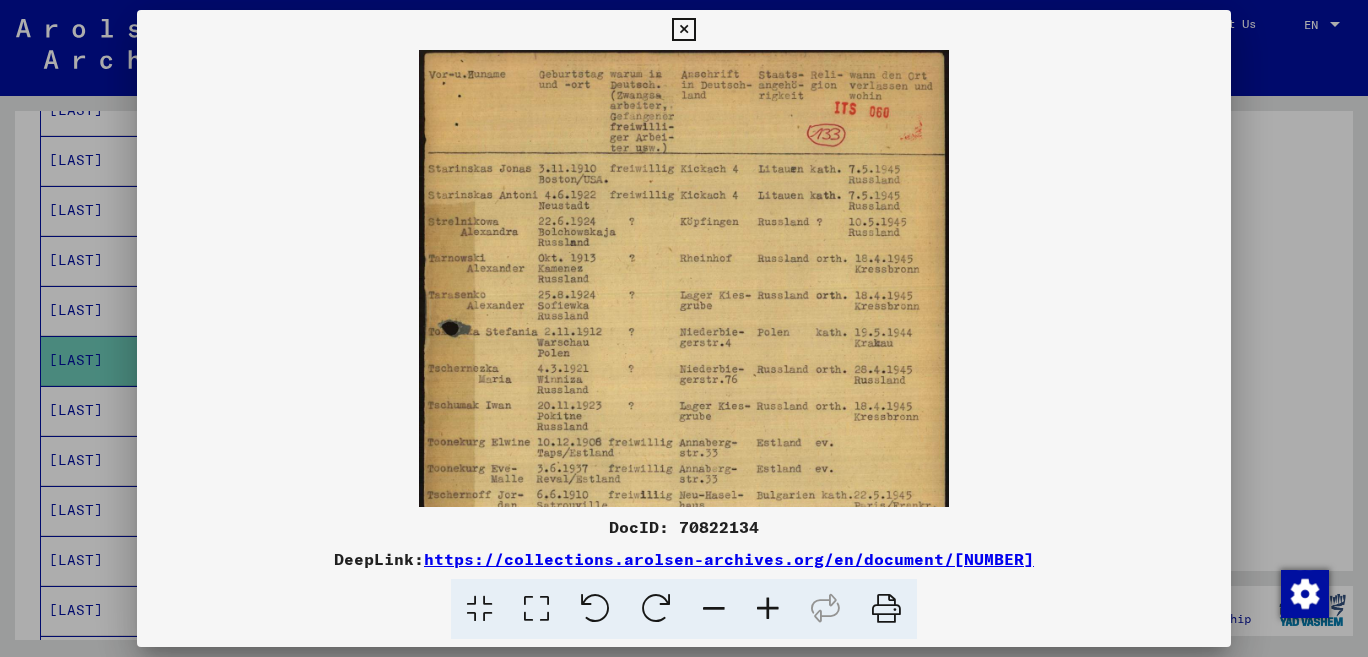 click at bounding box center [768, 609] 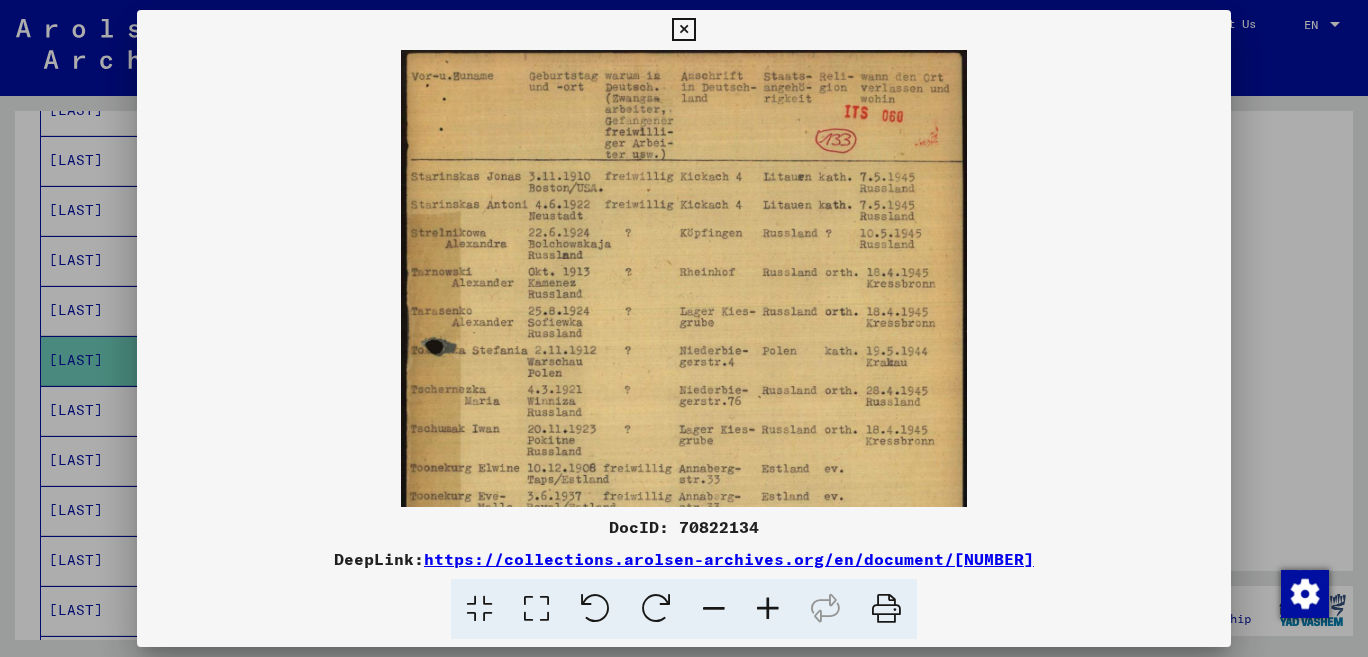 click at bounding box center [768, 609] 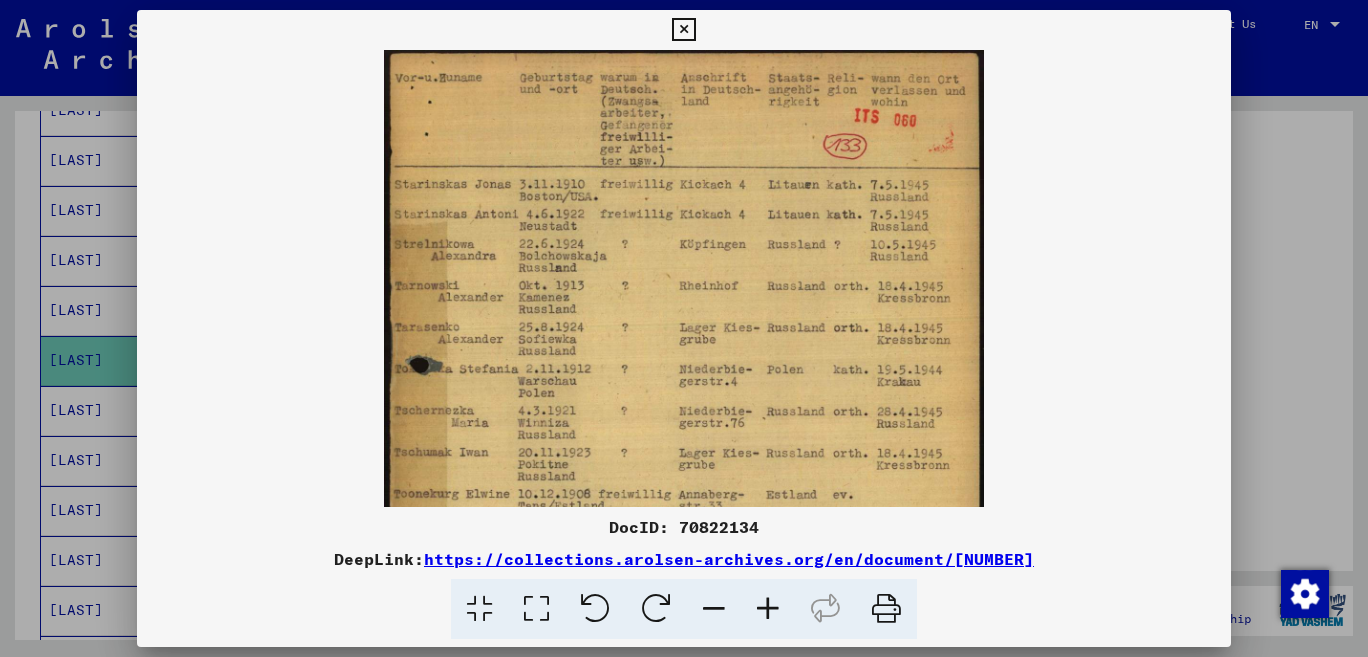 click at bounding box center (768, 609) 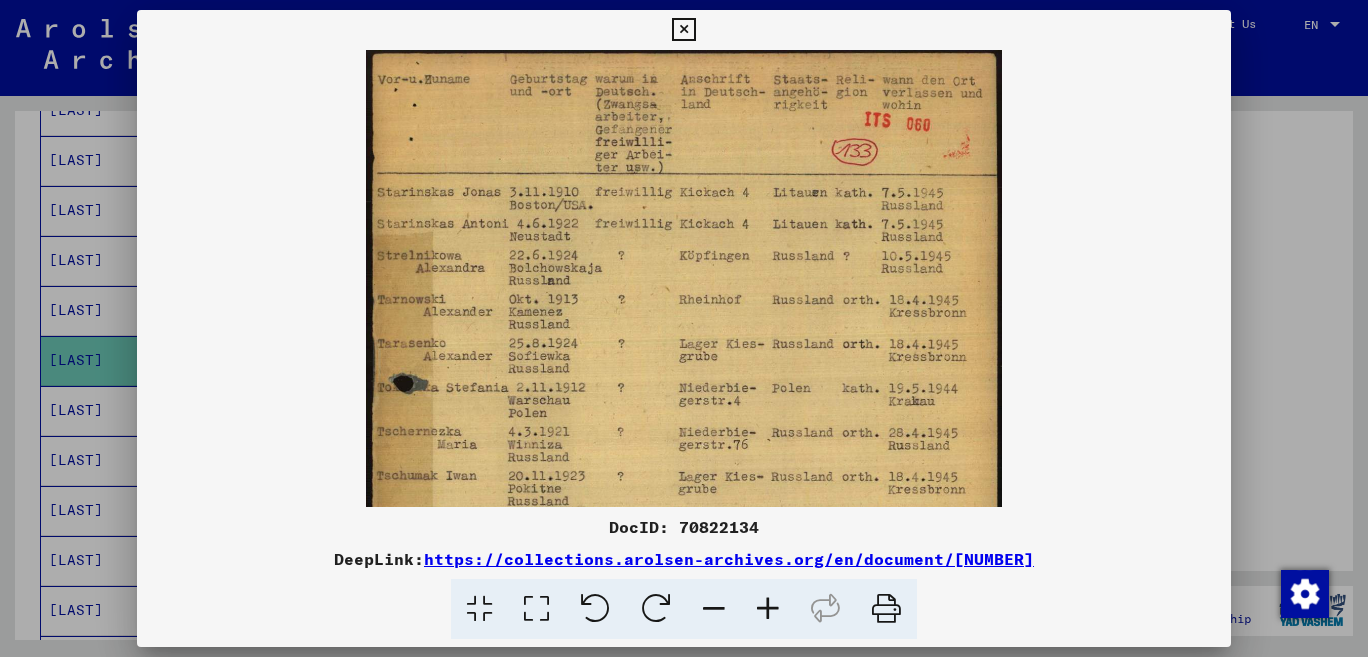 drag, startPoint x: 751, startPoint y: 596, endPoint x: 754, endPoint y: 528, distance: 68.06615 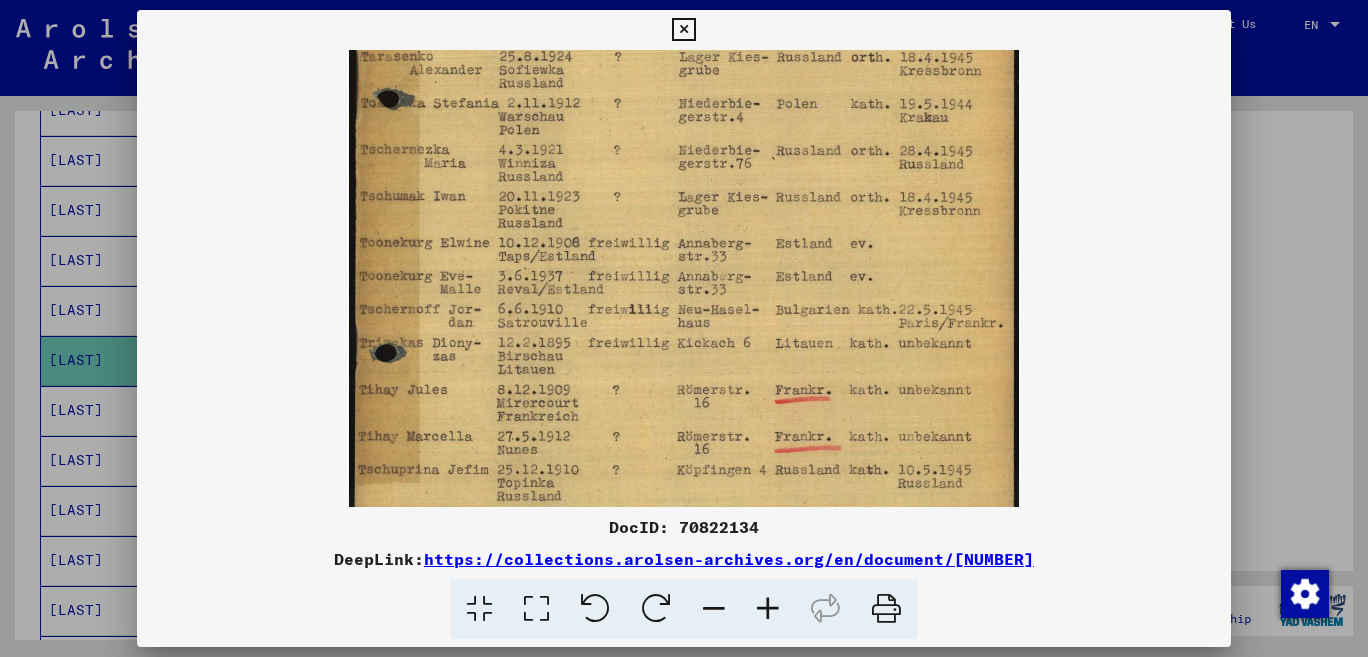 drag, startPoint x: 781, startPoint y: 451, endPoint x: 802, endPoint y: 148, distance: 303.72684 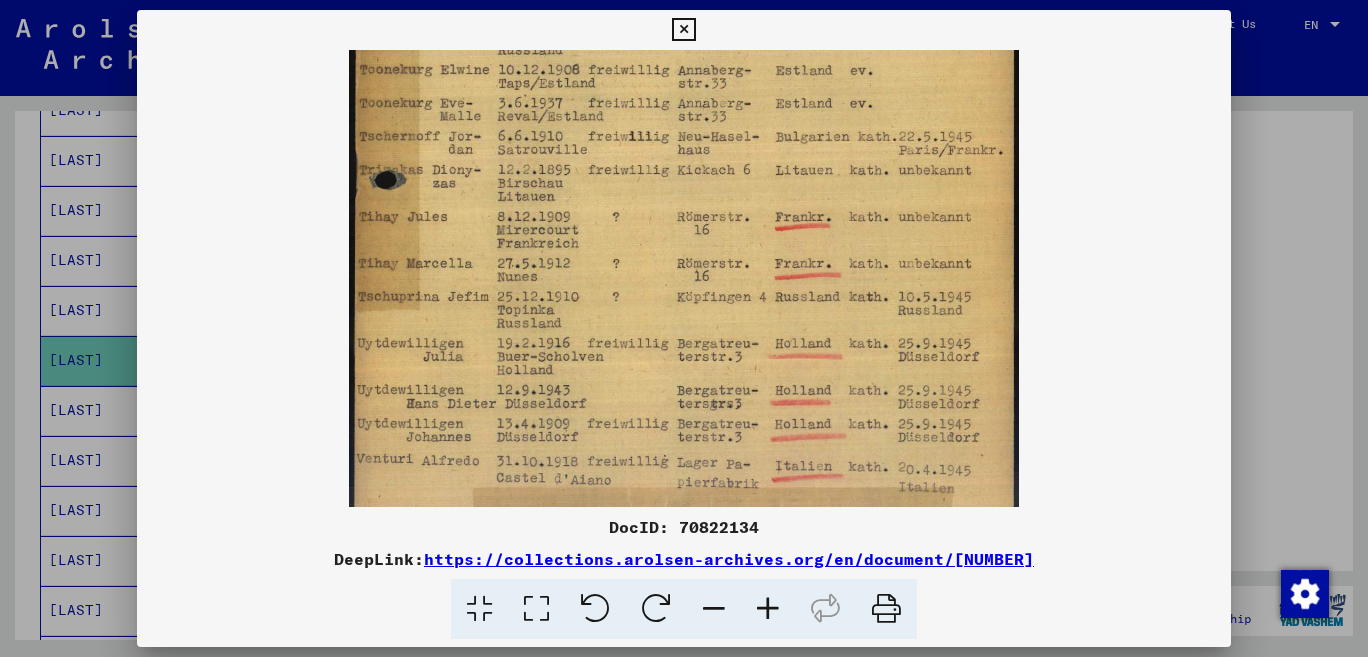 drag, startPoint x: 746, startPoint y: 370, endPoint x: 790, endPoint y: 179, distance: 196.00255 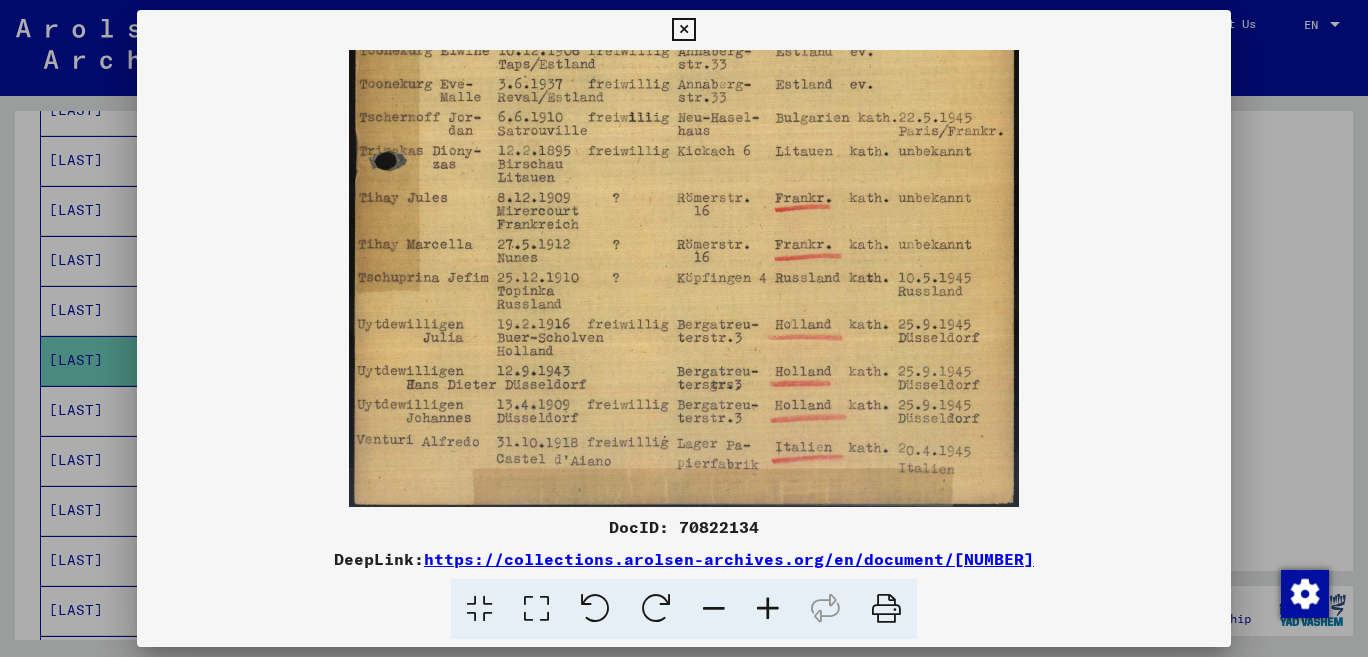 scroll, scrollTop: 500, scrollLeft: 0, axis: vertical 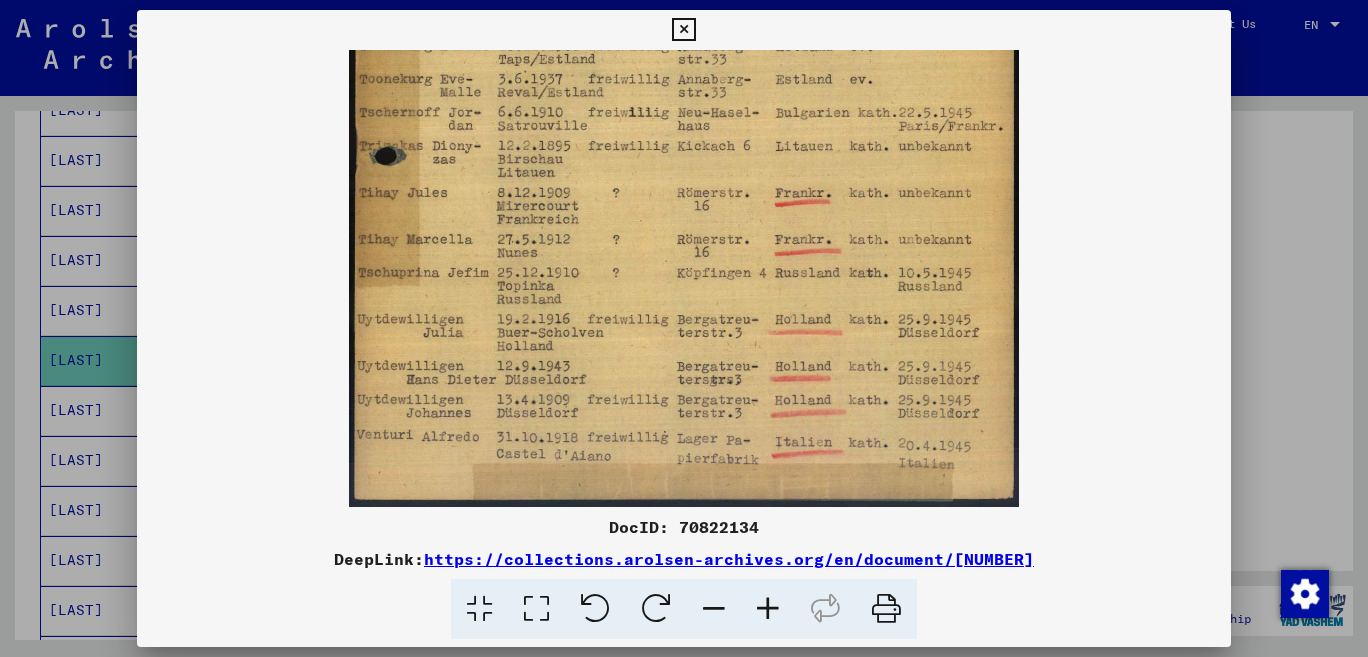 drag, startPoint x: 730, startPoint y: 414, endPoint x: 728, endPoint y: 391, distance: 23.086792 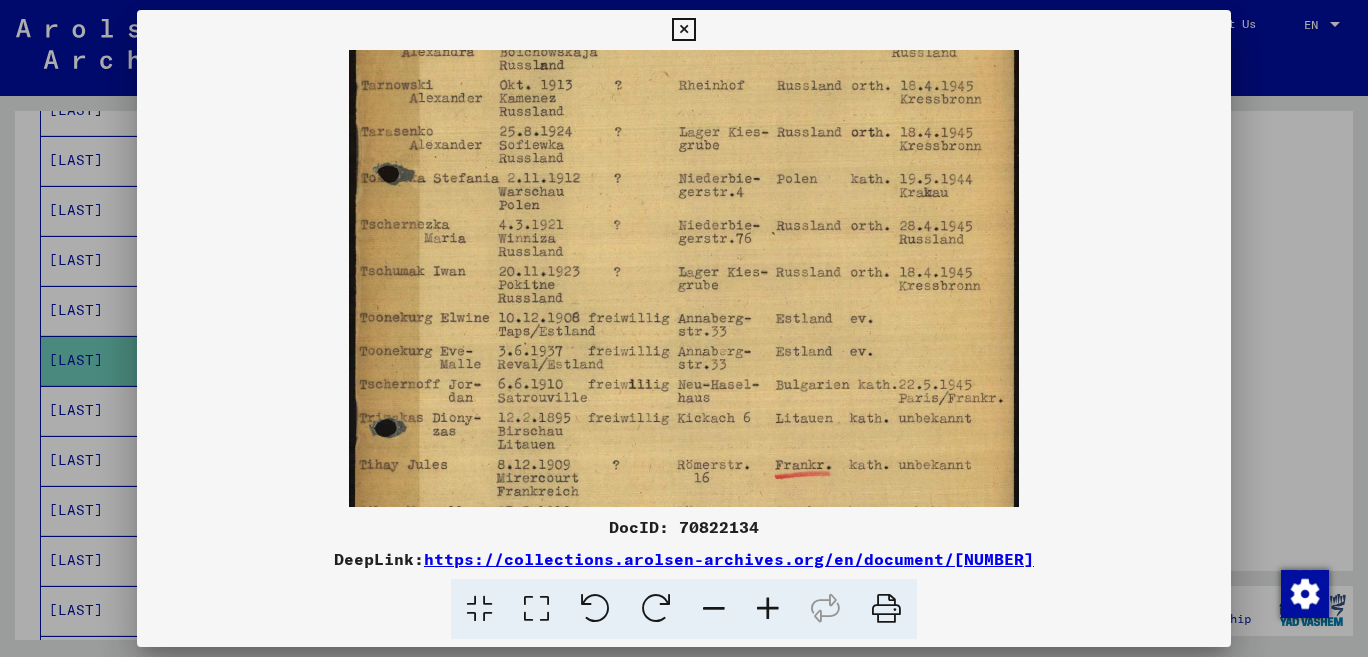 drag, startPoint x: 723, startPoint y: 180, endPoint x: 725, endPoint y: 441, distance: 261.00766 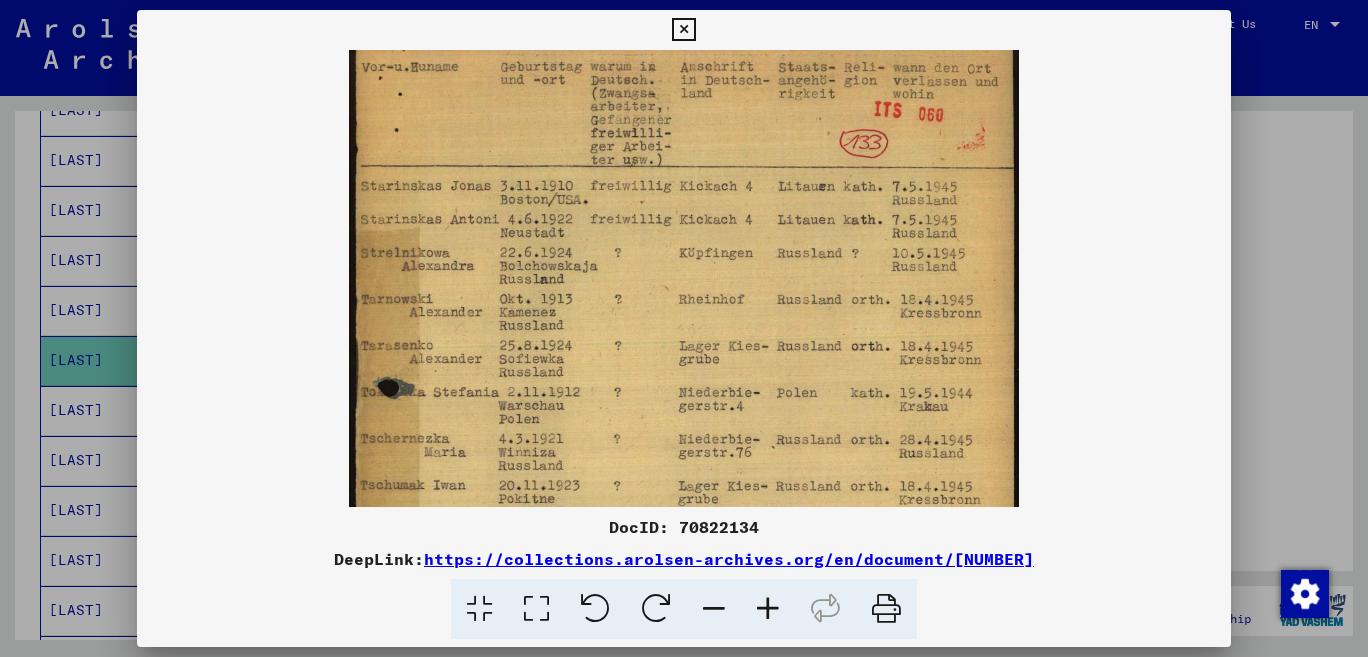 scroll, scrollTop: 9, scrollLeft: 0, axis: vertical 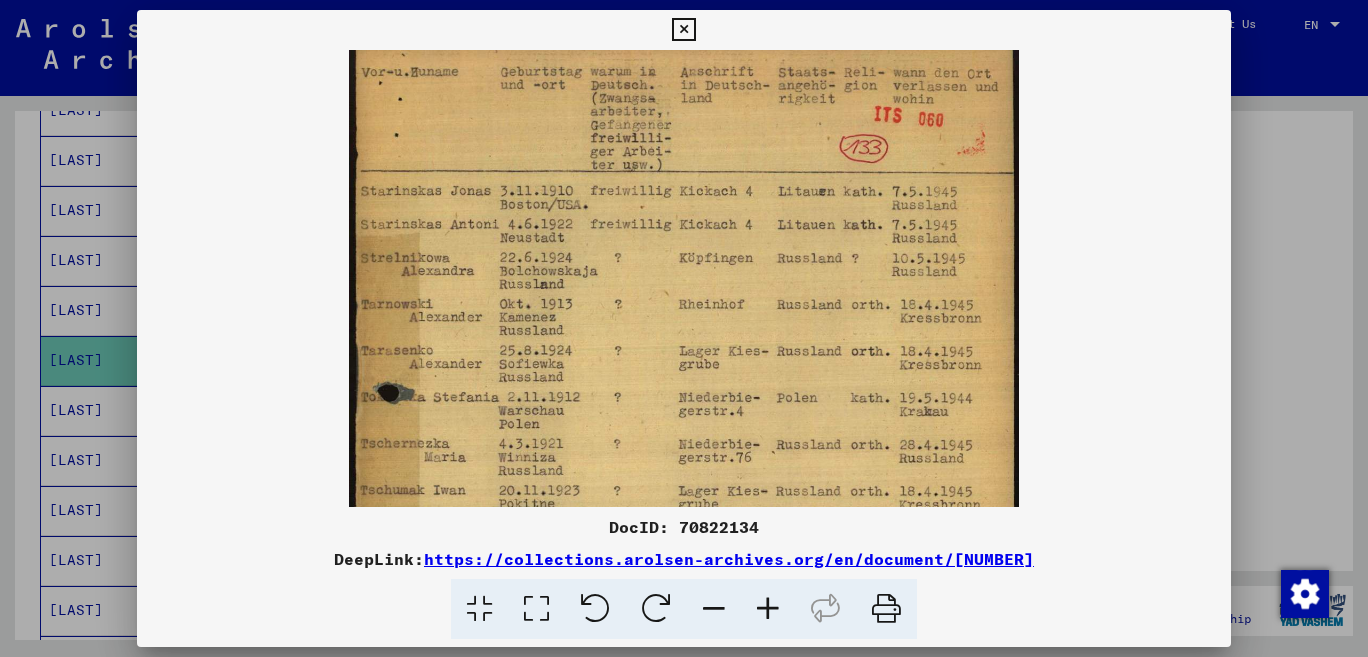 drag, startPoint x: 756, startPoint y: 204, endPoint x: 735, endPoint y: 421, distance: 218.01376 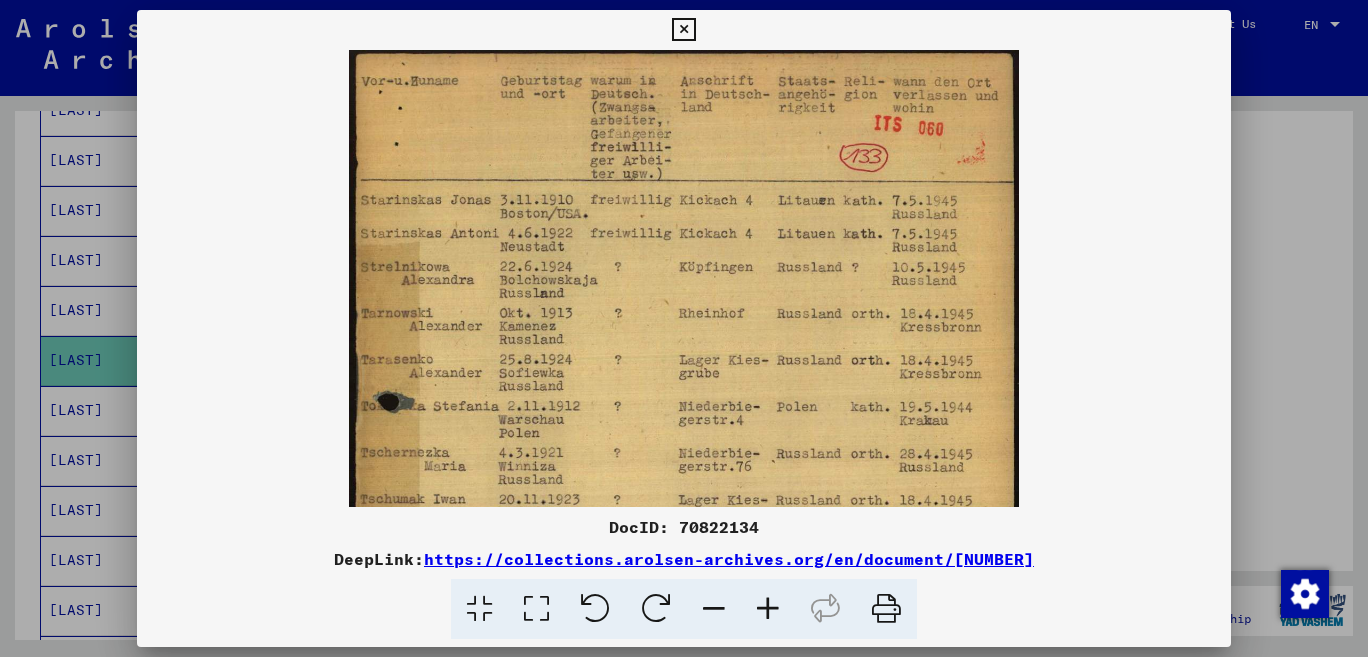 drag, startPoint x: 742, startPoint y: 265, endPoint x: 742, endPoint y: 295, distance: 30 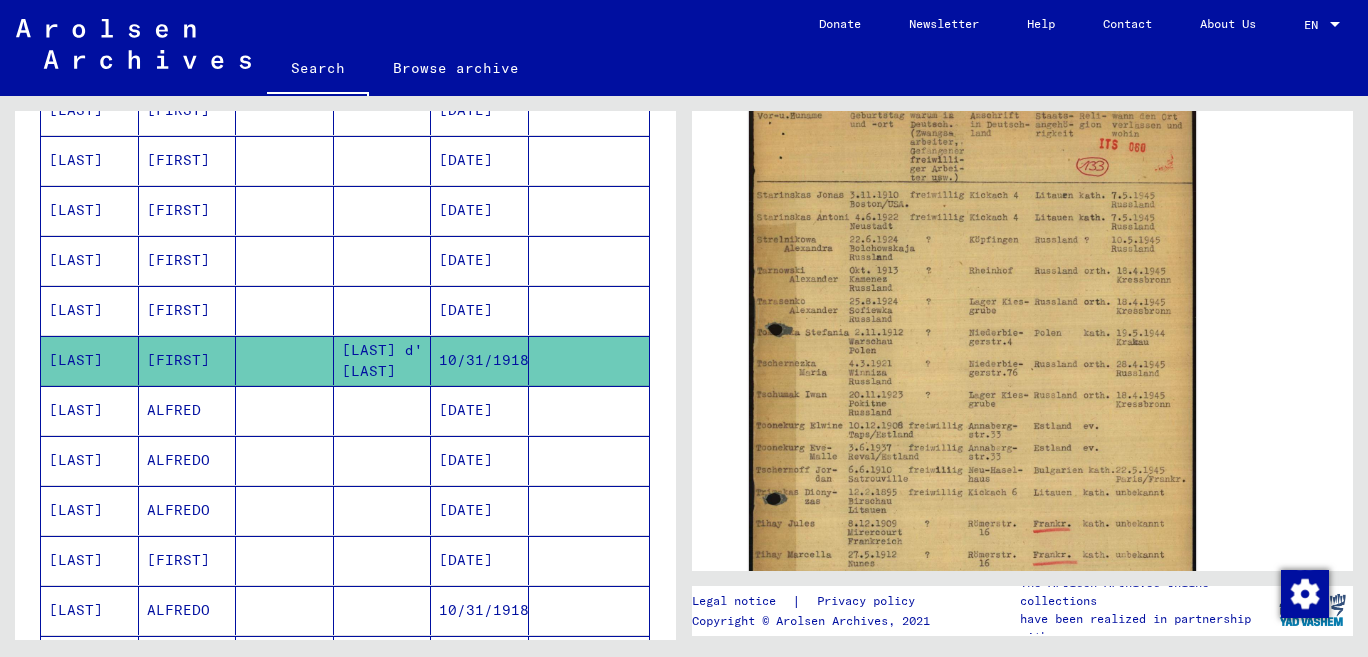 scroll, scrollTop: 0, scrollLeft: 0, axis: both 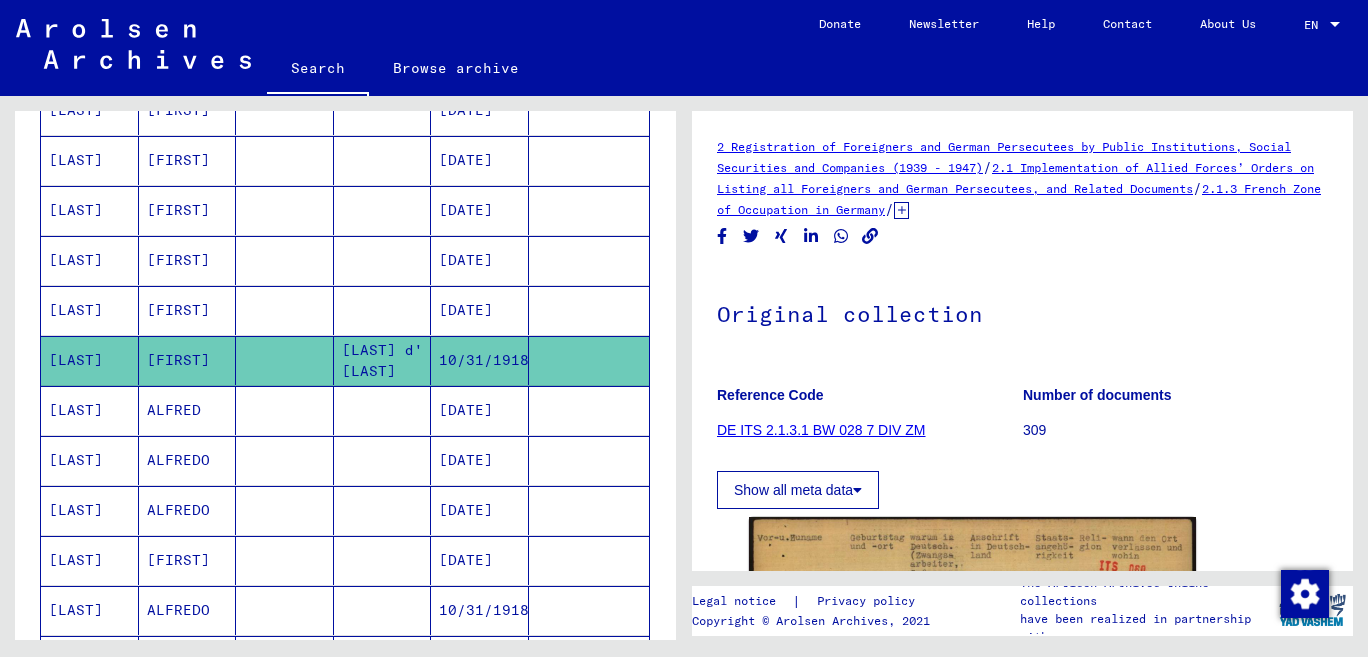click 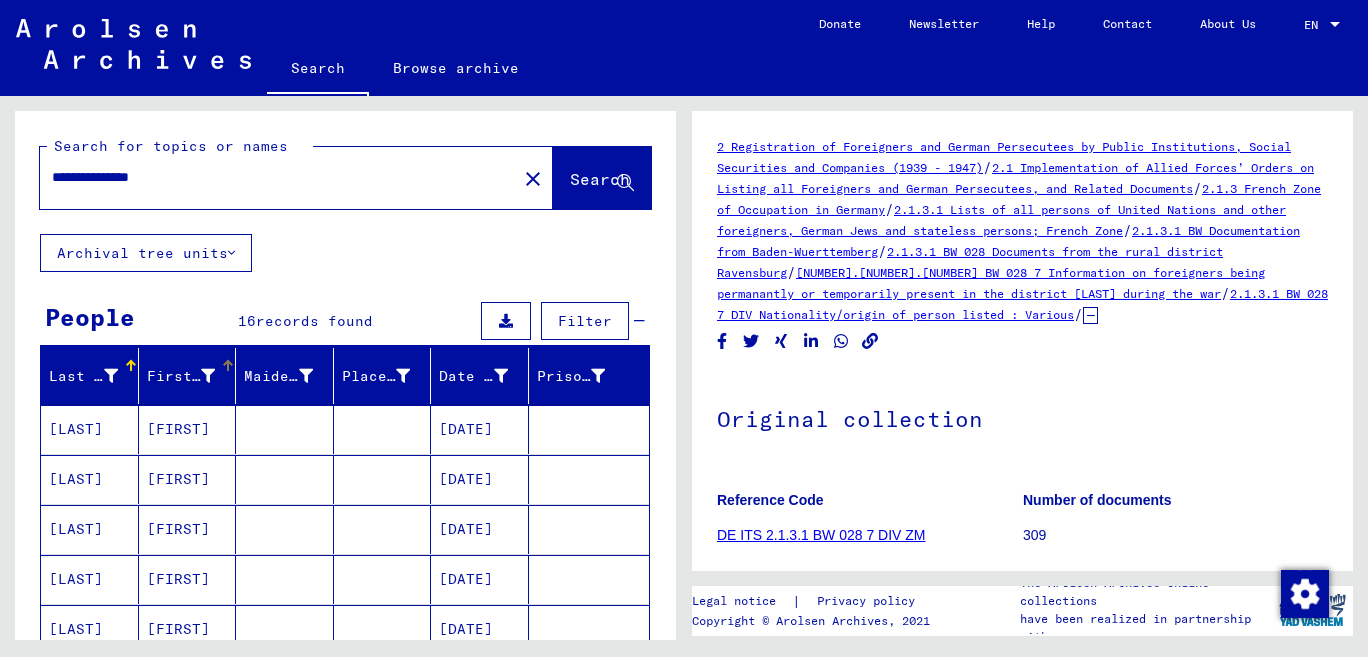 scroll, scrollTop: 441, scrollLeft: 0, axis: vertical 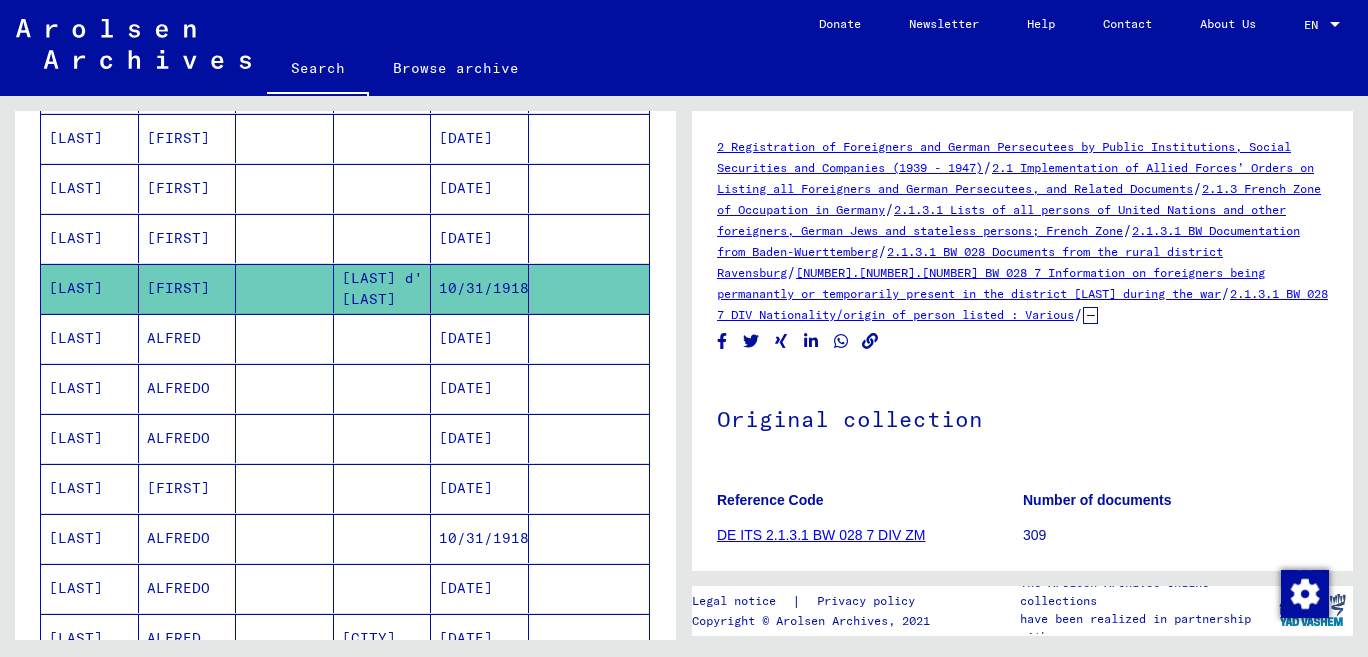 click on "[LAST]" at bounding box center [90, 588] 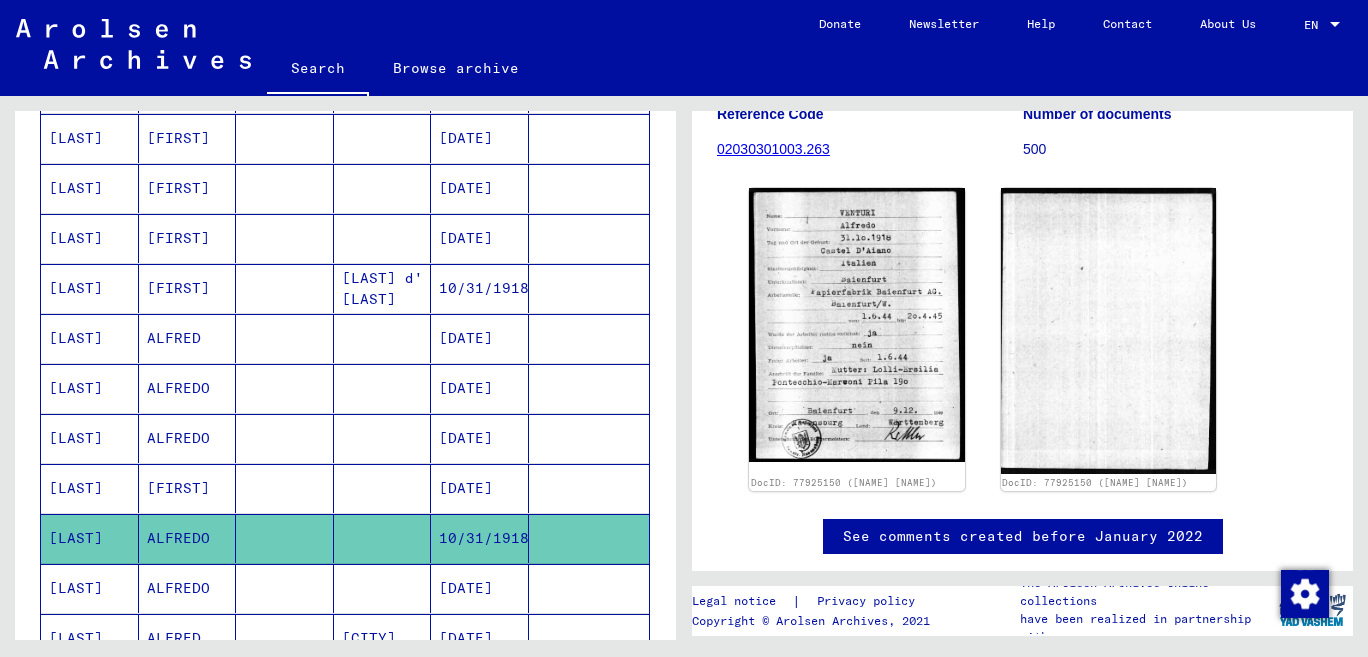 scroll, scrollTop: 423, scrollLeft: 0, axis: vertical 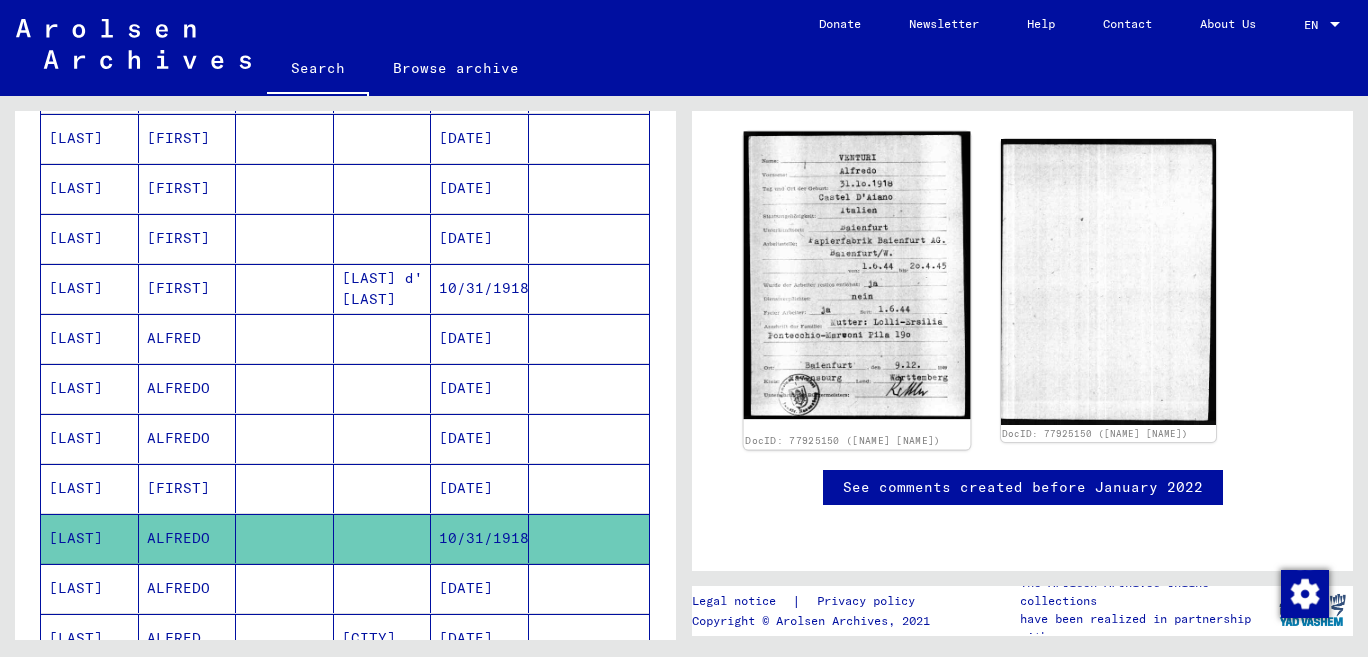 click 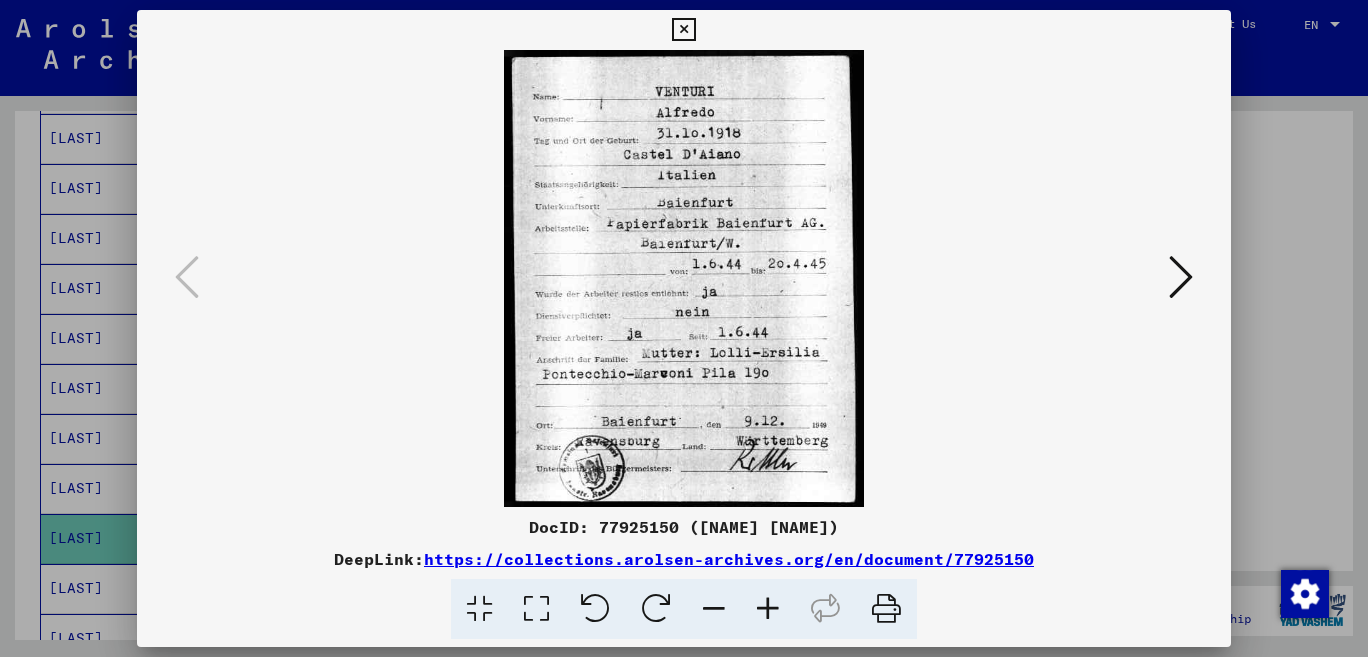click at bounding box center [683, 30] 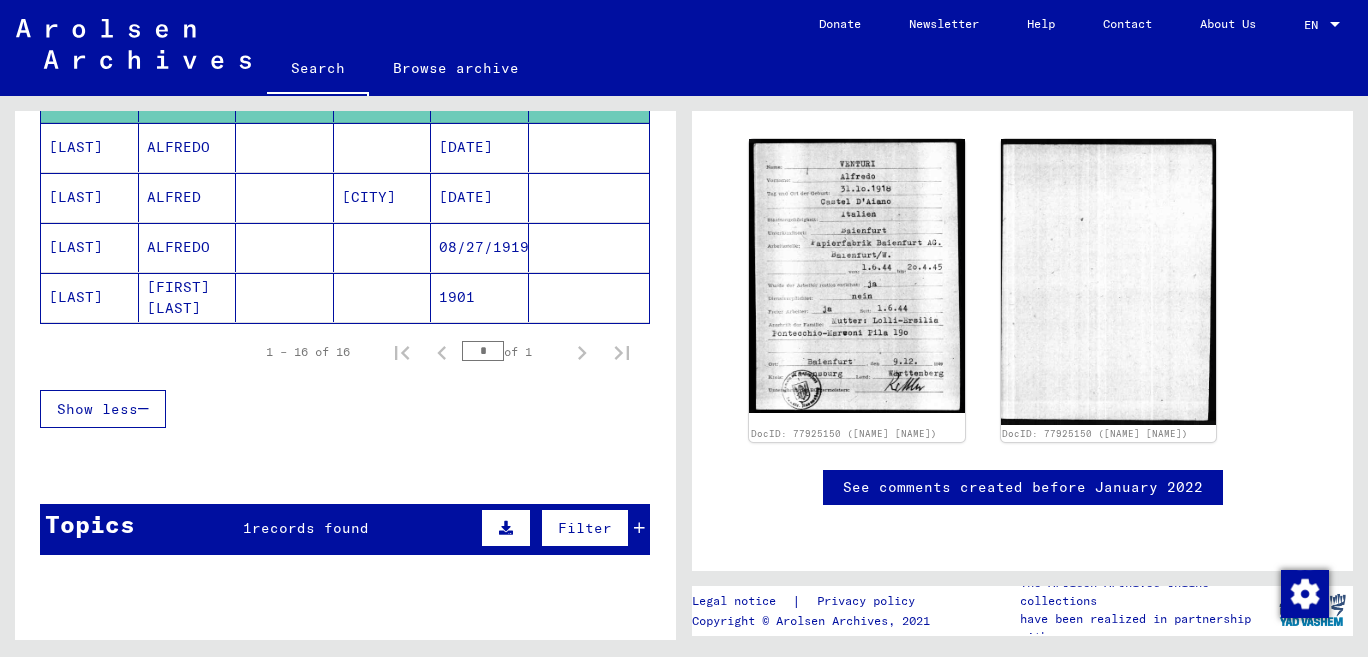 scroll, scrollTop: 883, scrollLeft: 0, axis: vertical 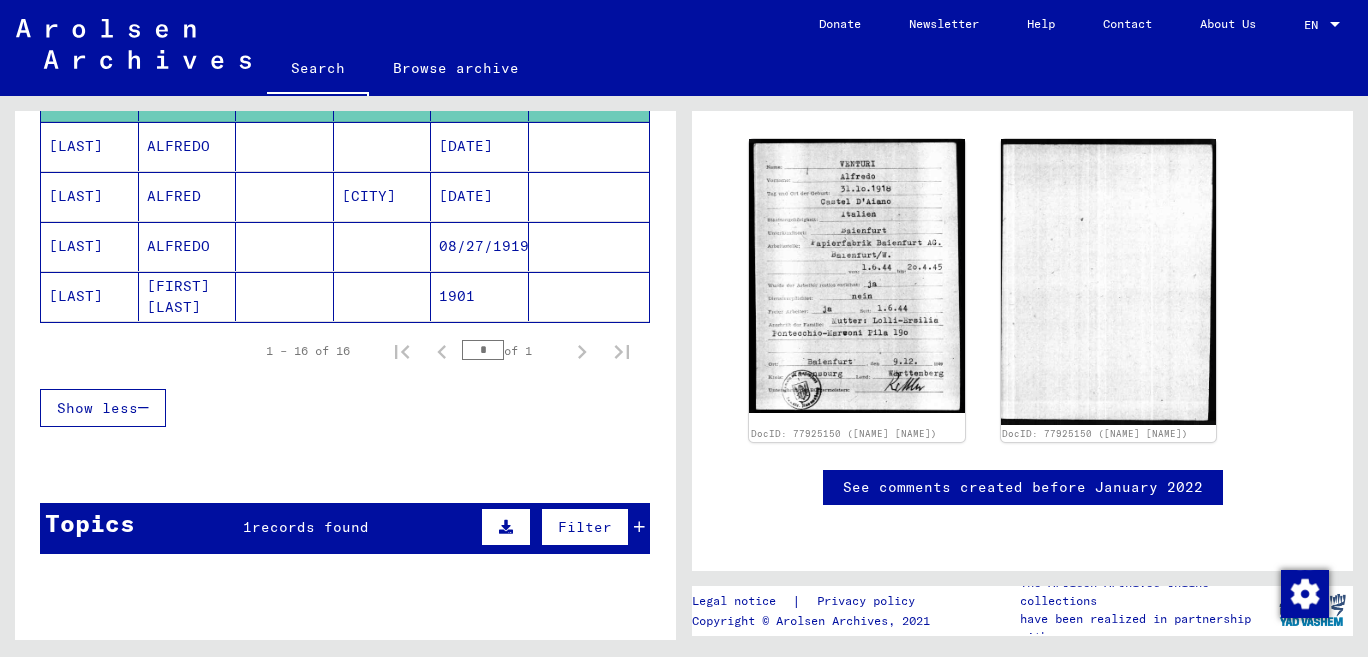 click on "[LAST]" at bounding box center [90, 246] 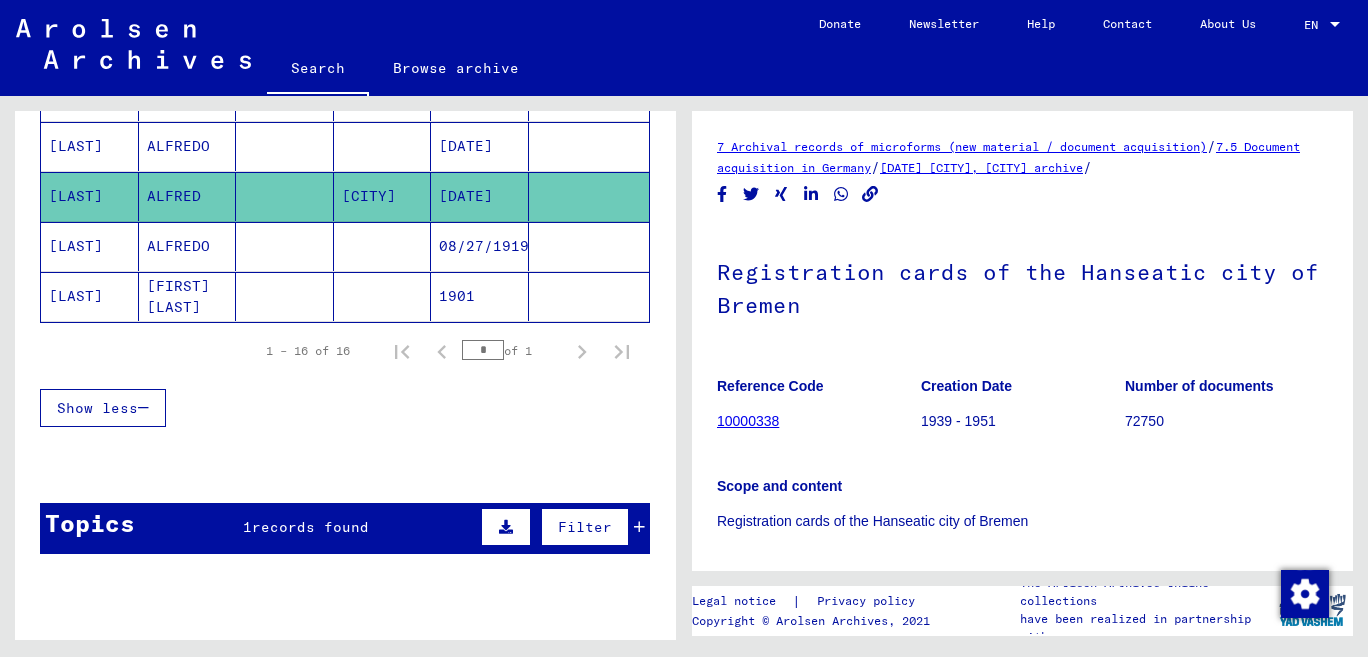 scroll, scrollTop: 423, scrollLeft: 0, axis: vertical 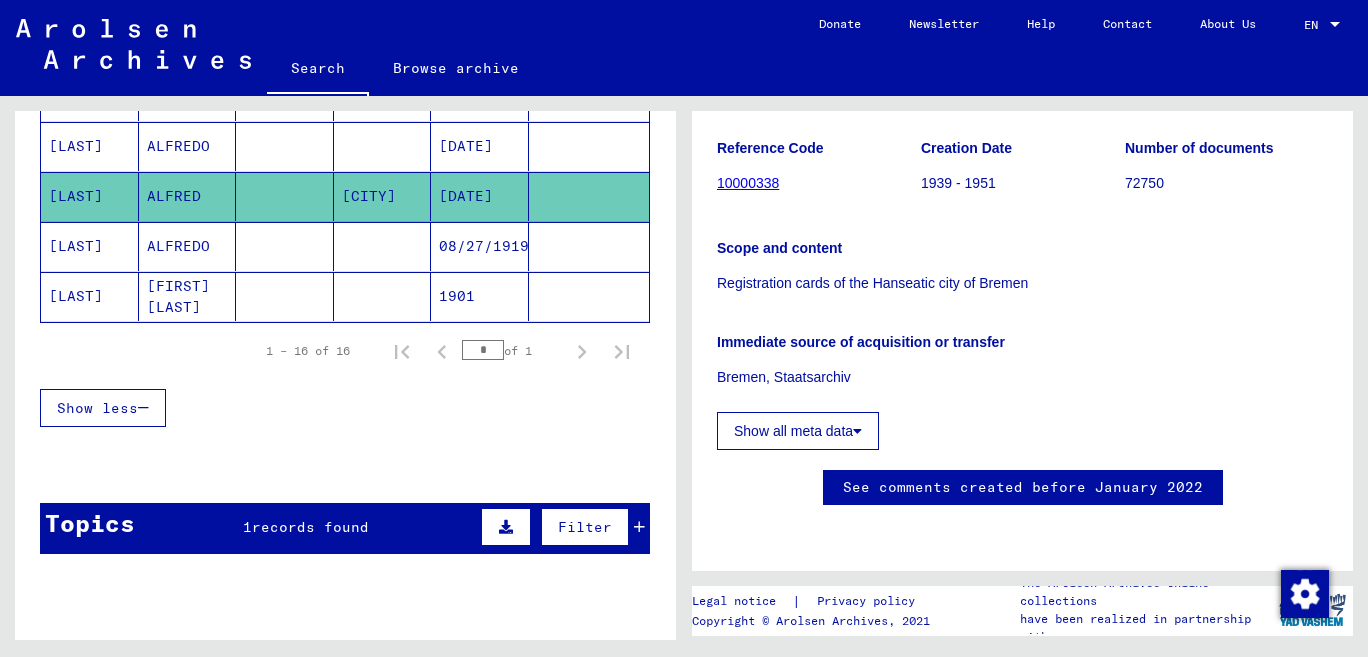click on "[LAST]" 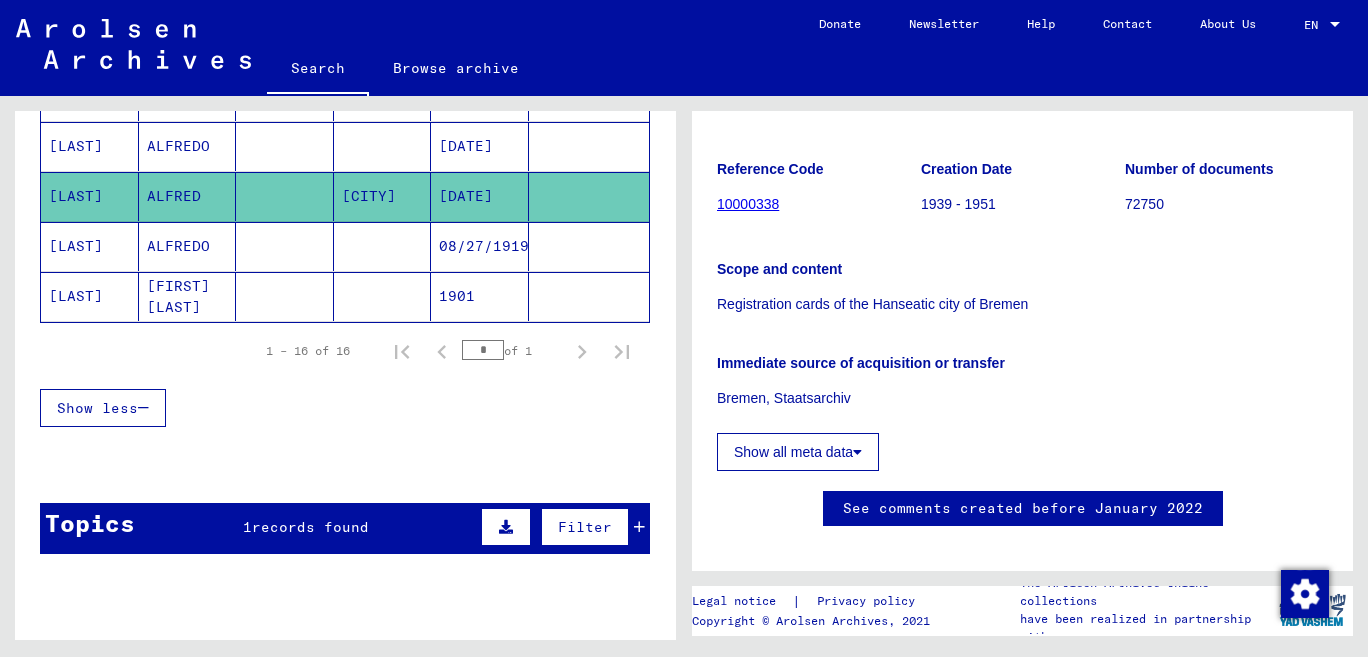 scroll, scrollTop: 0, scrollLeft: 0, axis: both 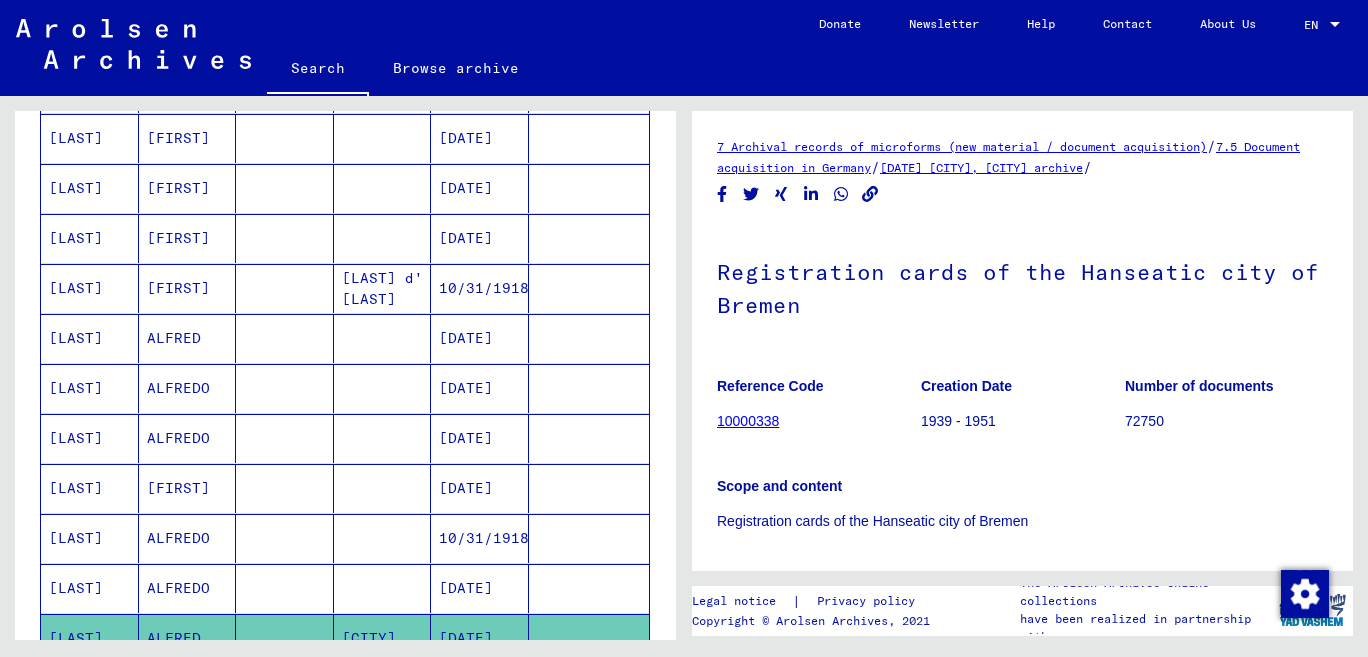 click on "[LAST]" at bounding box center (90, 588) 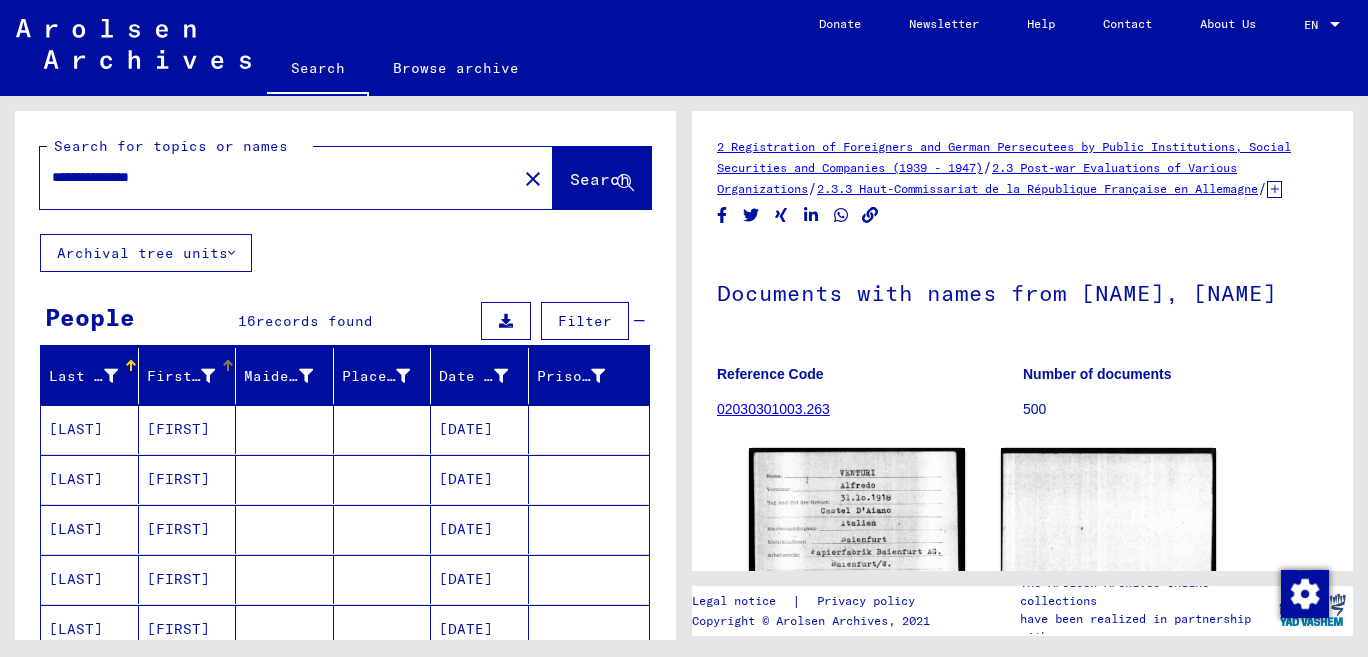 scroll, scrollTop: 441, scrollLeft: 0, axis: vertical 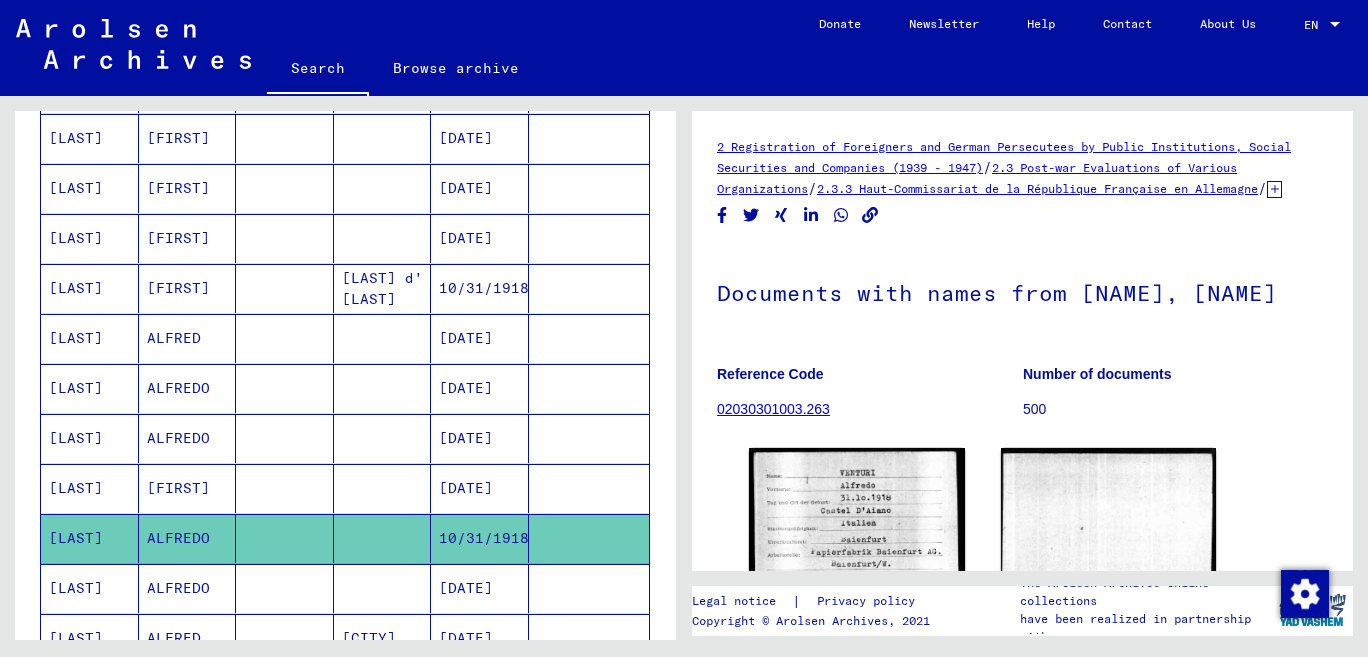 drag, startPoint x: 515, startPoint y: 529, endPoint x: 432, endPoint y: 529, distance: 83 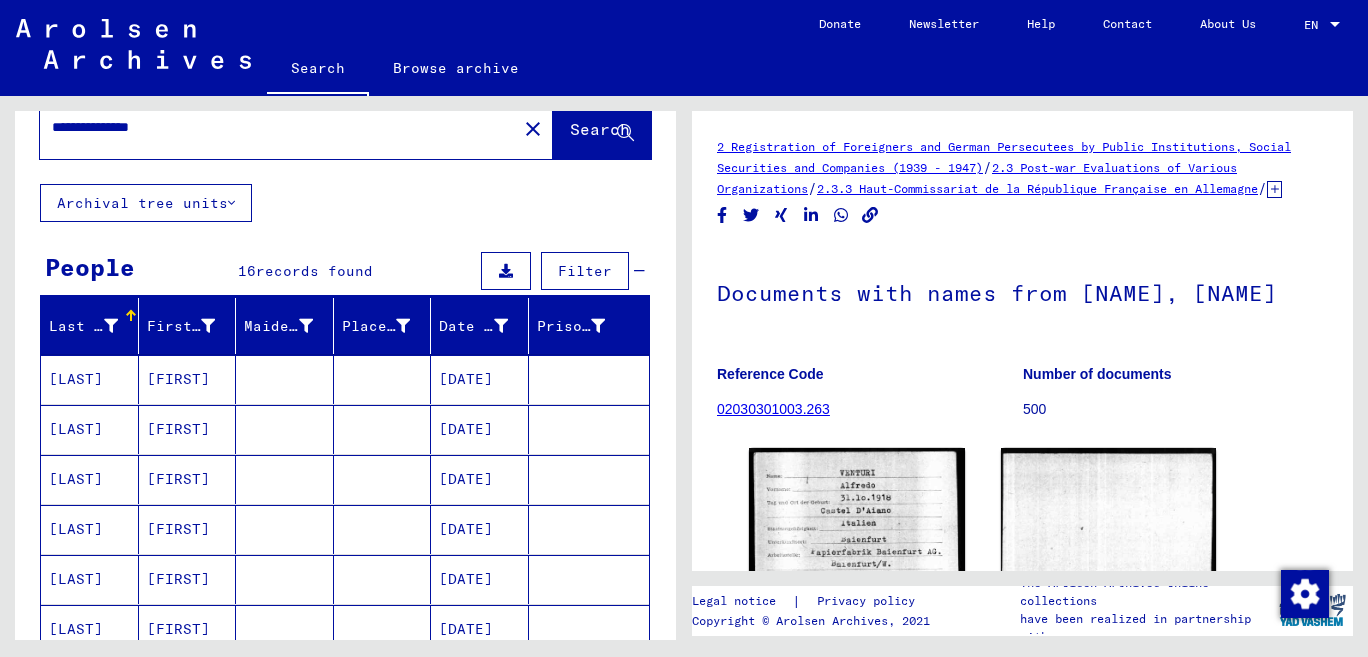 scroll, scrollTop: 0, scrollLeft: 0, axis: both 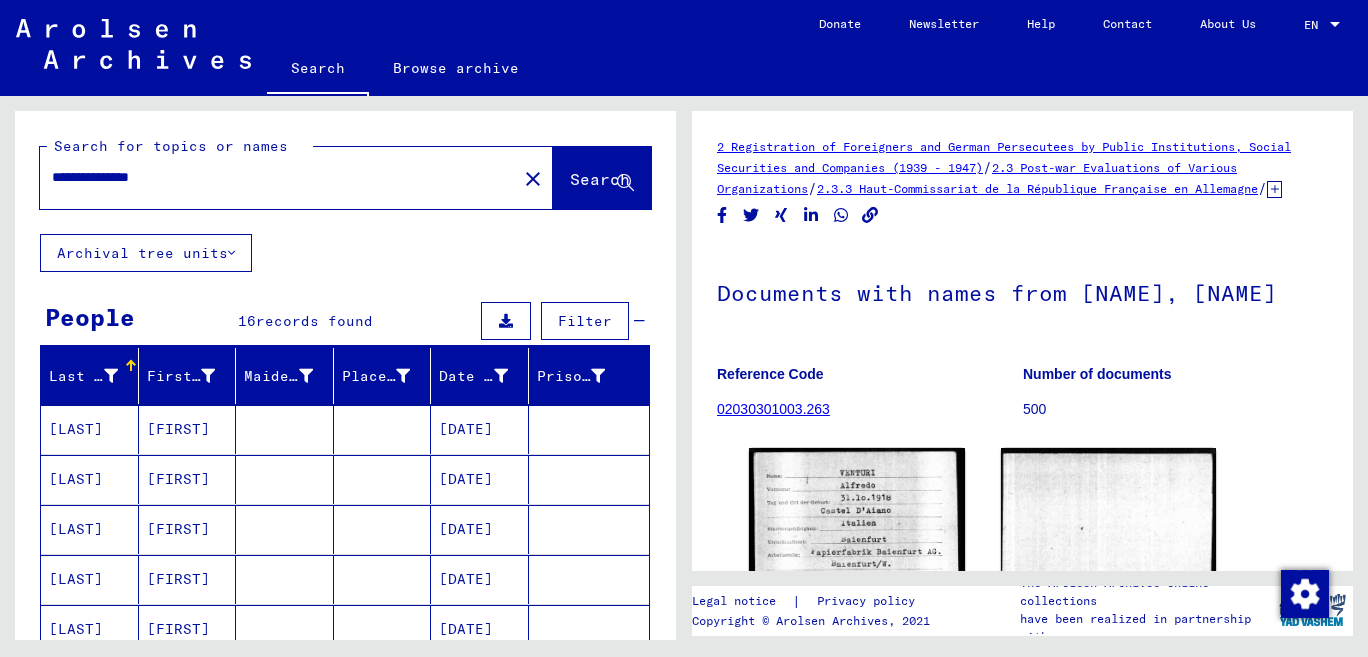 drag, startPoint x: 220, startPoint y: 181, endPoint x: 47, endPoint y: 182, distance: 173.00288 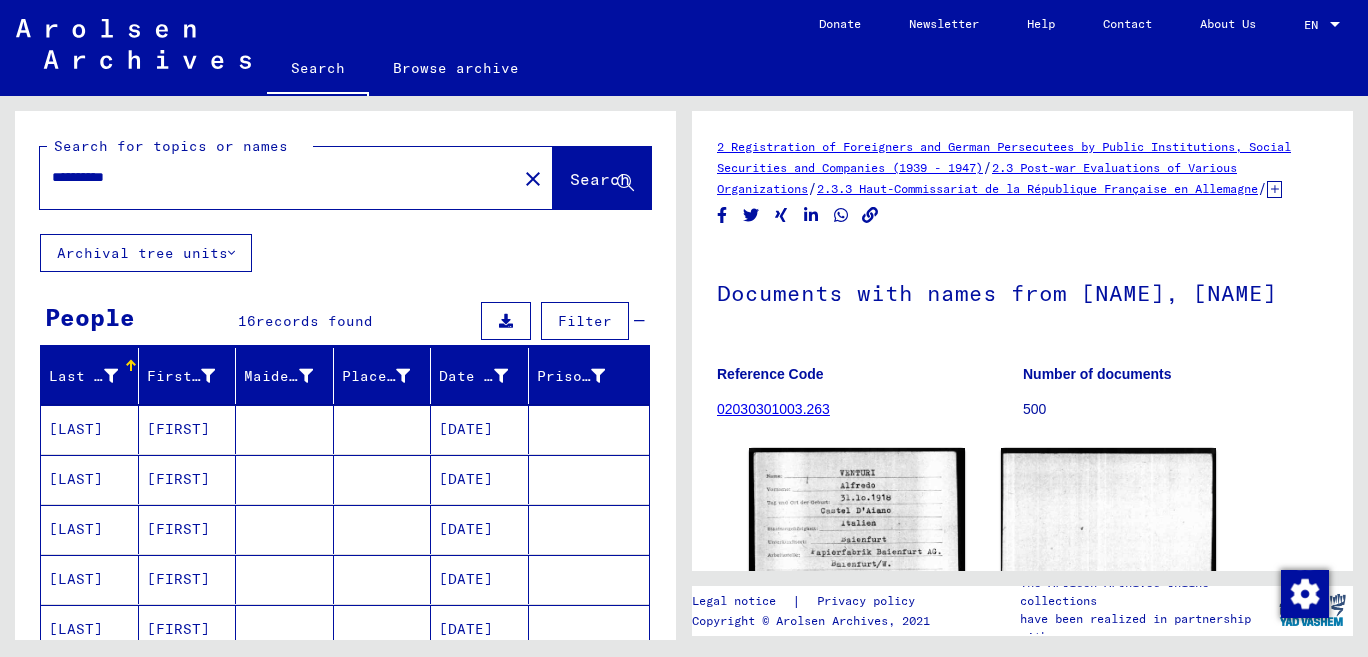 type on "**********" 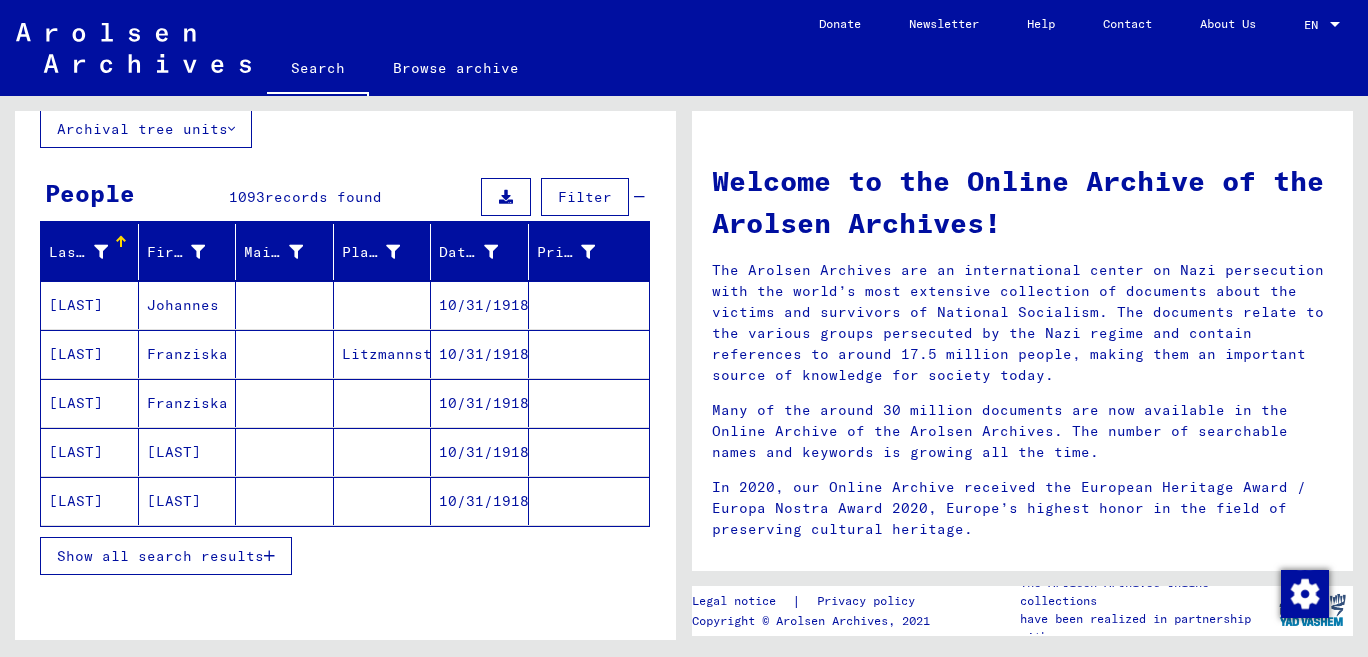 scroll, scrollTop: 202, scrollLeft: 0, axis: vertical 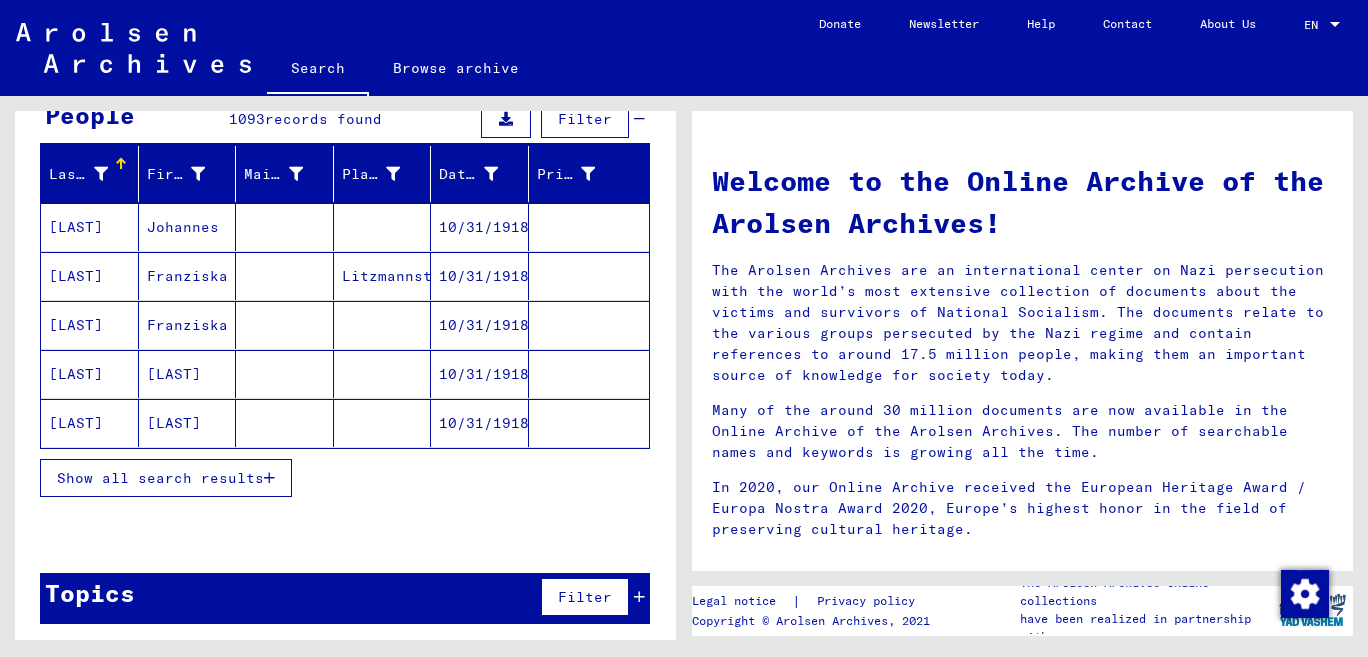 click on "Show all search results" at bounding box center (160, 478) 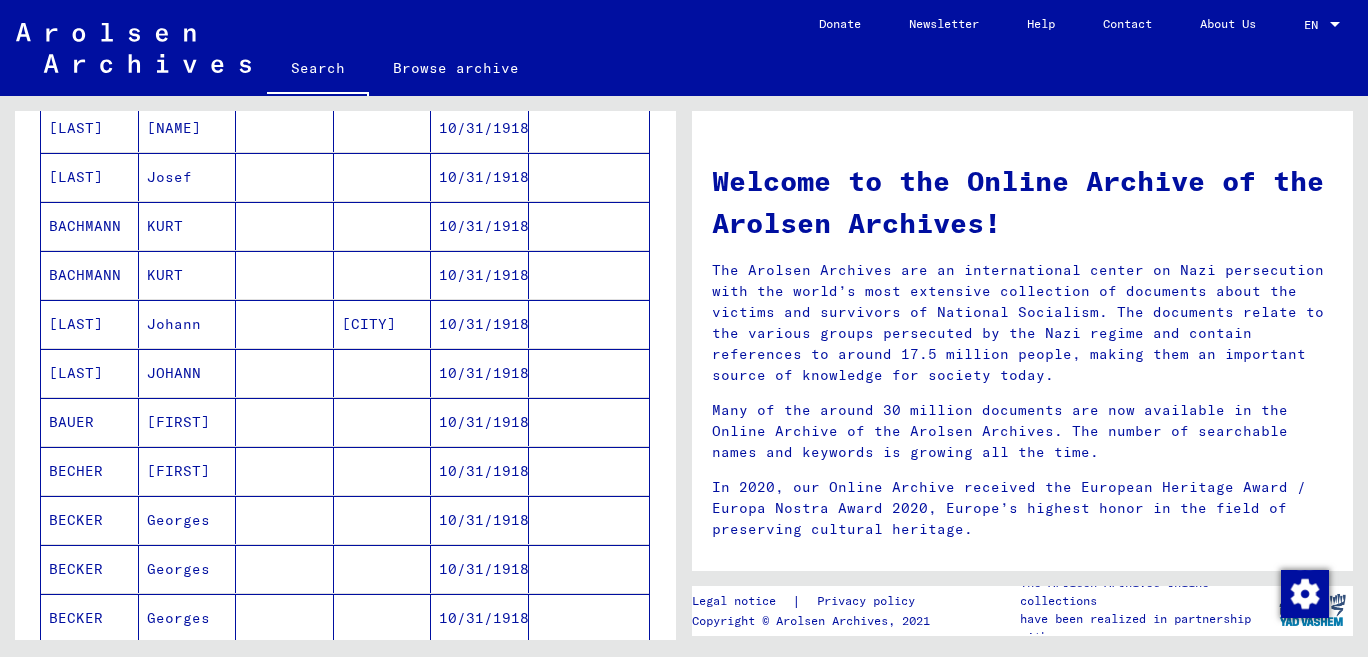 scroll, scrollTop: 1085, scrollLeft: 0, axis: vertical 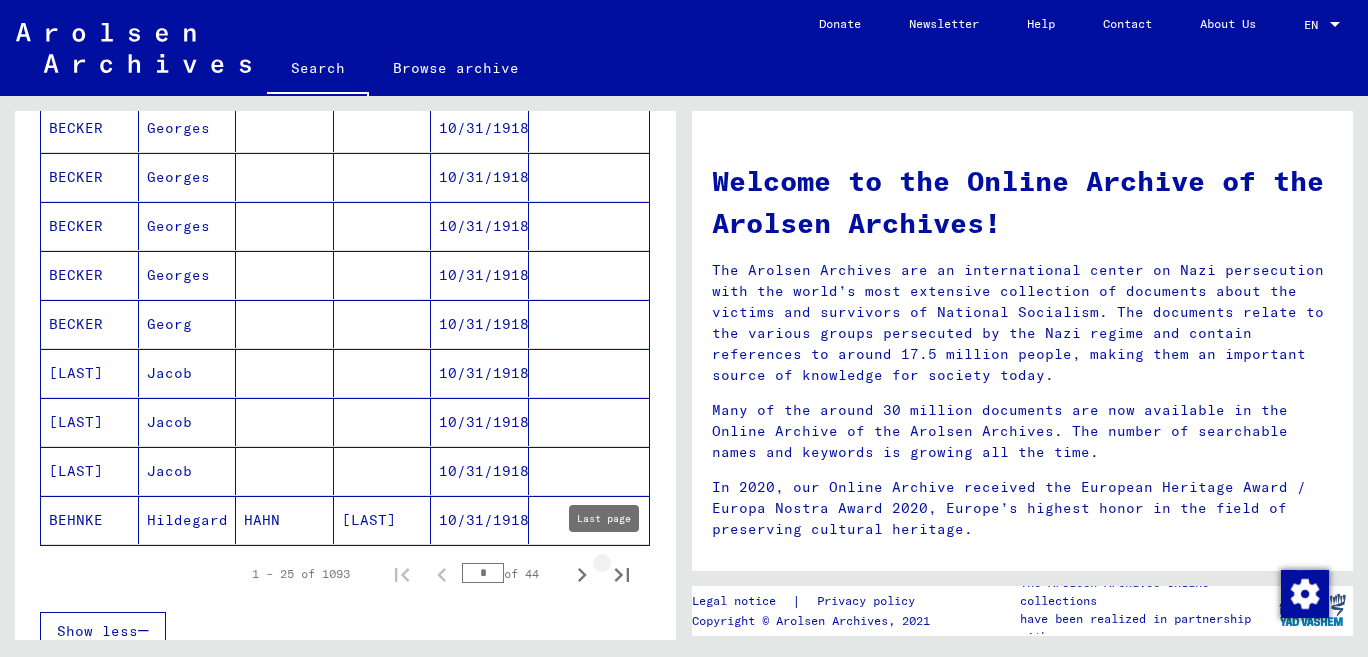 click 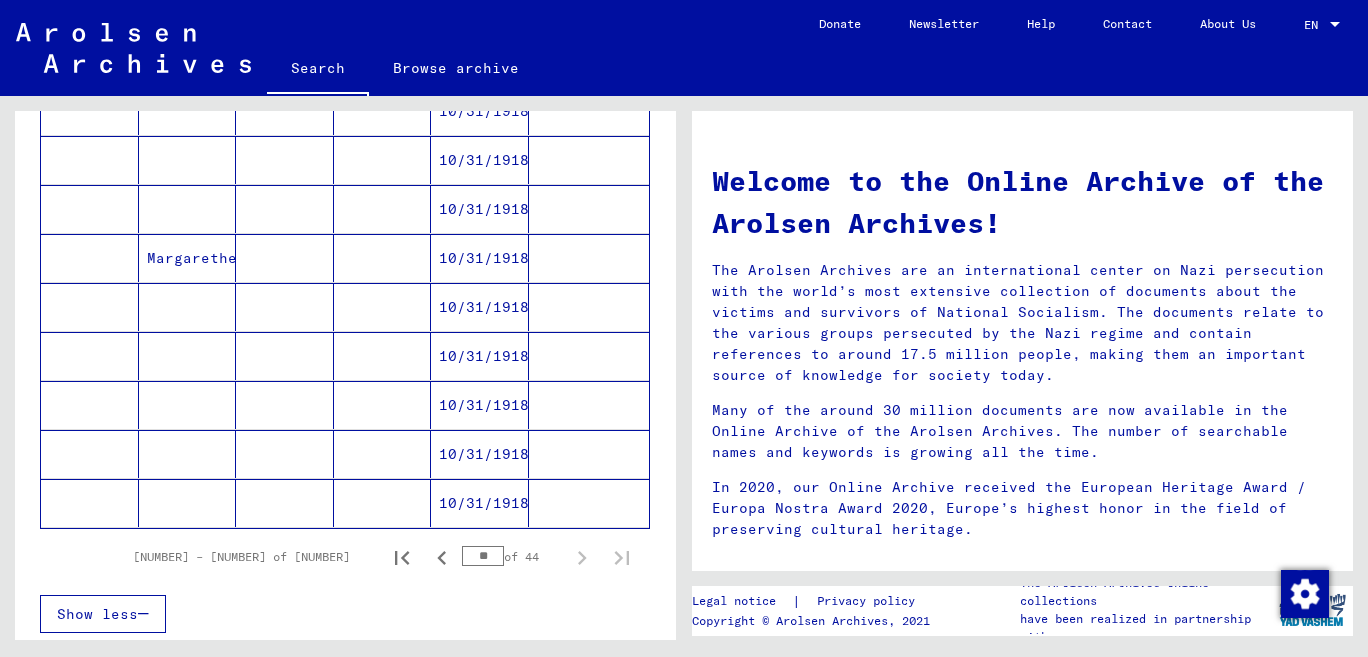 scroll, scrollTop: 892, scrollLeft: 0, axis: vertical 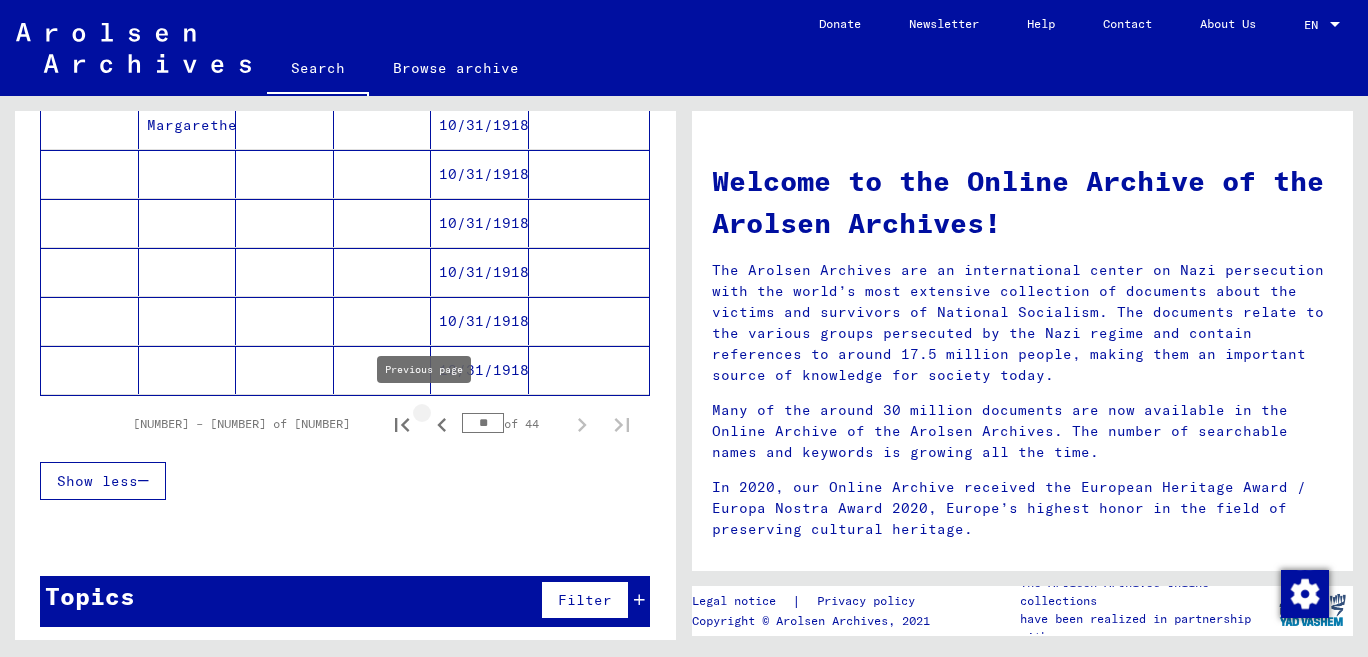 click 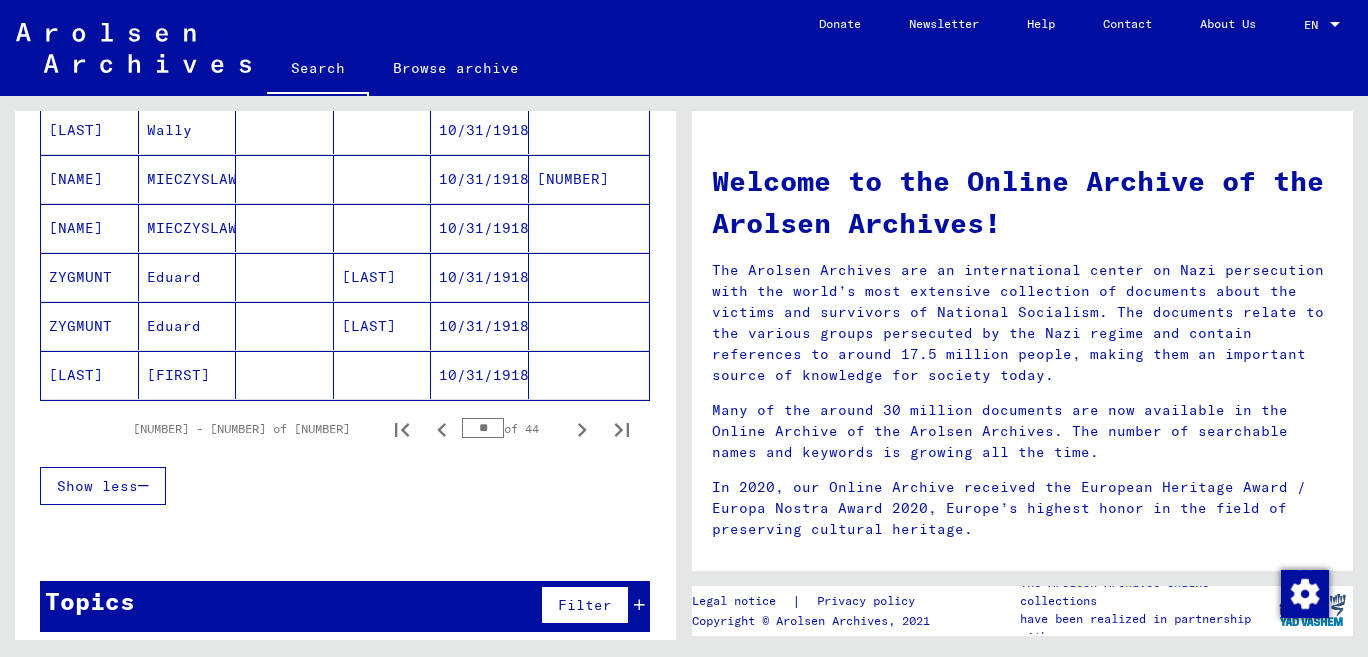 scroll, scrollTop: 1234, scrollLeft: 0, axis: vertical 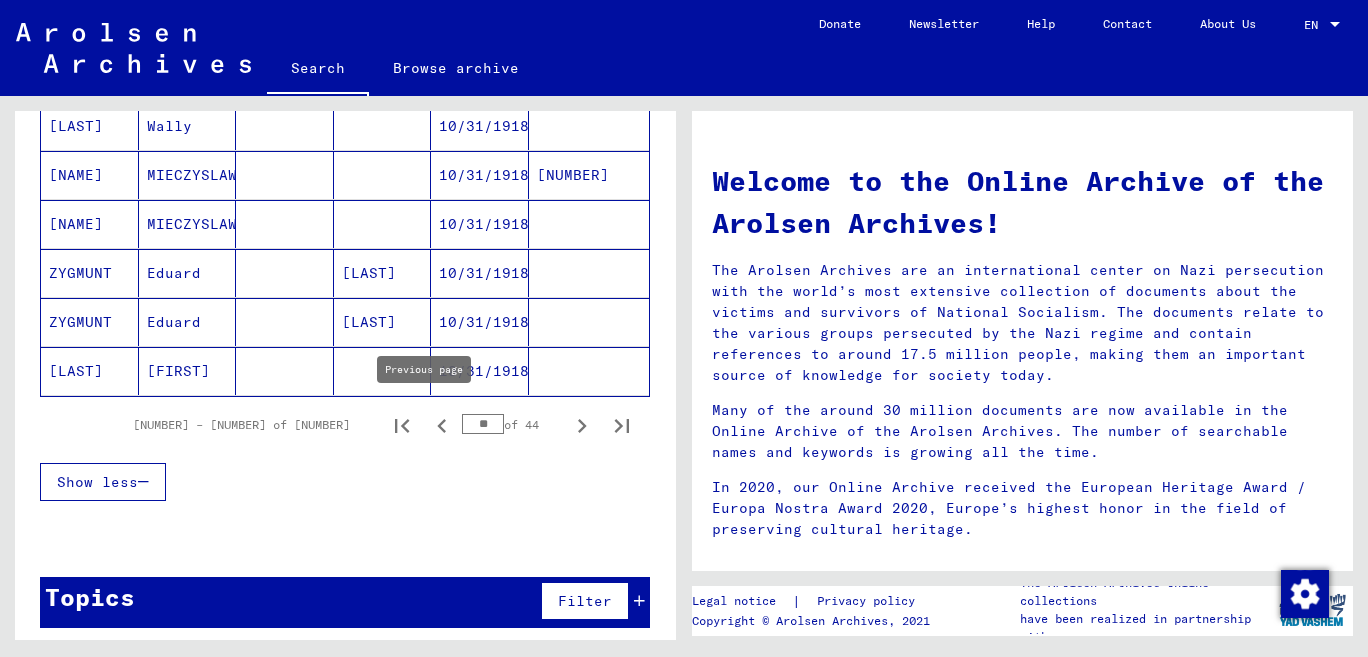 click 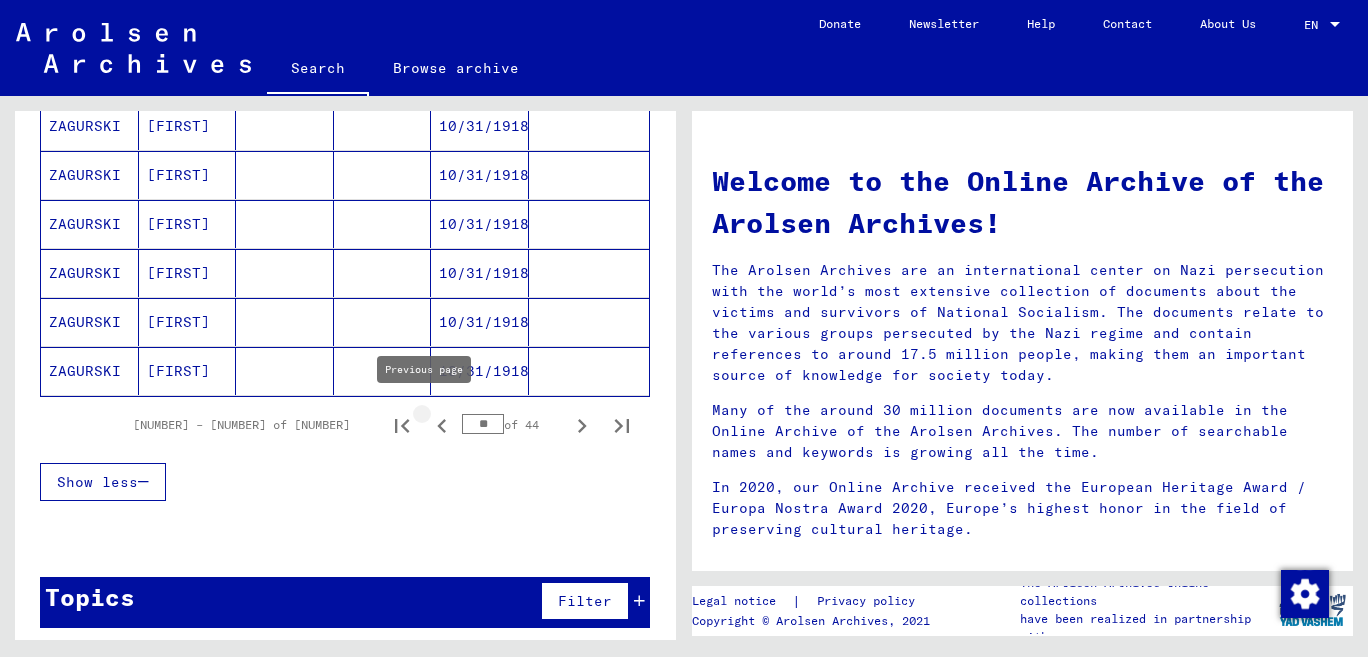 click 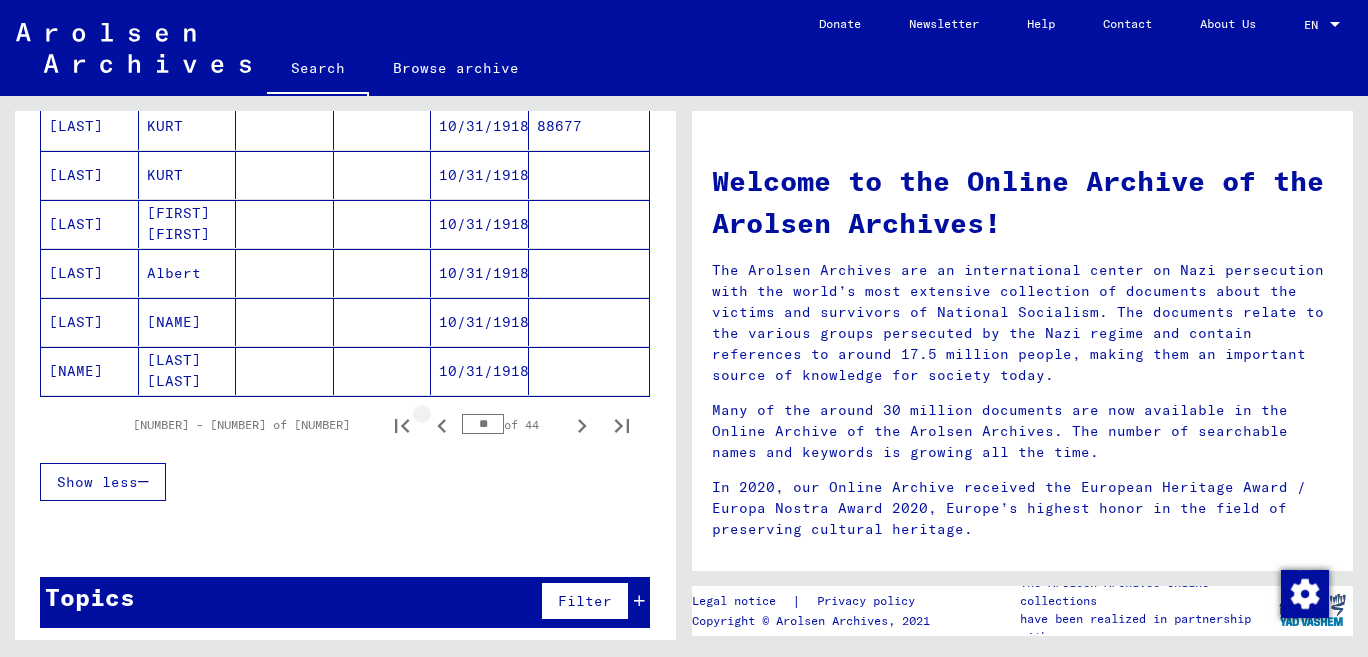 click 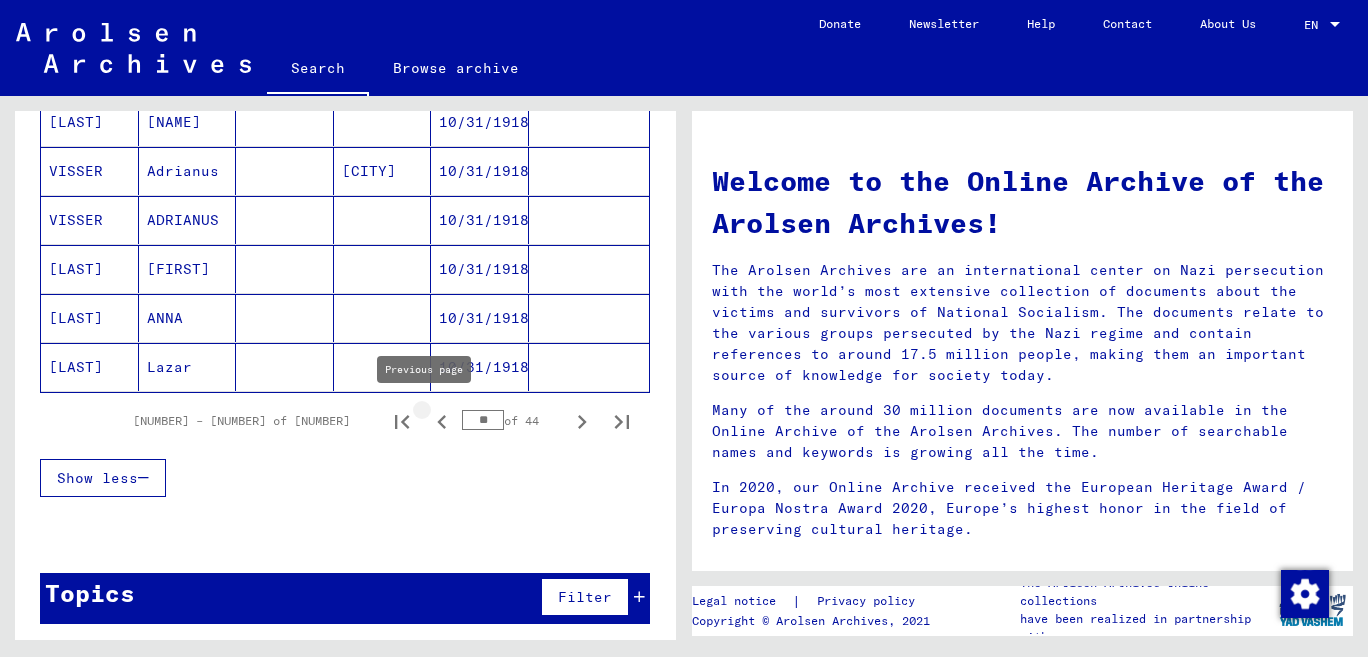 click 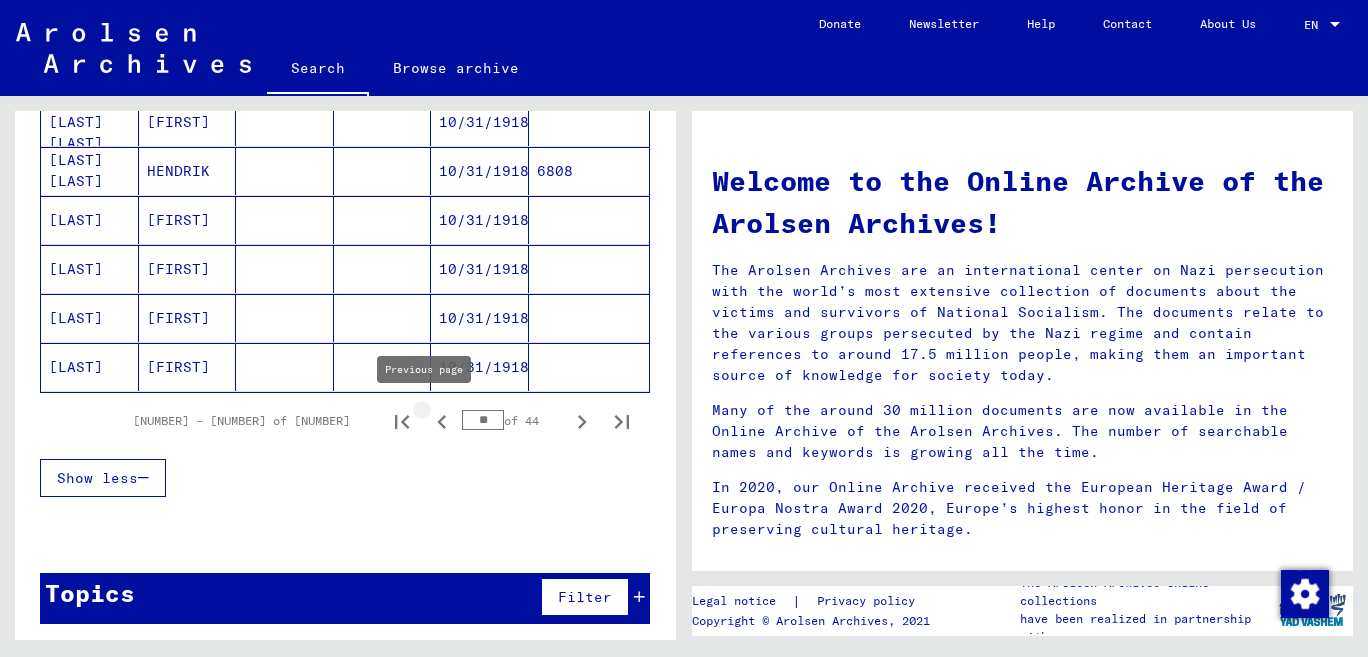 scroll, scrollTop: 1234, scrollLeft: 0, axis: vertical 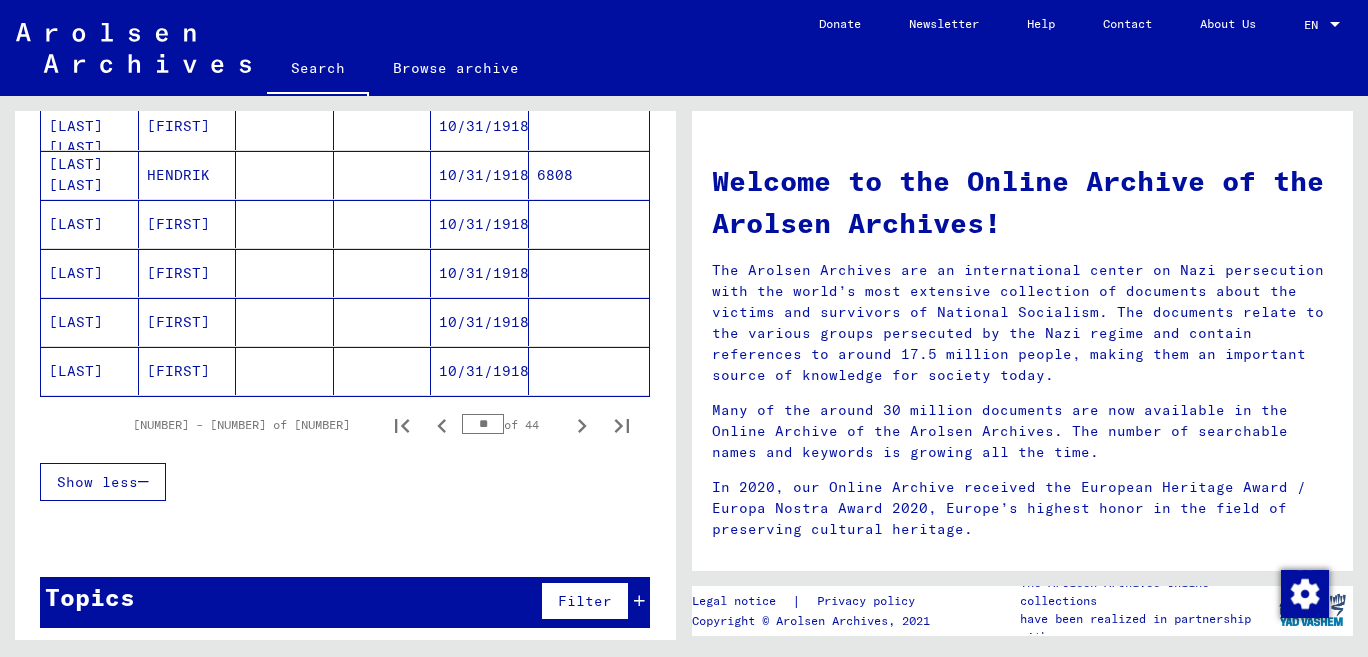 click 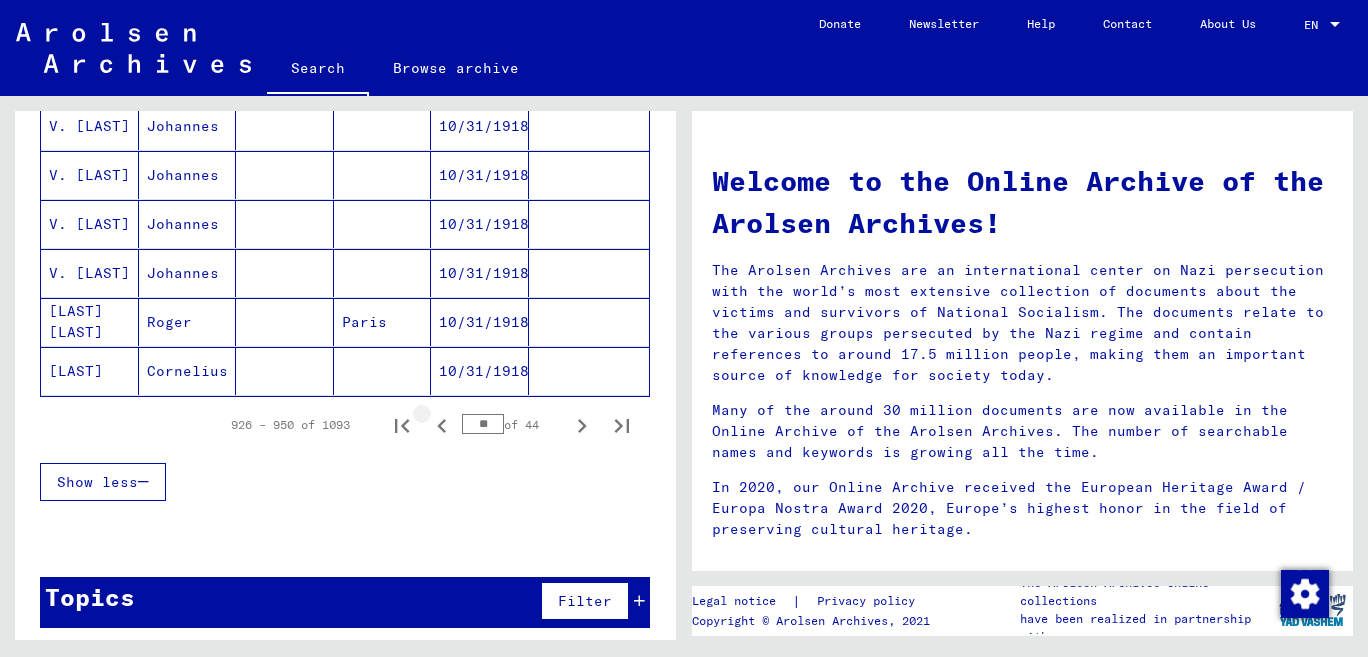 click 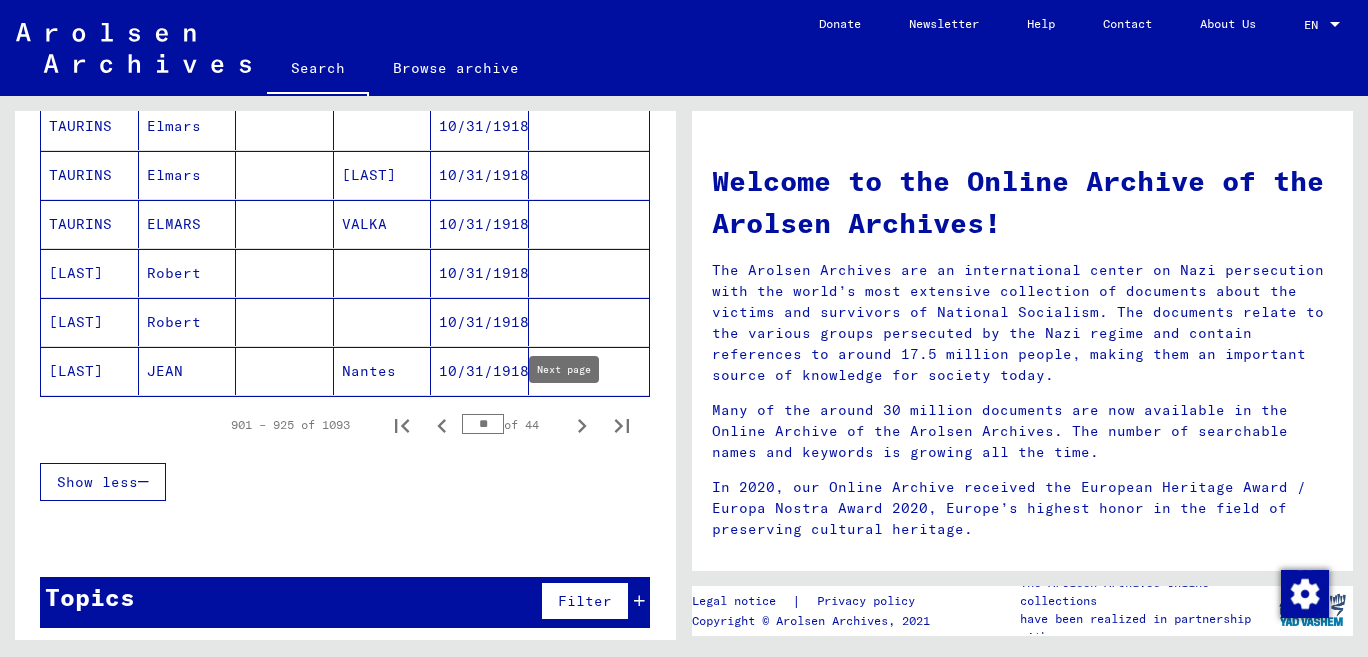 click 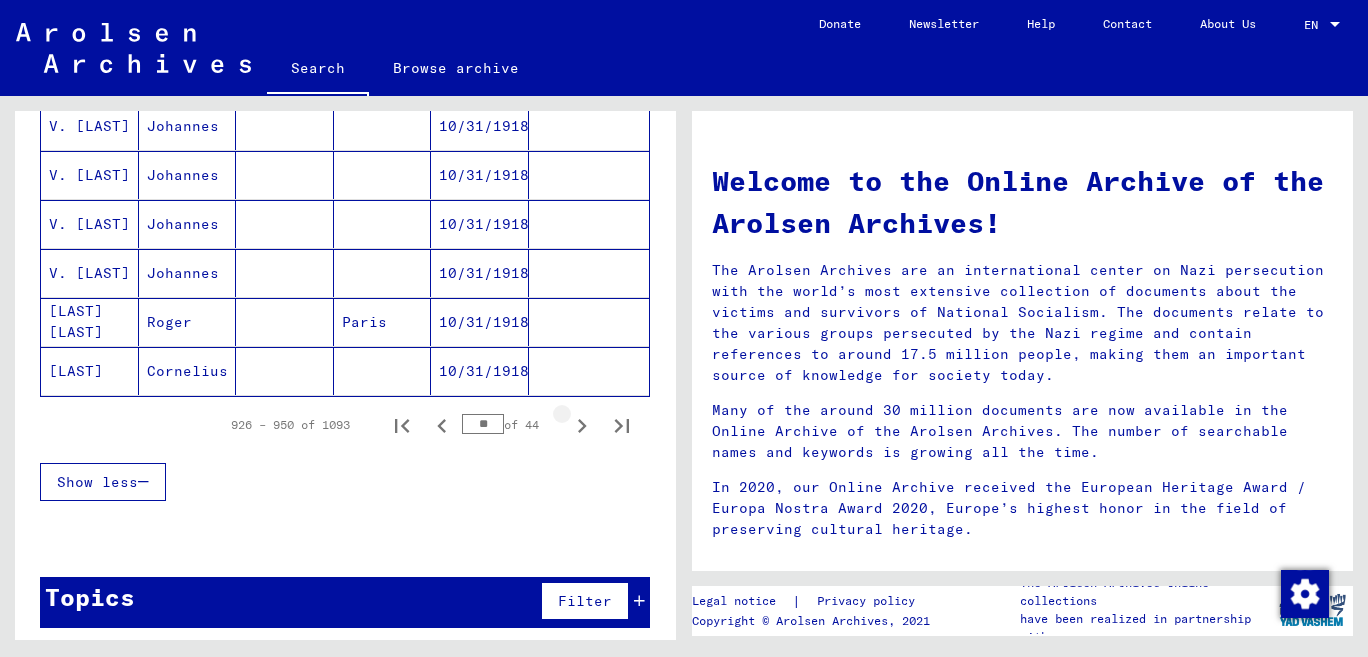 click 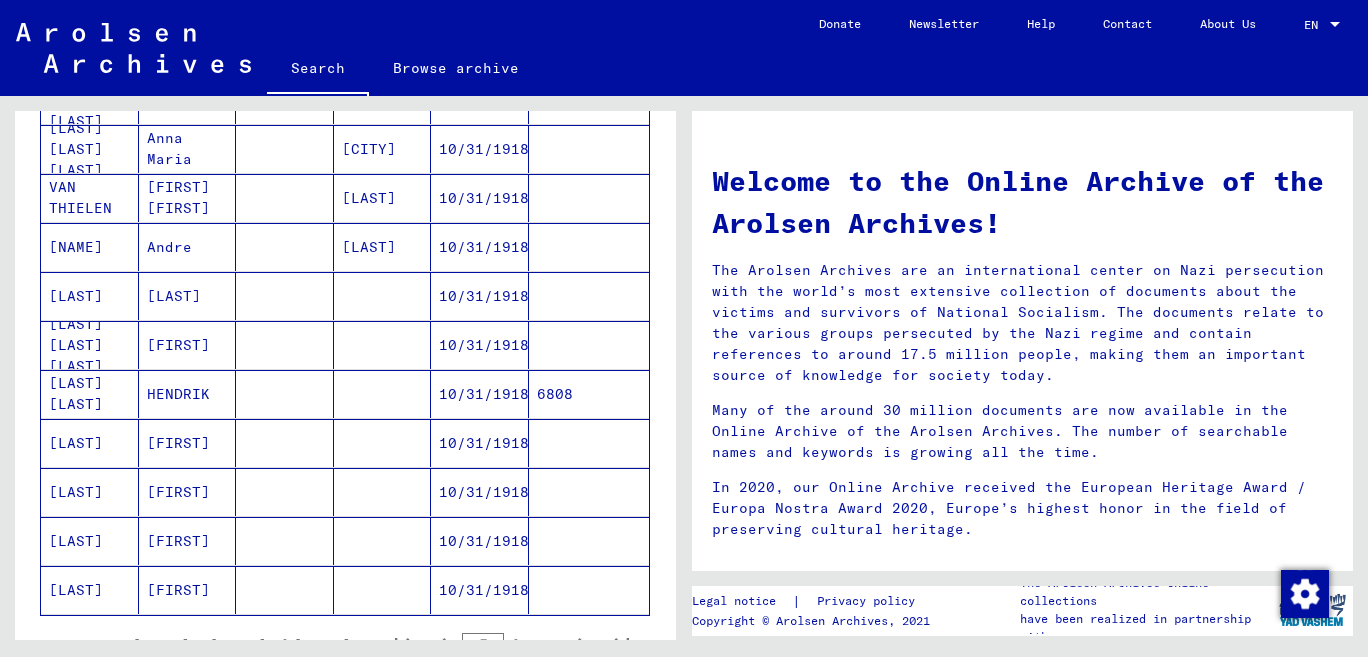 scroll, scrollTop: 1234, scrollLeft: 0, axis: vertical 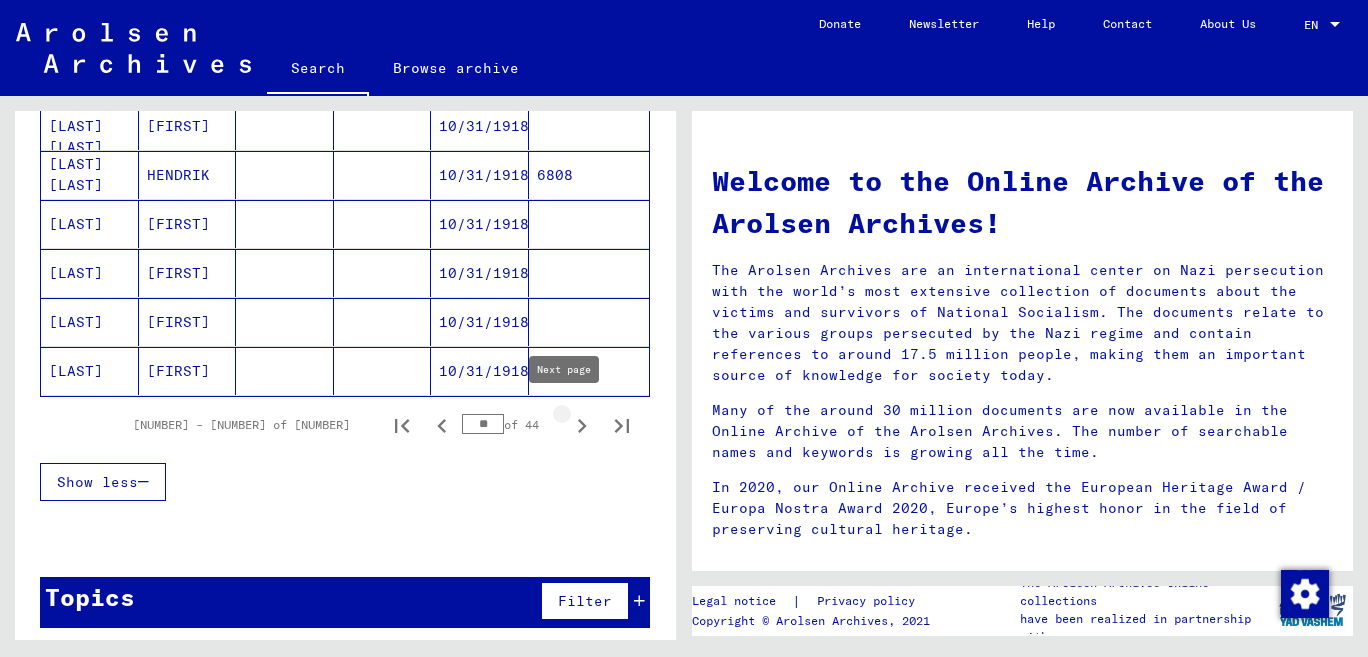 click 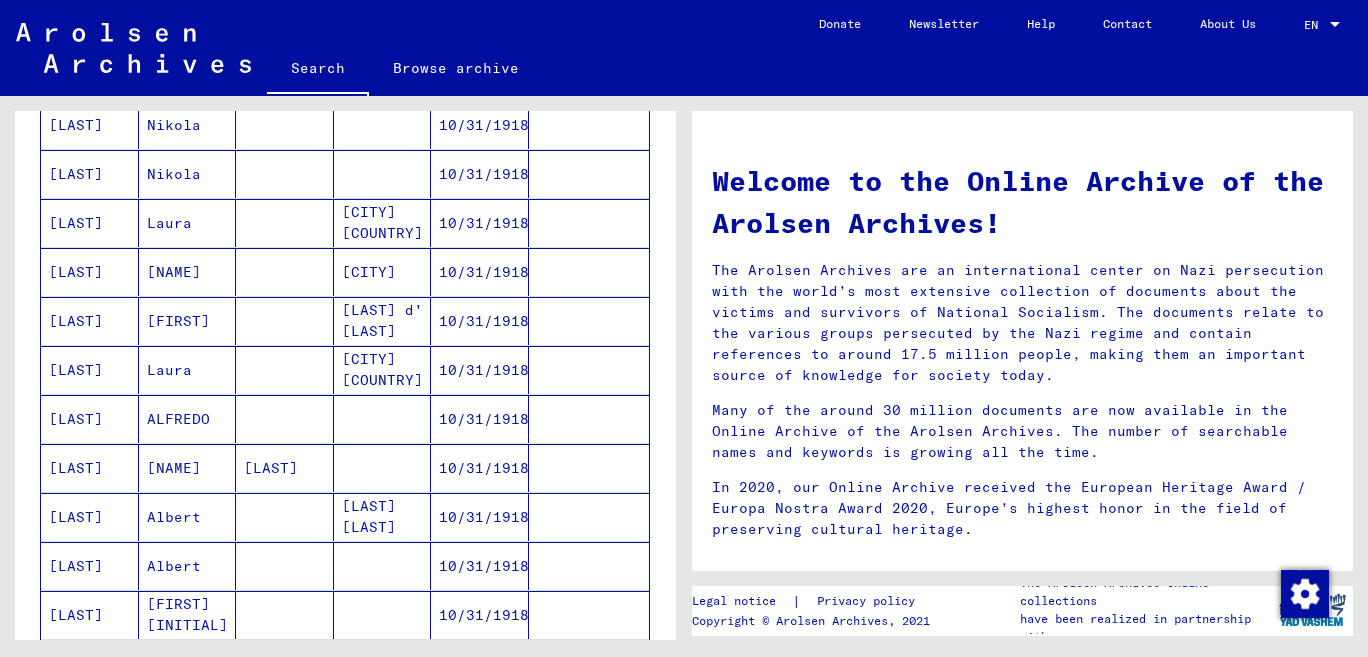 scroll, scrollTop: 351, scrollLeft: 0, axis: vertical 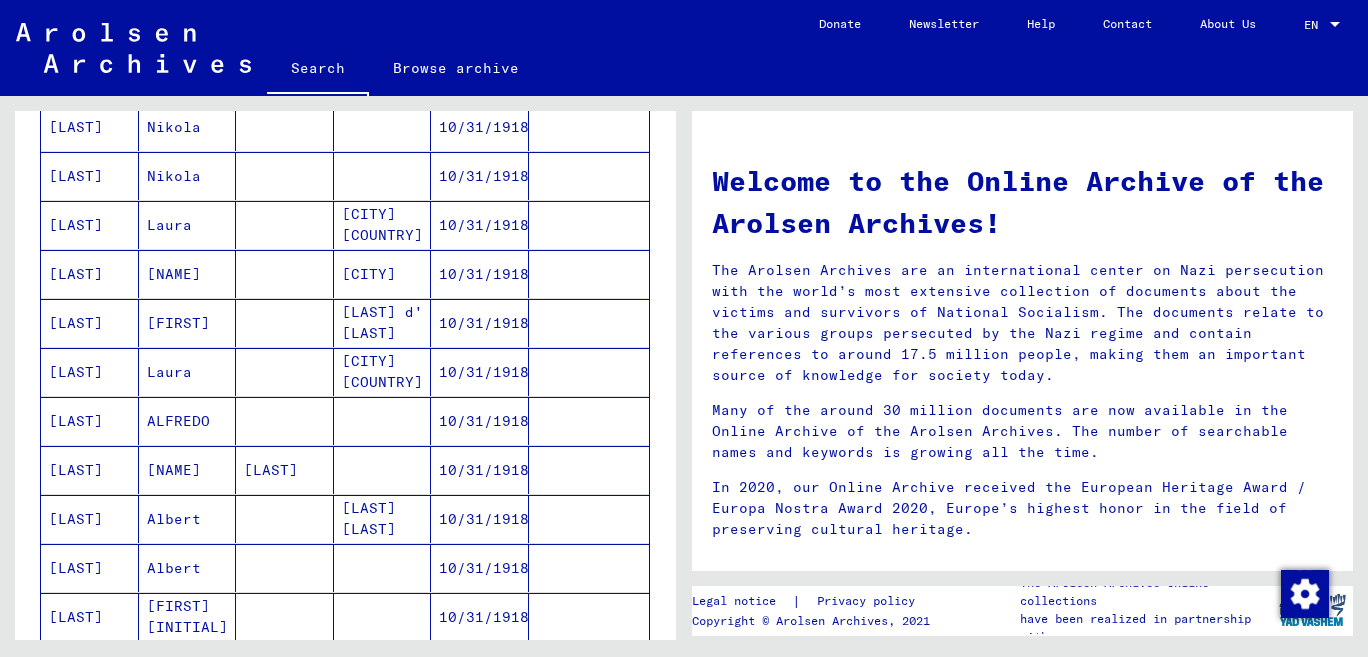 click on "[LAST]" at bounding box center (90, 470) 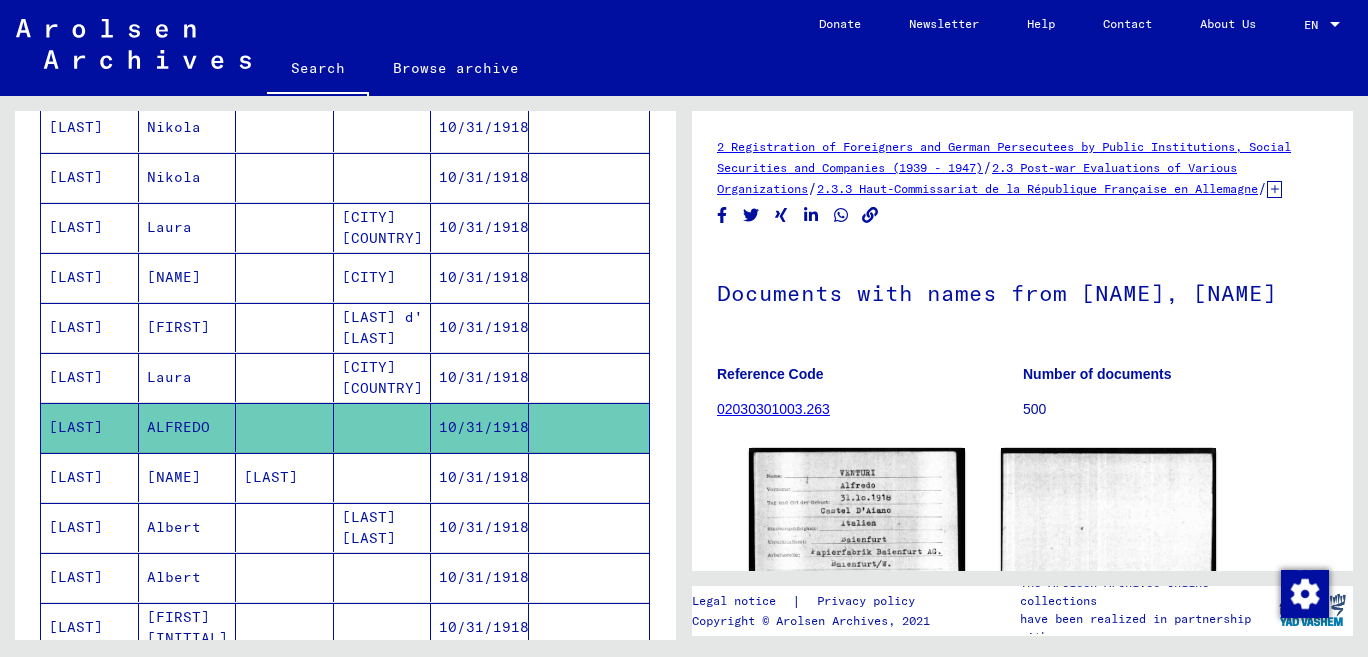 click on "[LAST]" at bounding box center [90, 527] 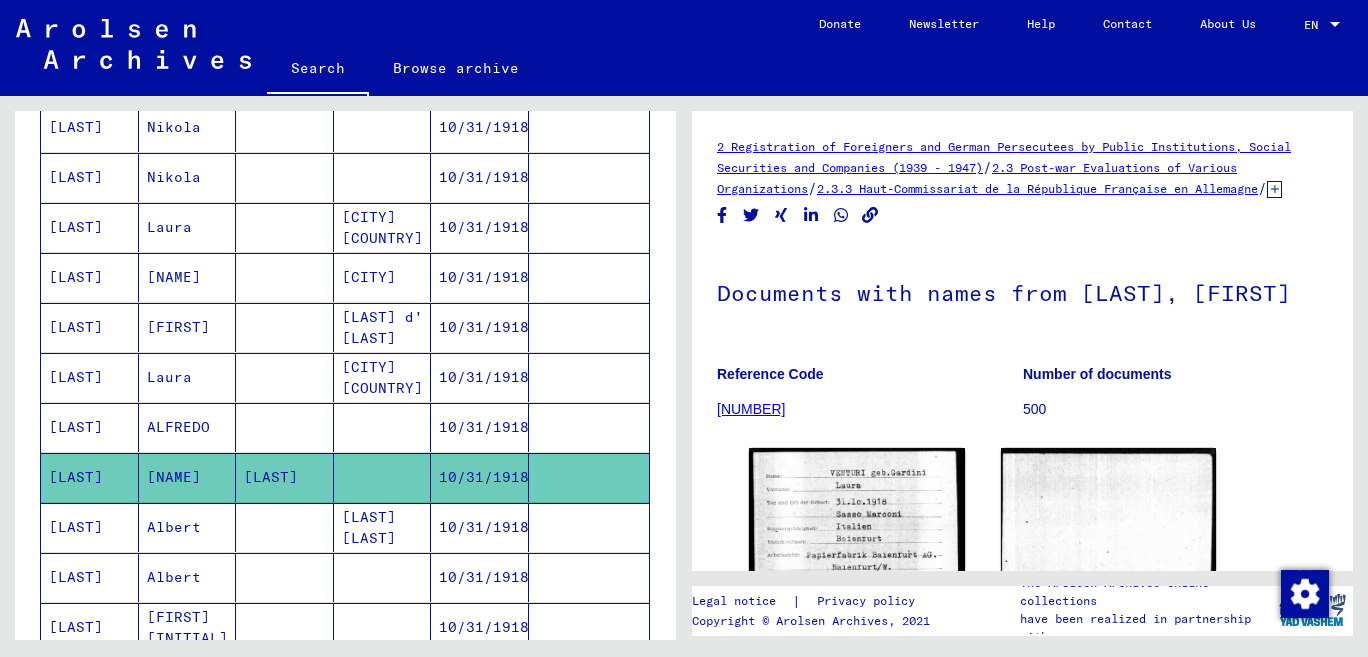 click on "[LAST]" at bounding box center [90, 477] 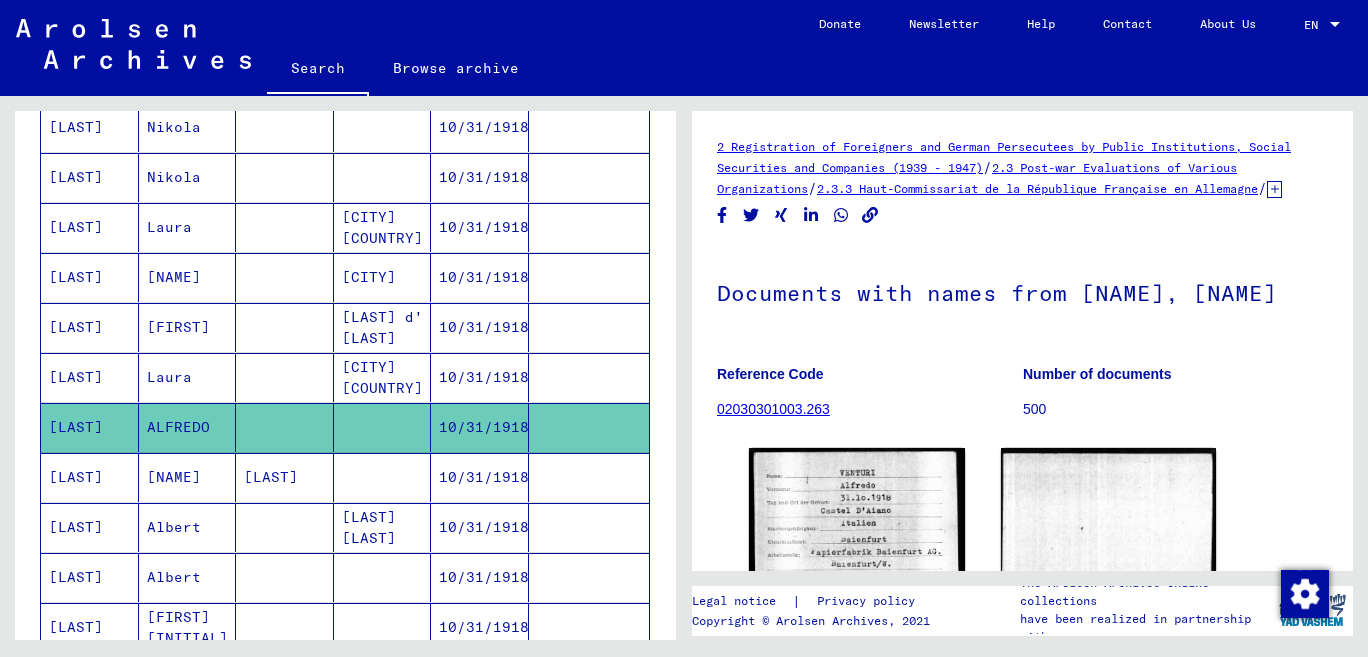 click on "[LAST]" at bounding box center [90, 427] 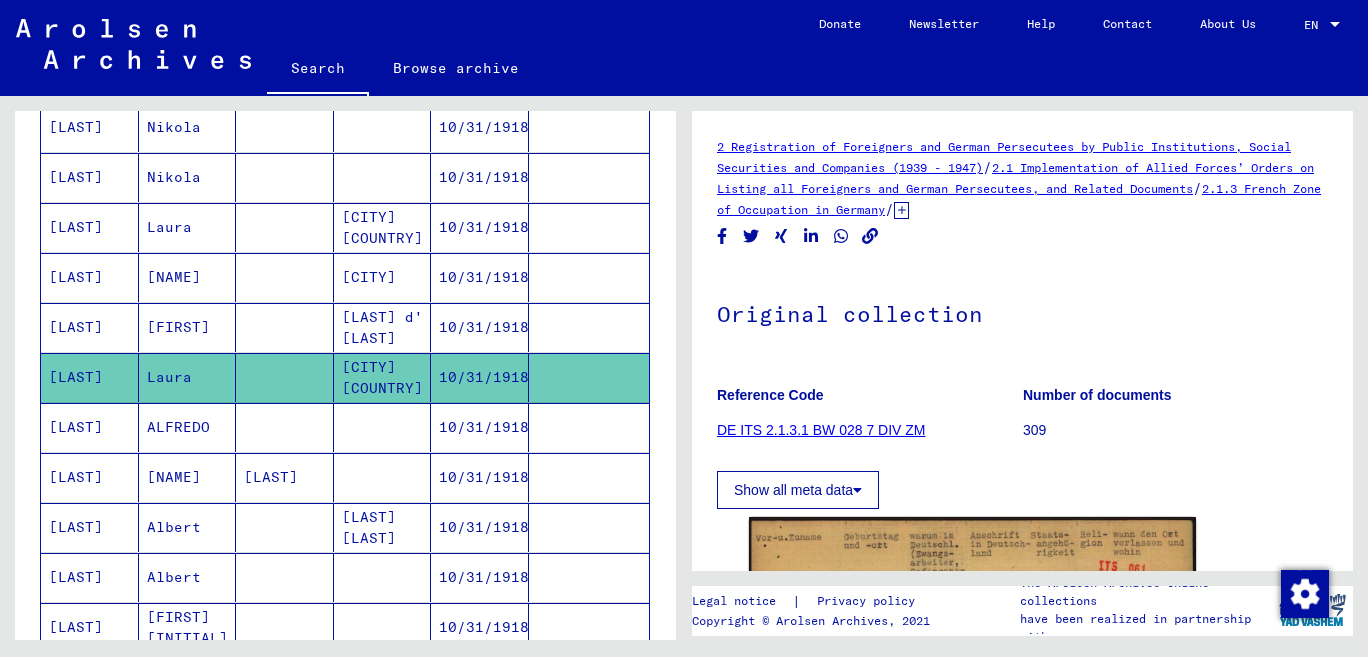 click on "[LAST]" at bounding box center [90, 377] 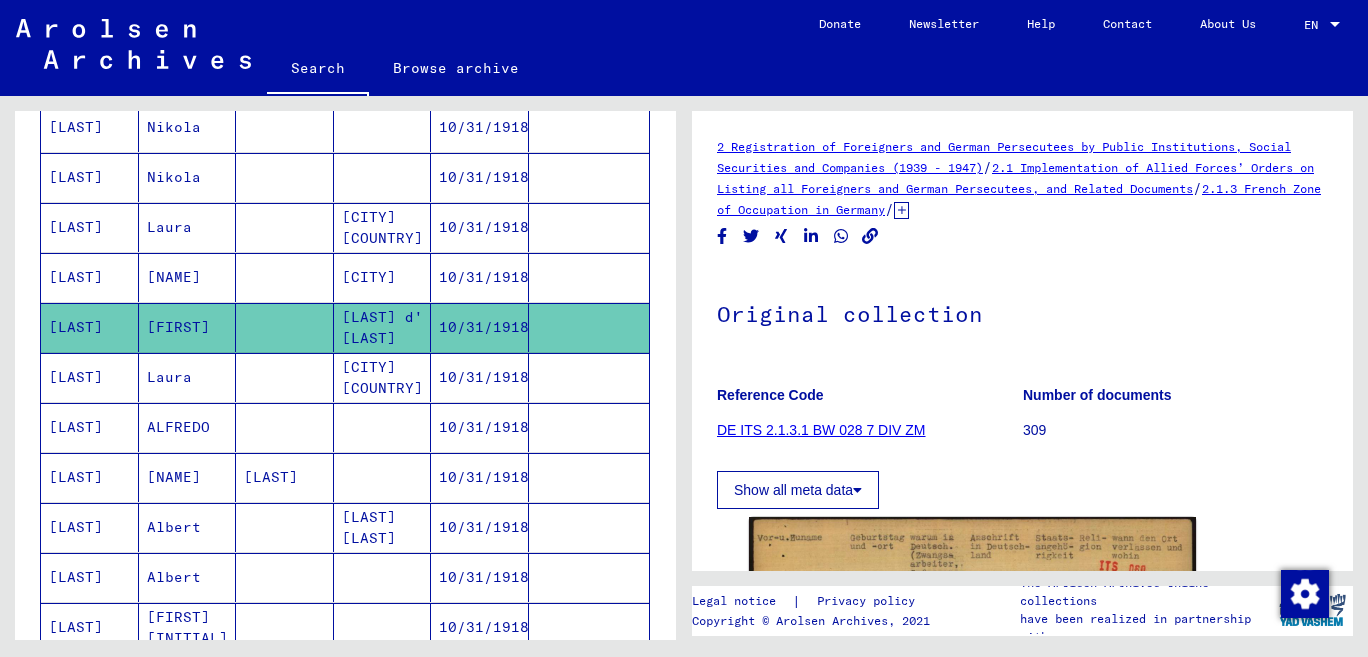 scroll, scrollTop: 423, scrollLeft: 0, axis: vertical 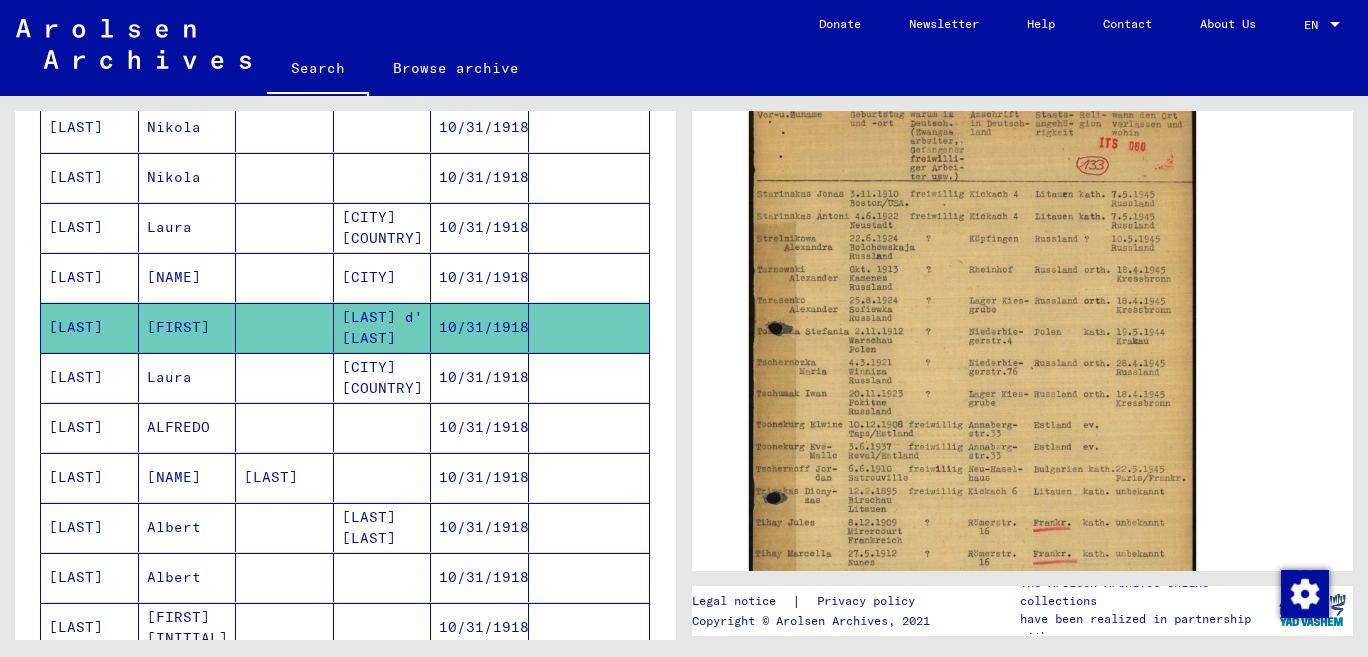 click on "[LAST]" at bounding box center (90, 327) 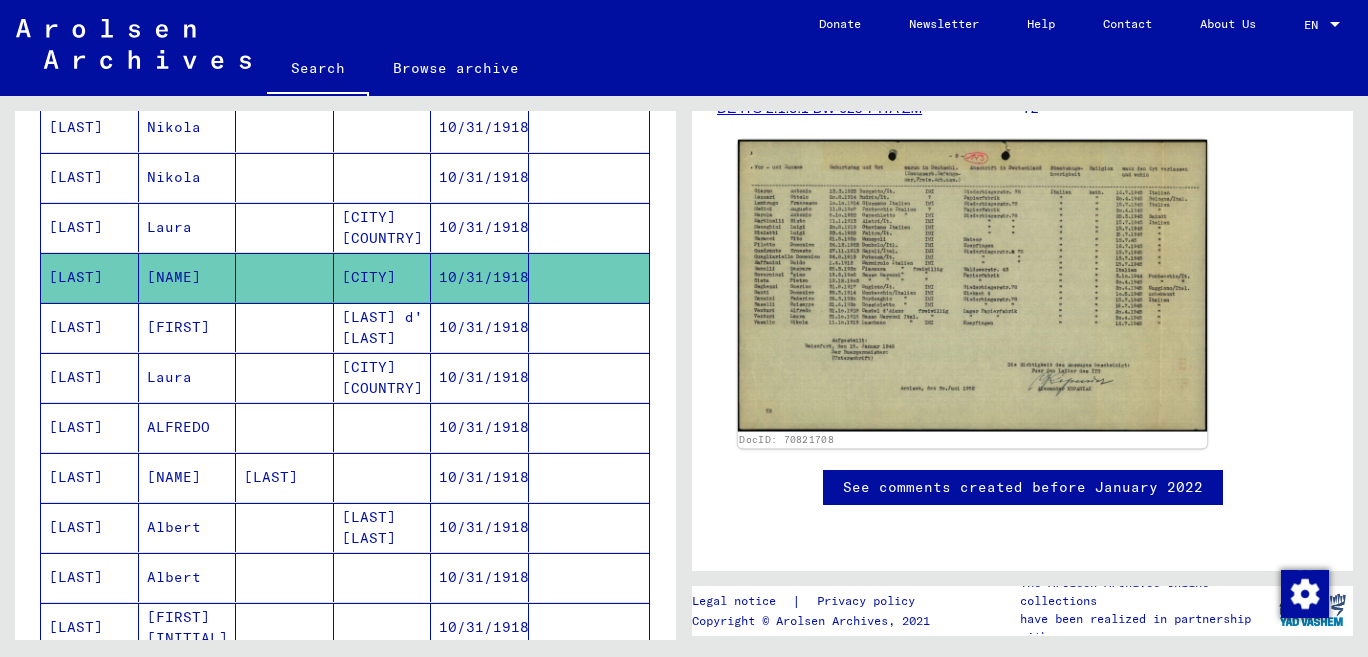 scroll, scrollTop: 0, scrollLeft: 0, axis: both 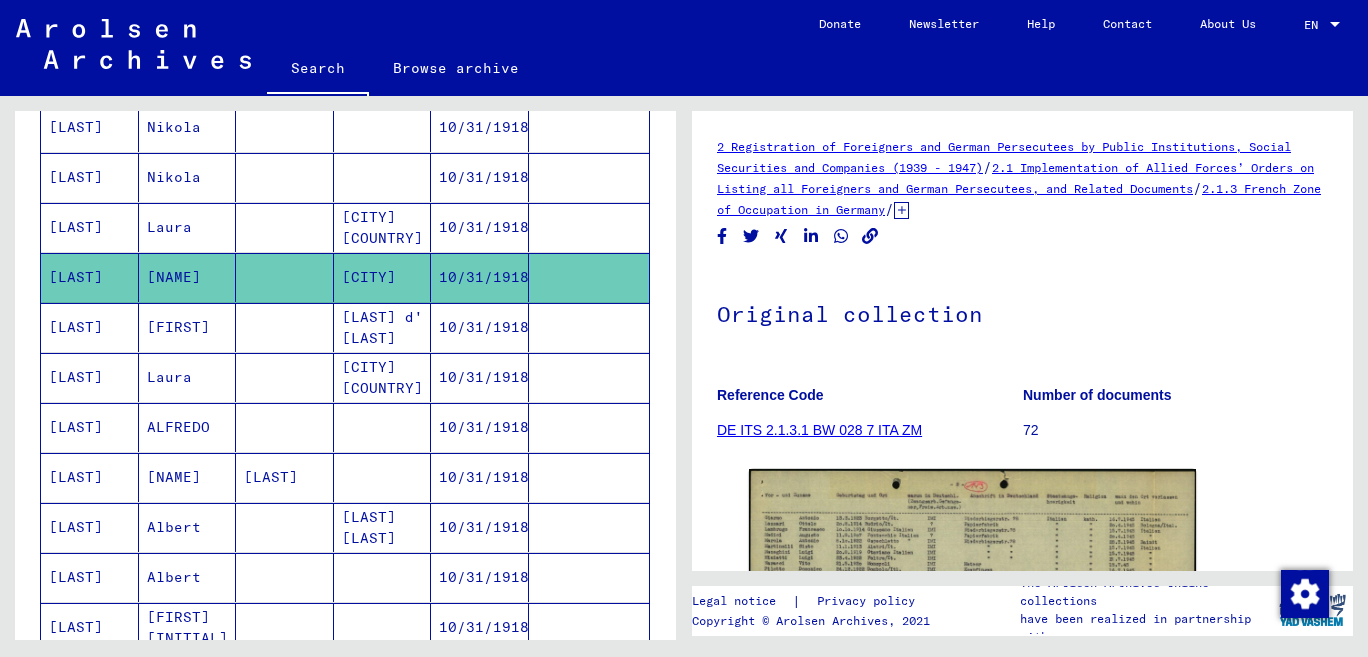 click on "DE ITS 2.1.3.1 BW 028 7 ITA ZM" 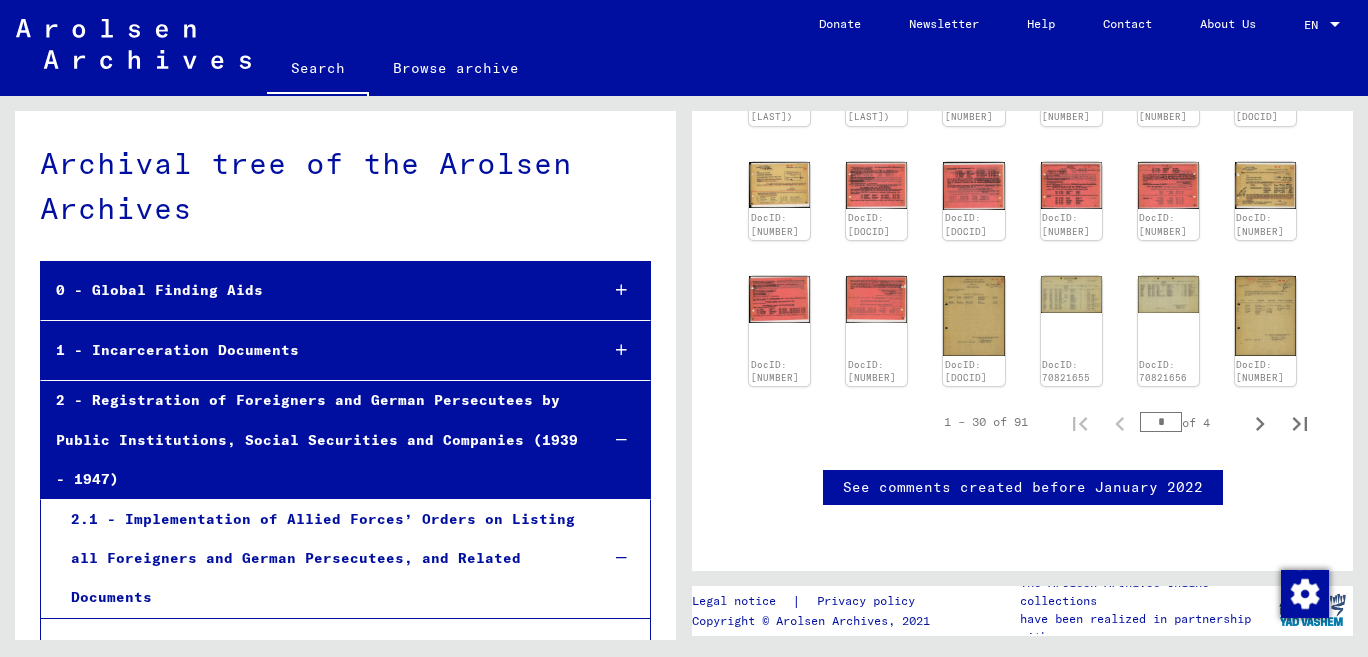 scroll, scrollTop: 846, scrollLeft: 0, axis: vertical 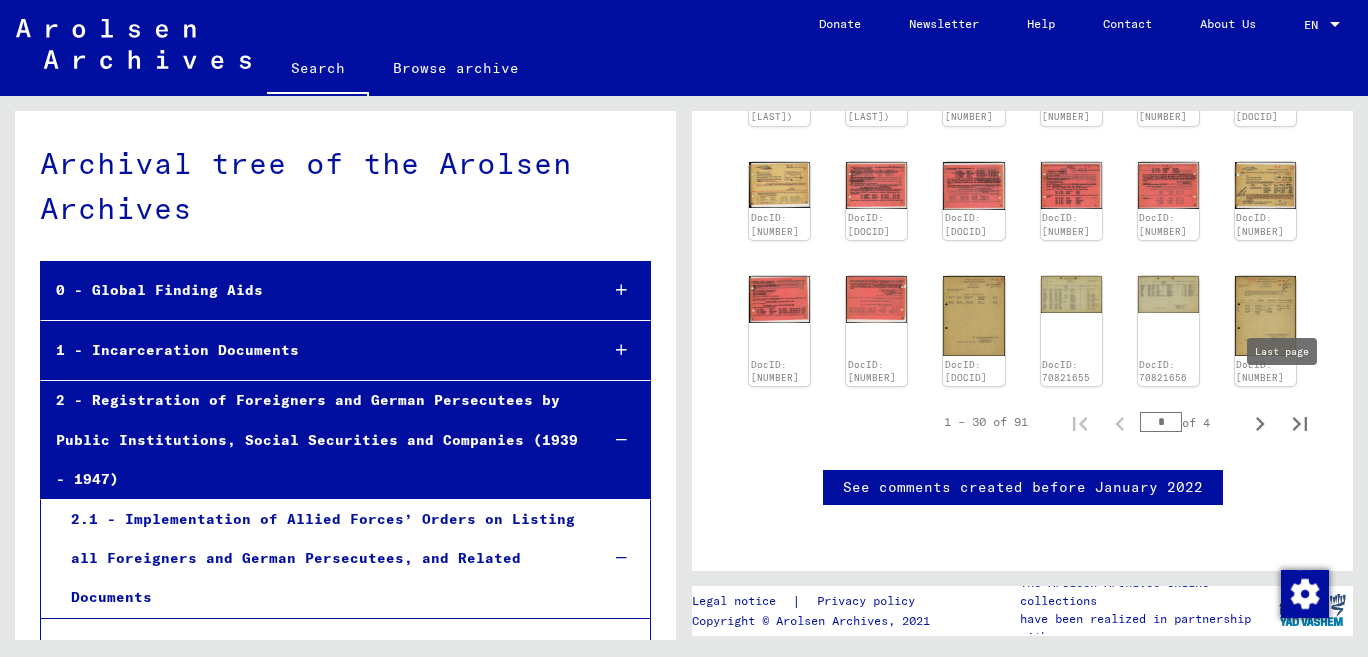 click 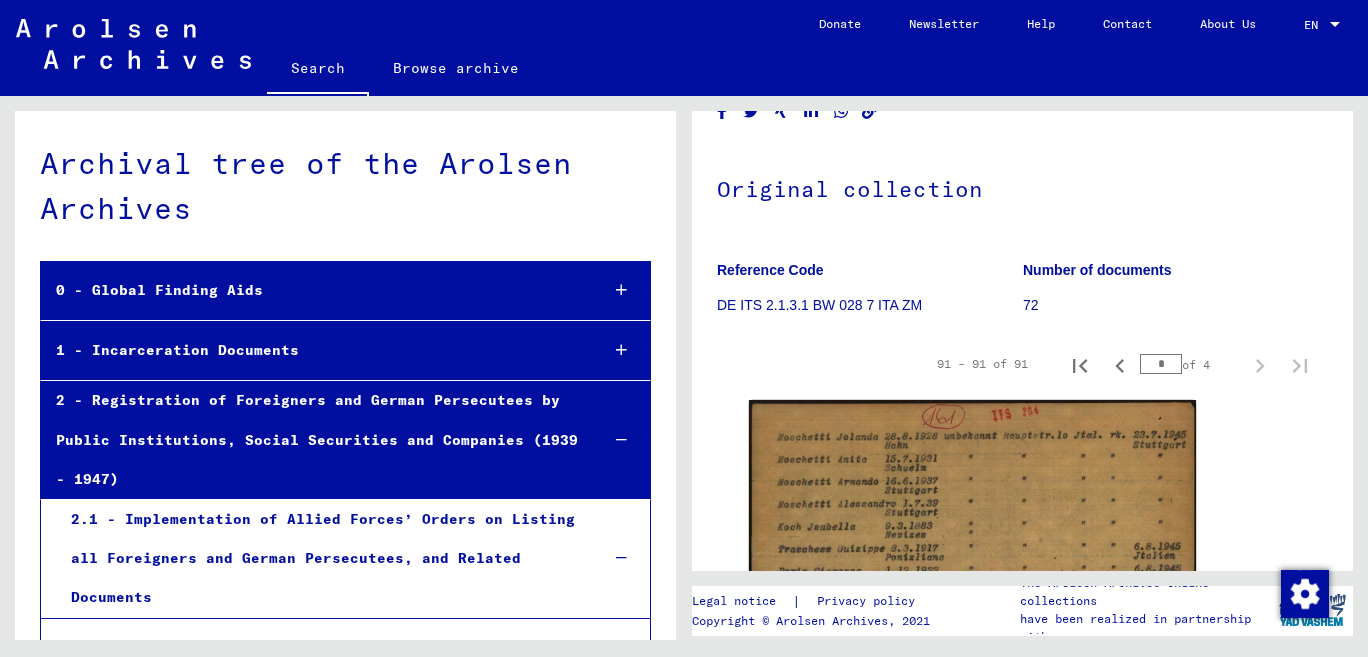 scroll, scrollTop: 0, scrollLeft: 0, axis: both 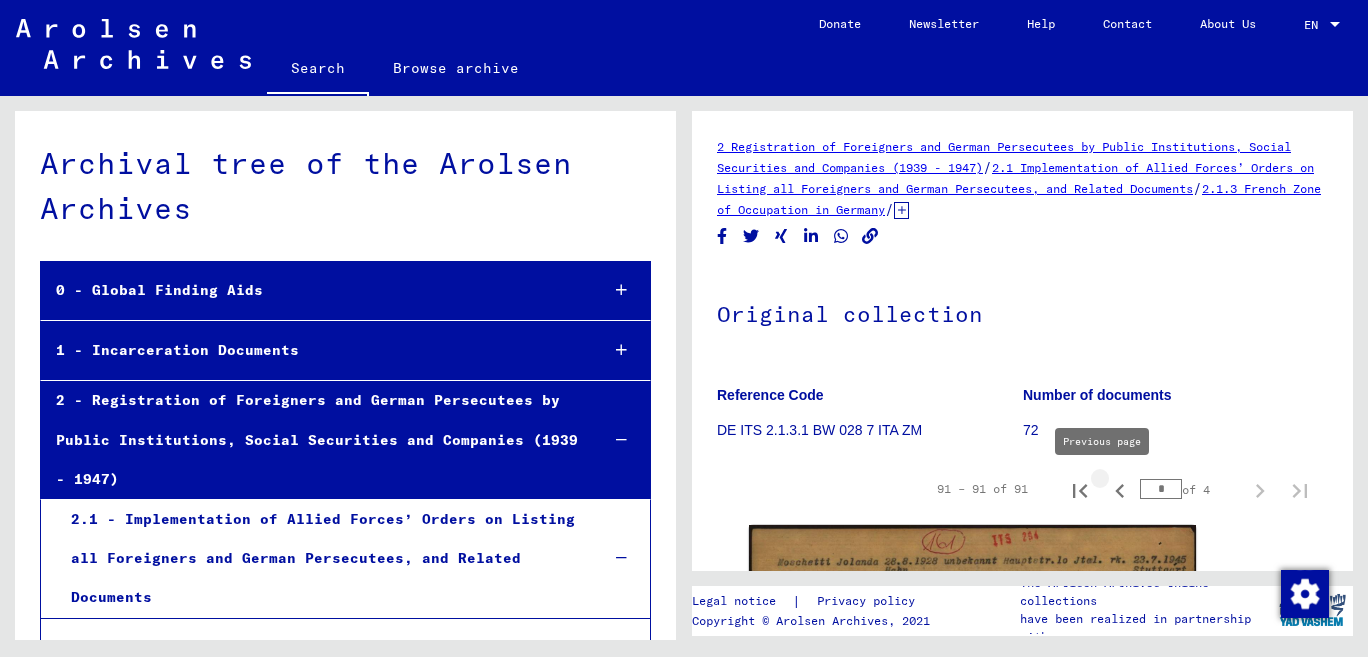 click 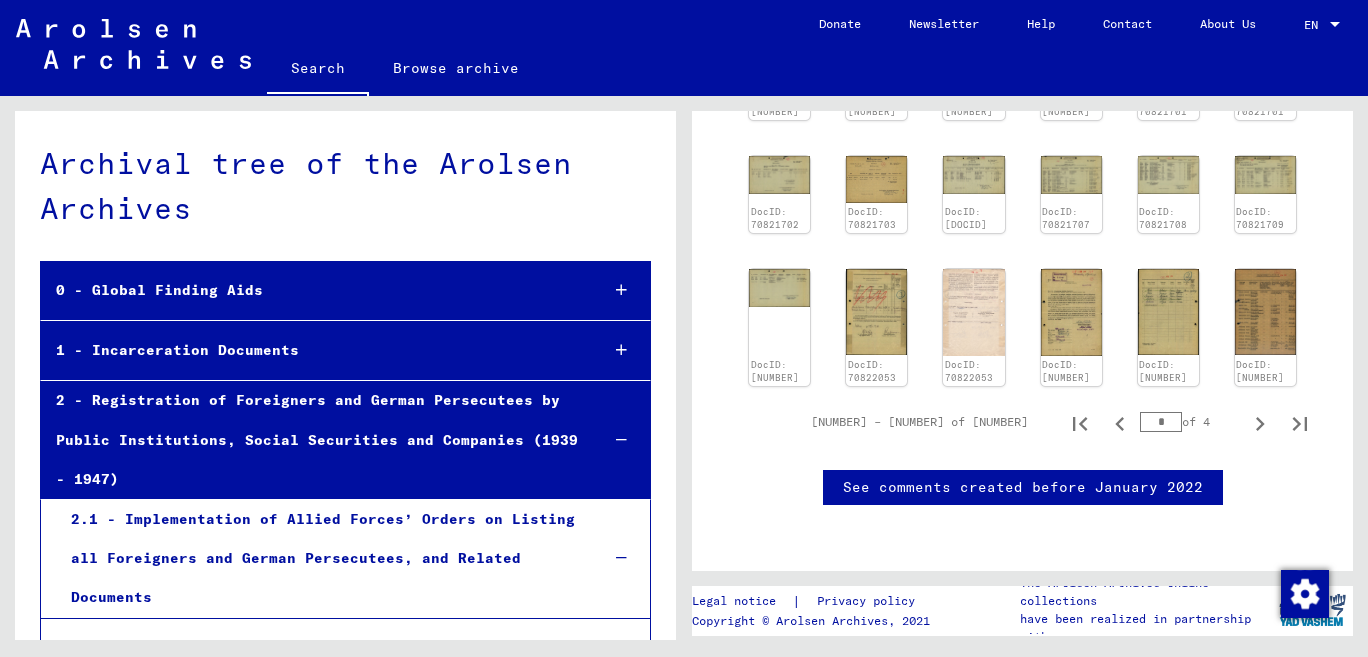 scroll, scrollTop: 855, scrollLeft: 0, axis: vertical 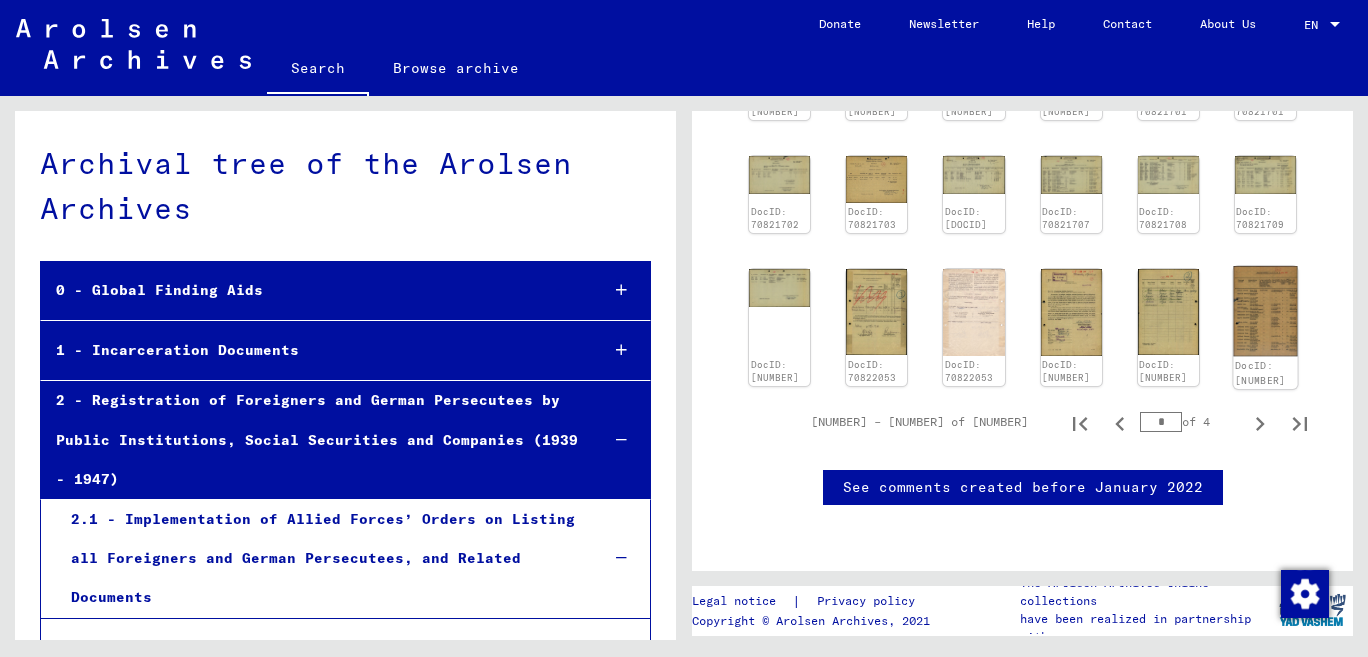 click 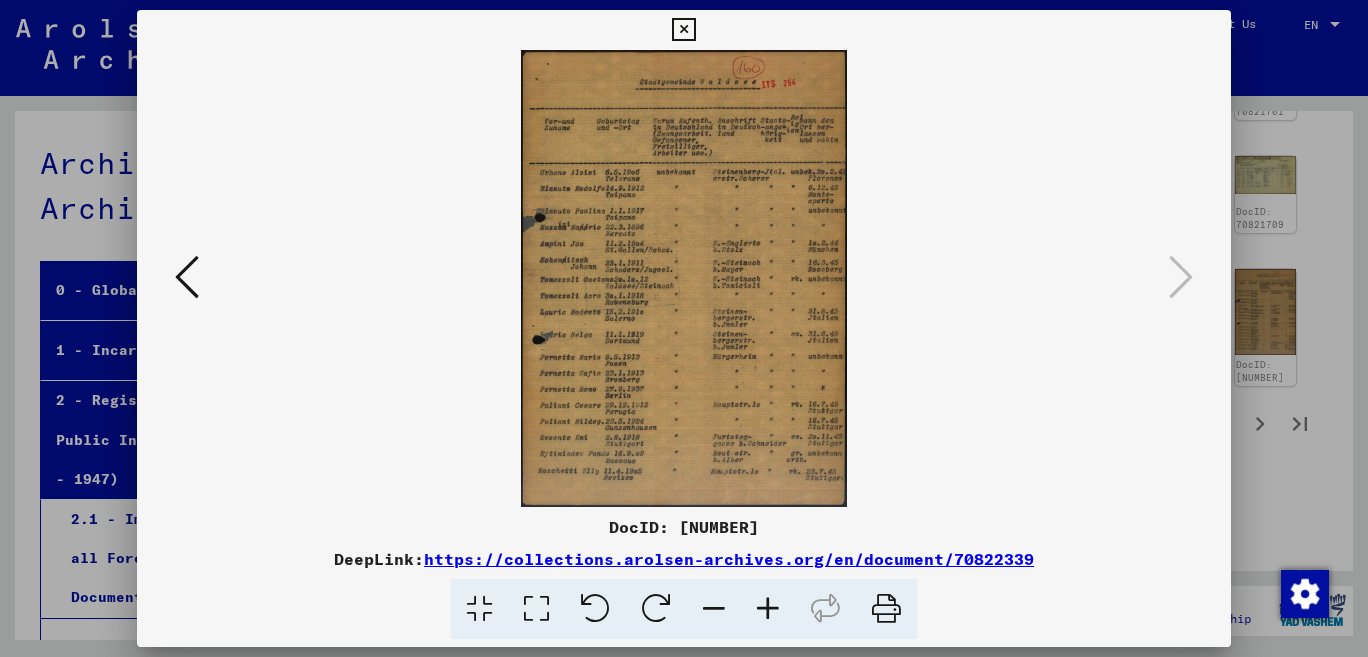 click at bounding box center [187, 277] 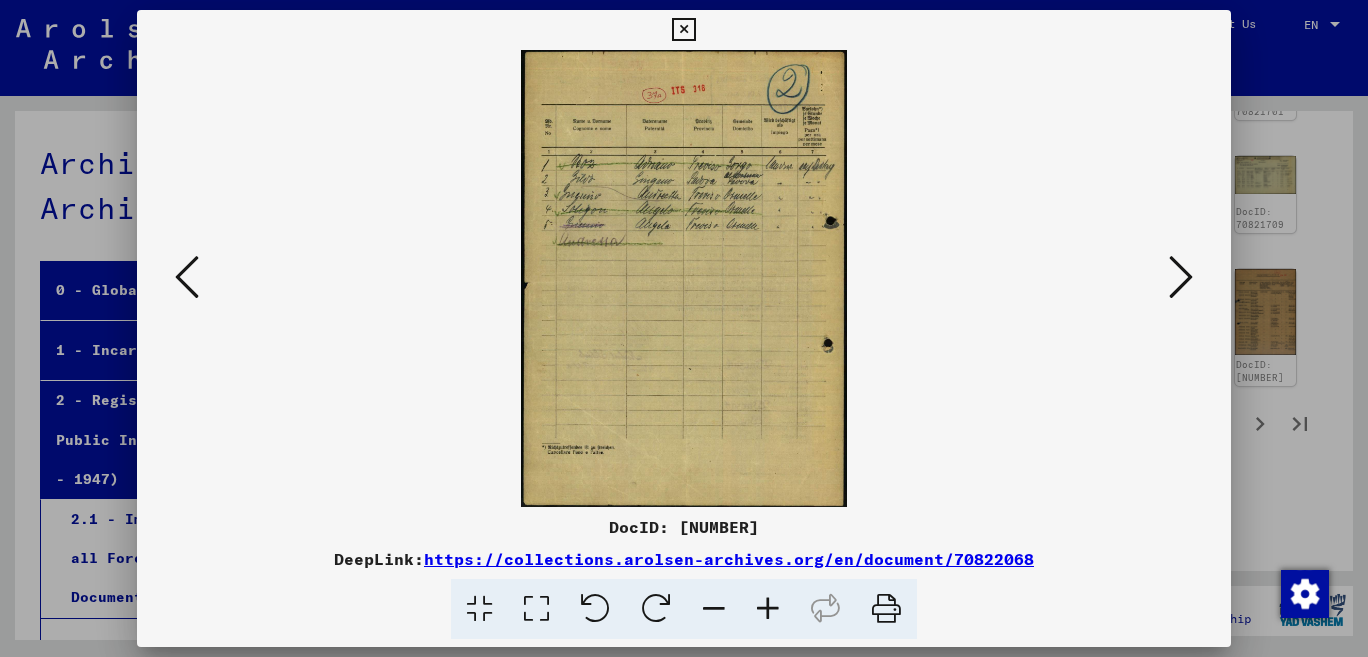click at bounding box center [187, 277] 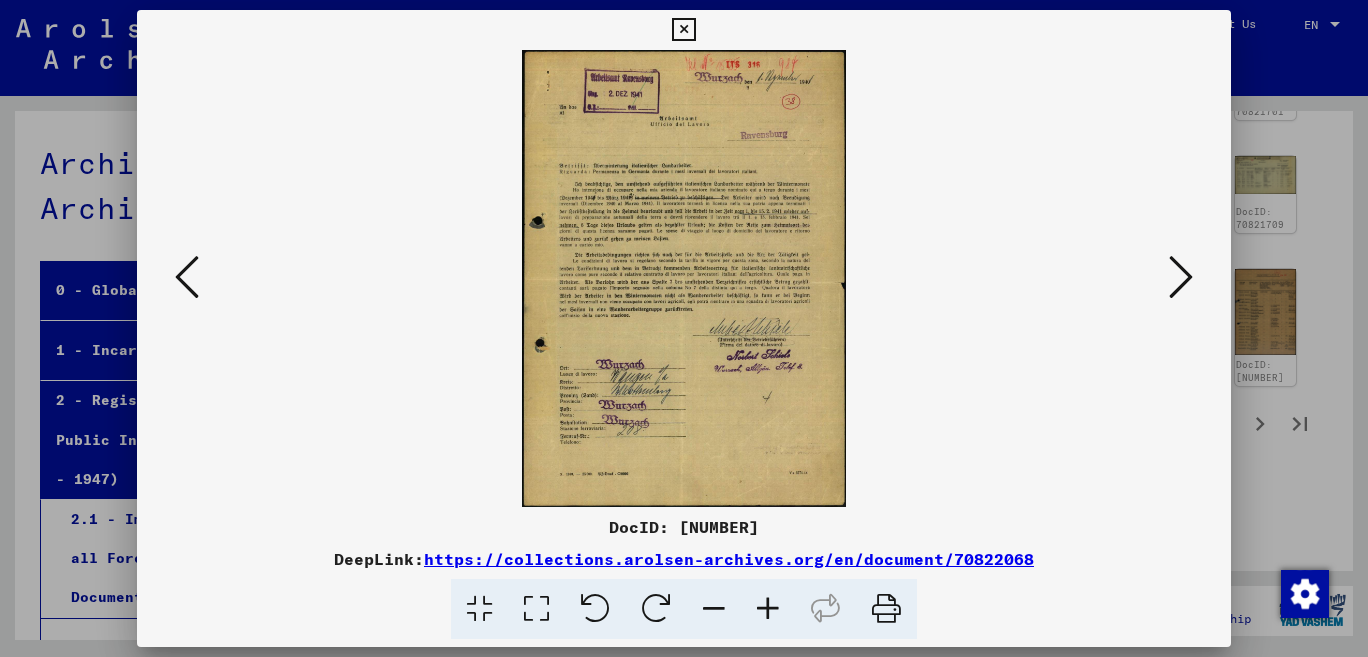 click at bounding box center (187, 277) 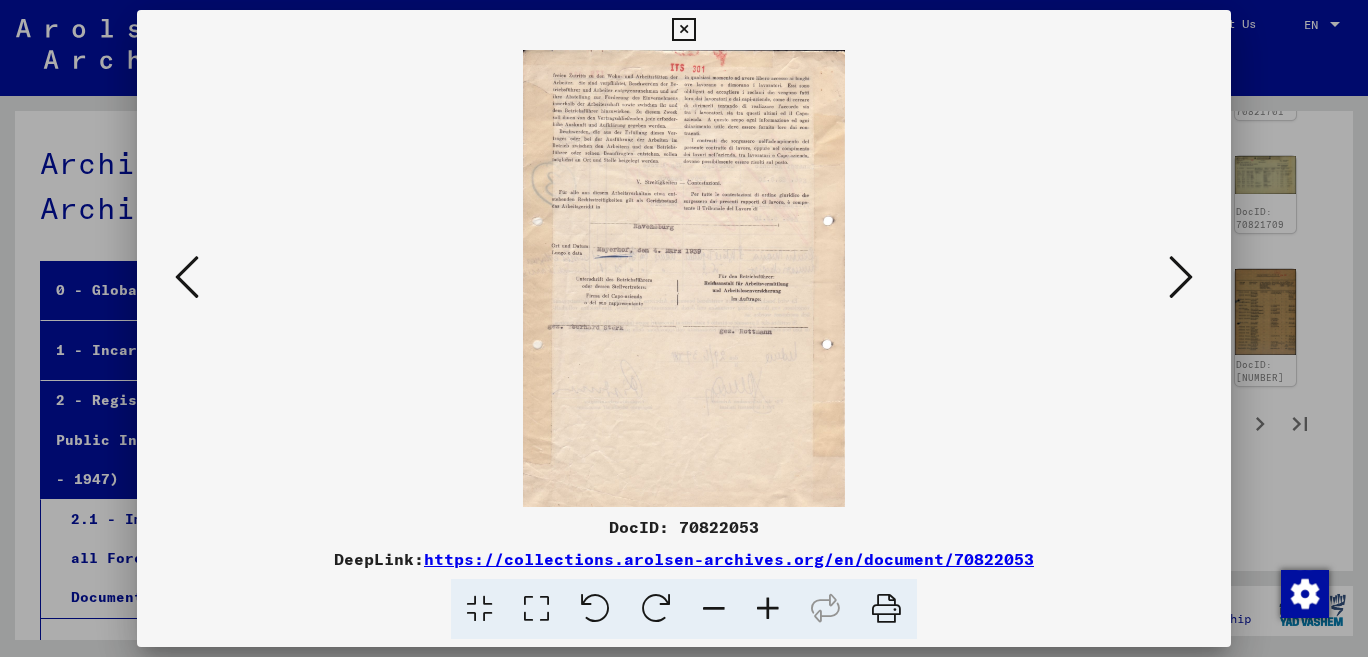 click at bounding box center (187, 277) 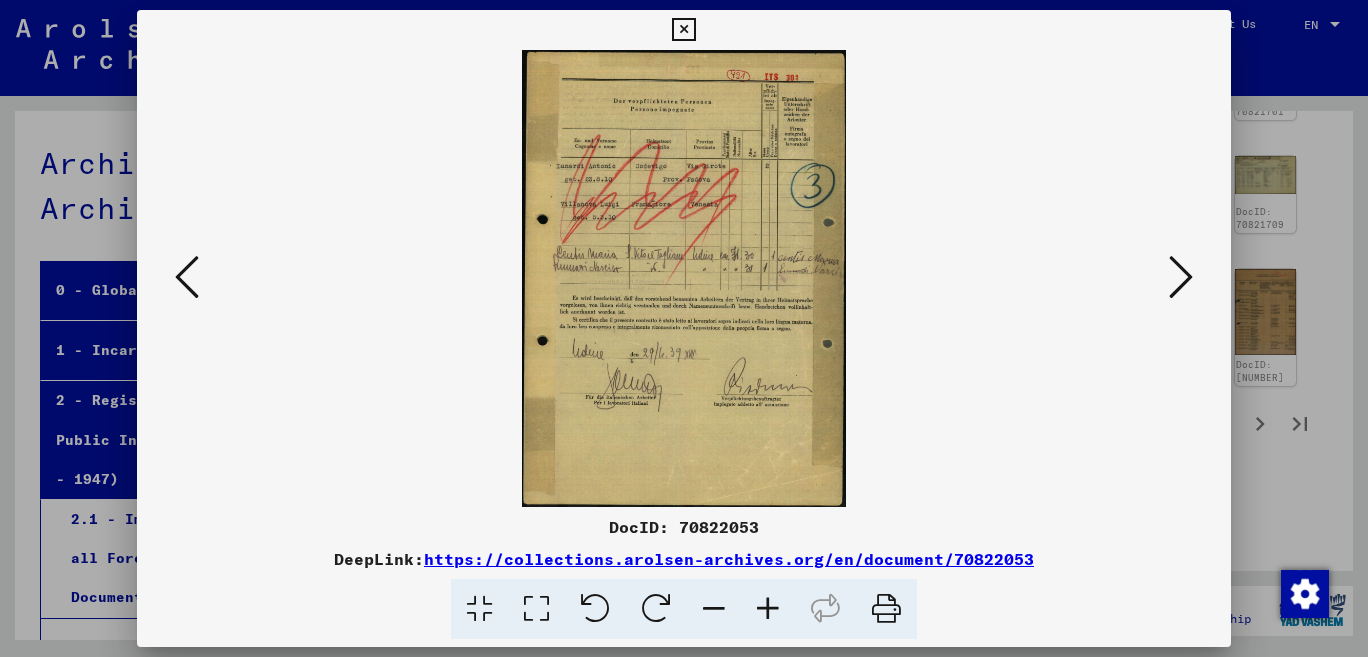 click at bounding box center [187, 277] 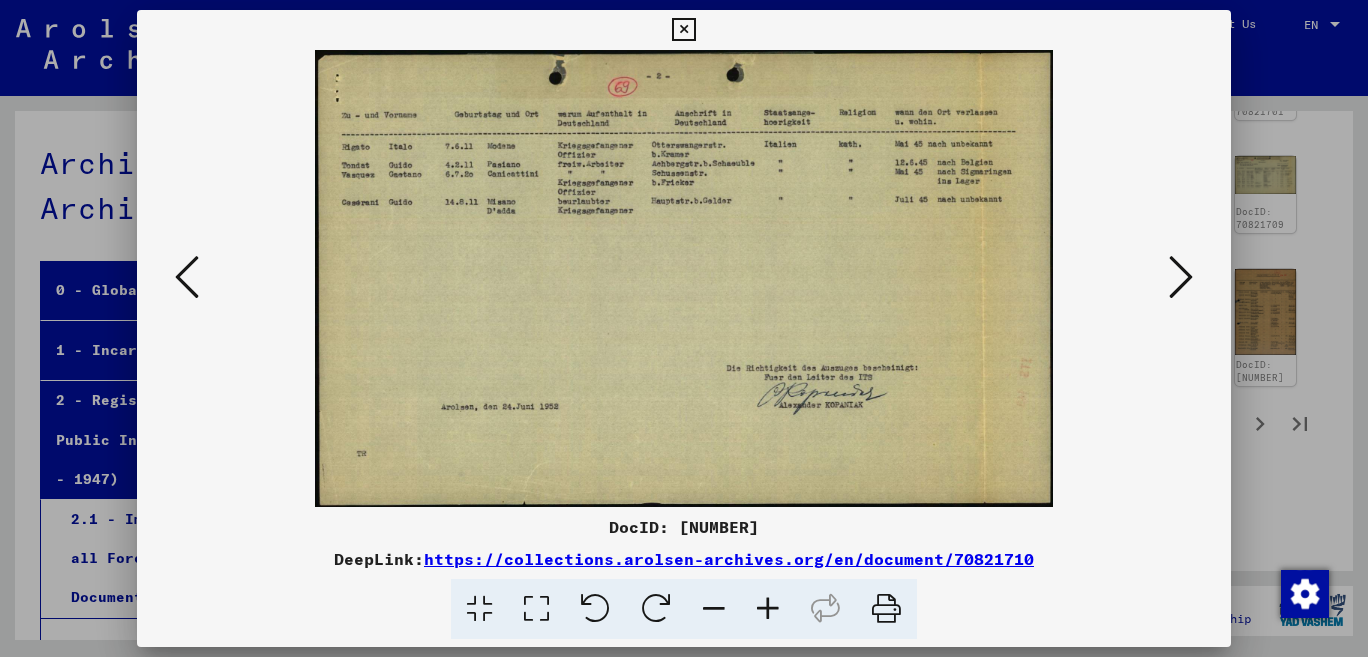click at bounding box center [187, 277] 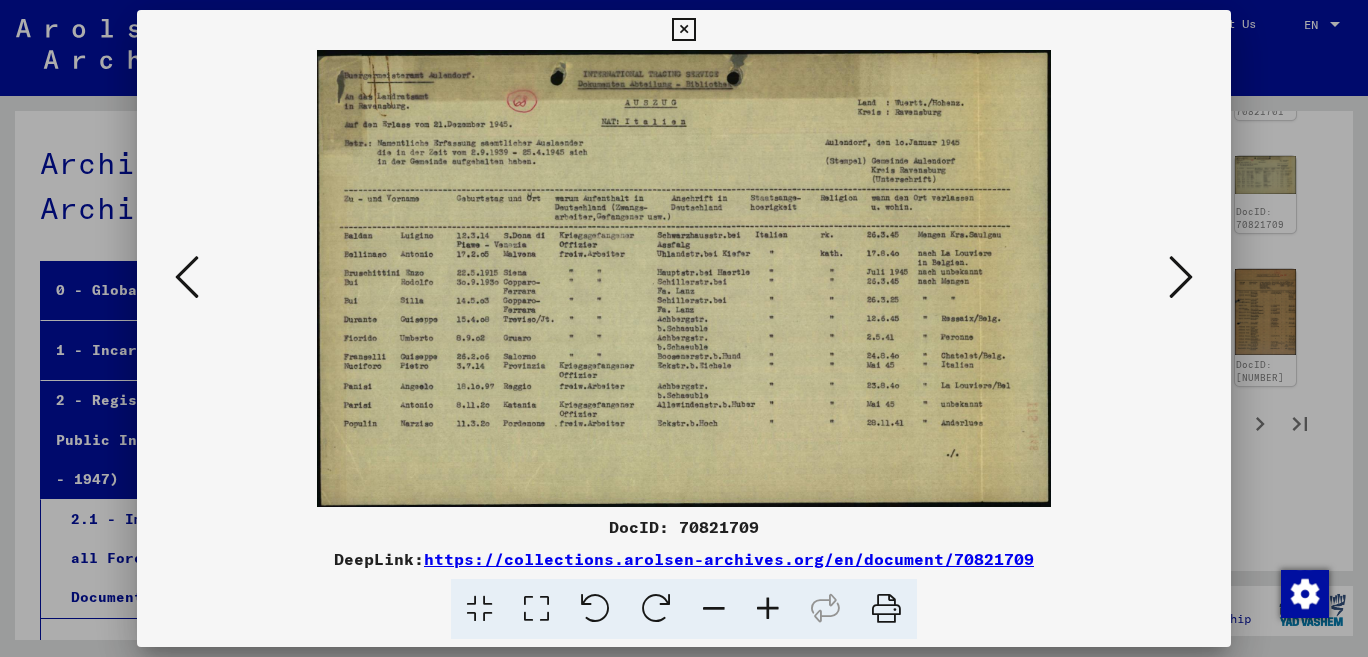 click at bounding box center [187, 278] 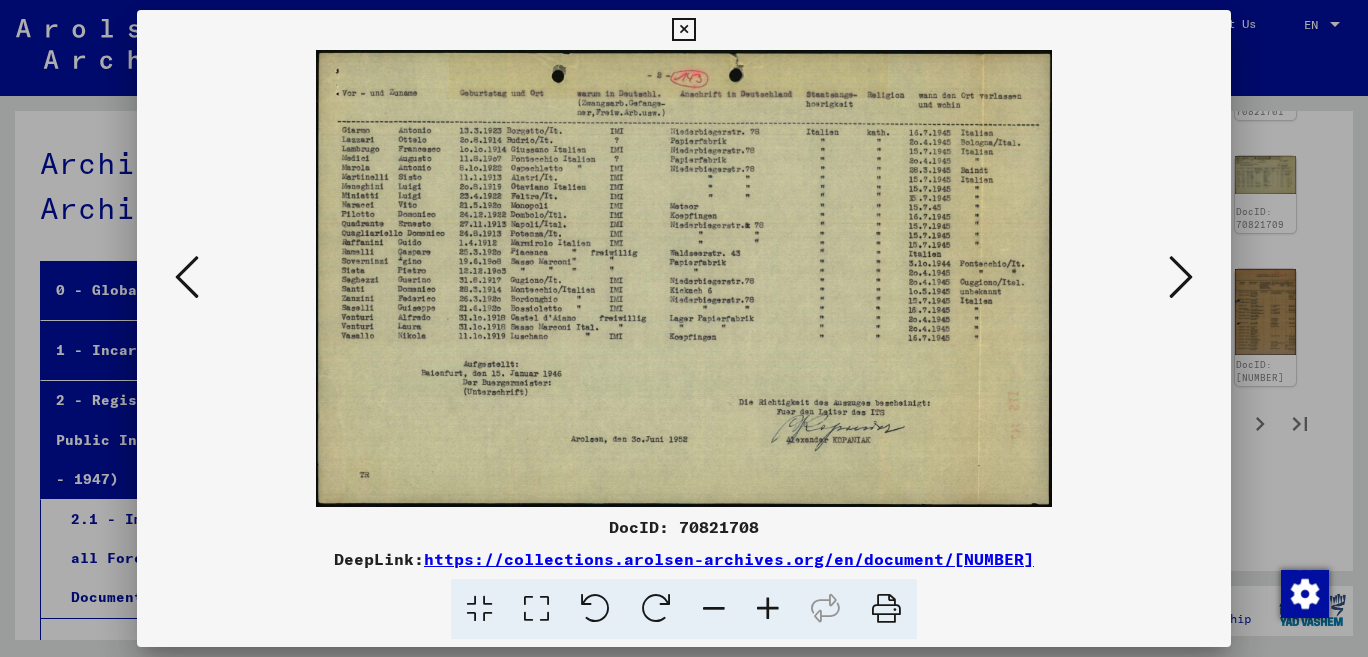 click at bounding box center [684, 278] 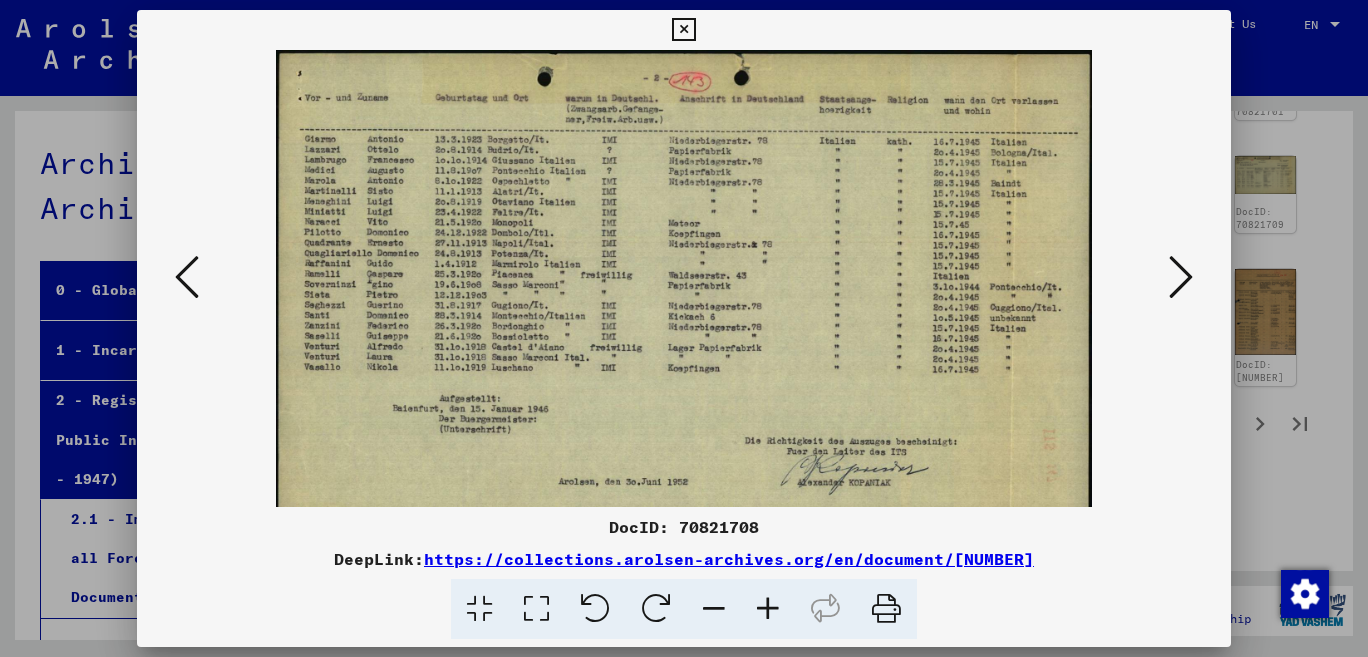 click at bounding box center [768, 609] 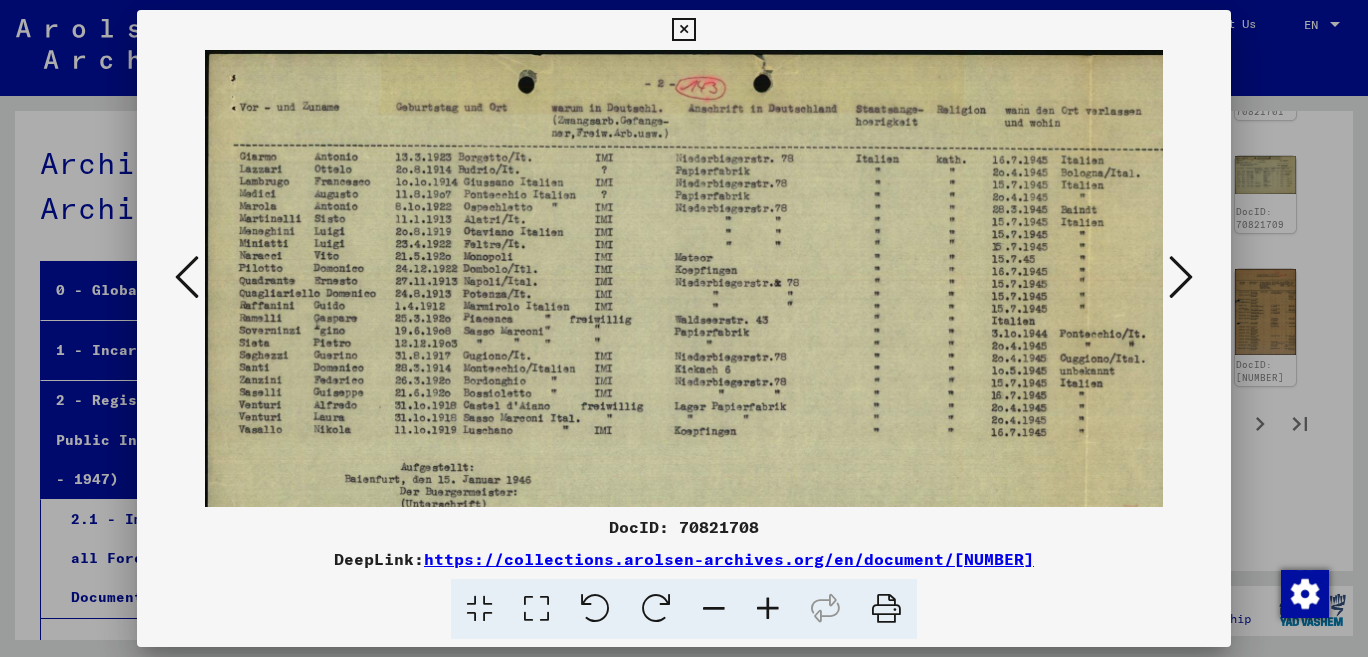 click at bounding box center [768, 609] 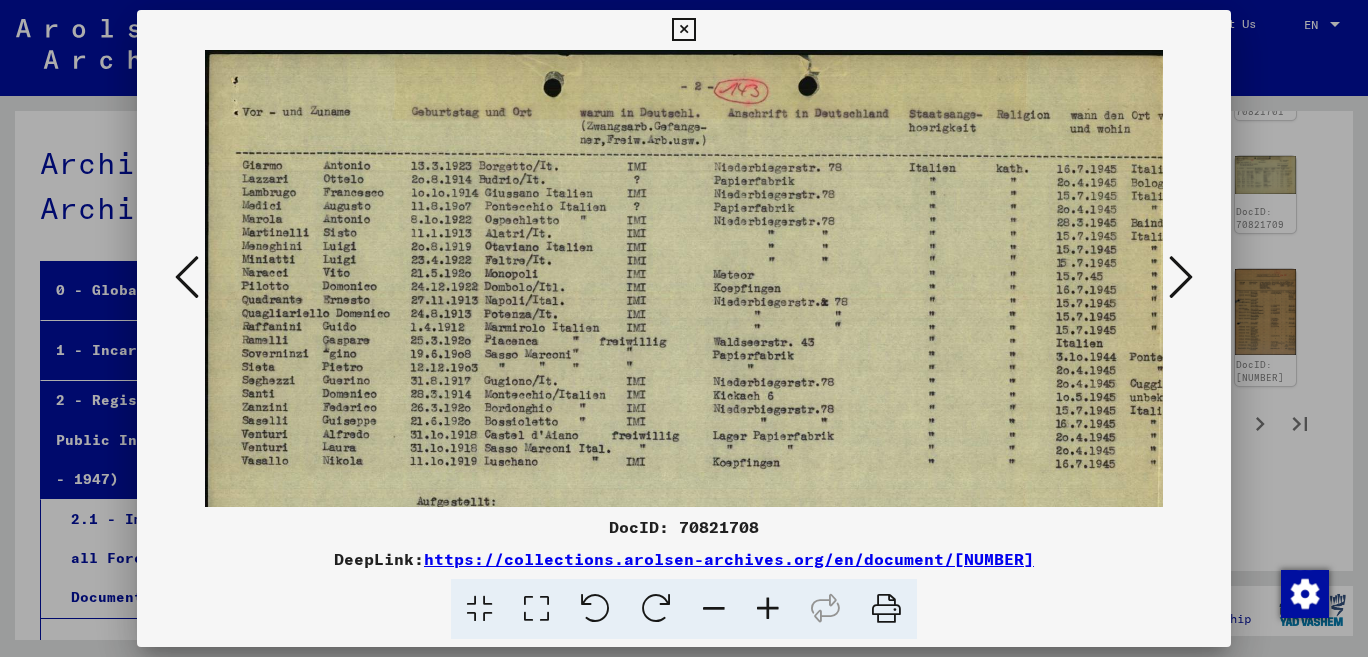 click at bounding box center [768, 609] 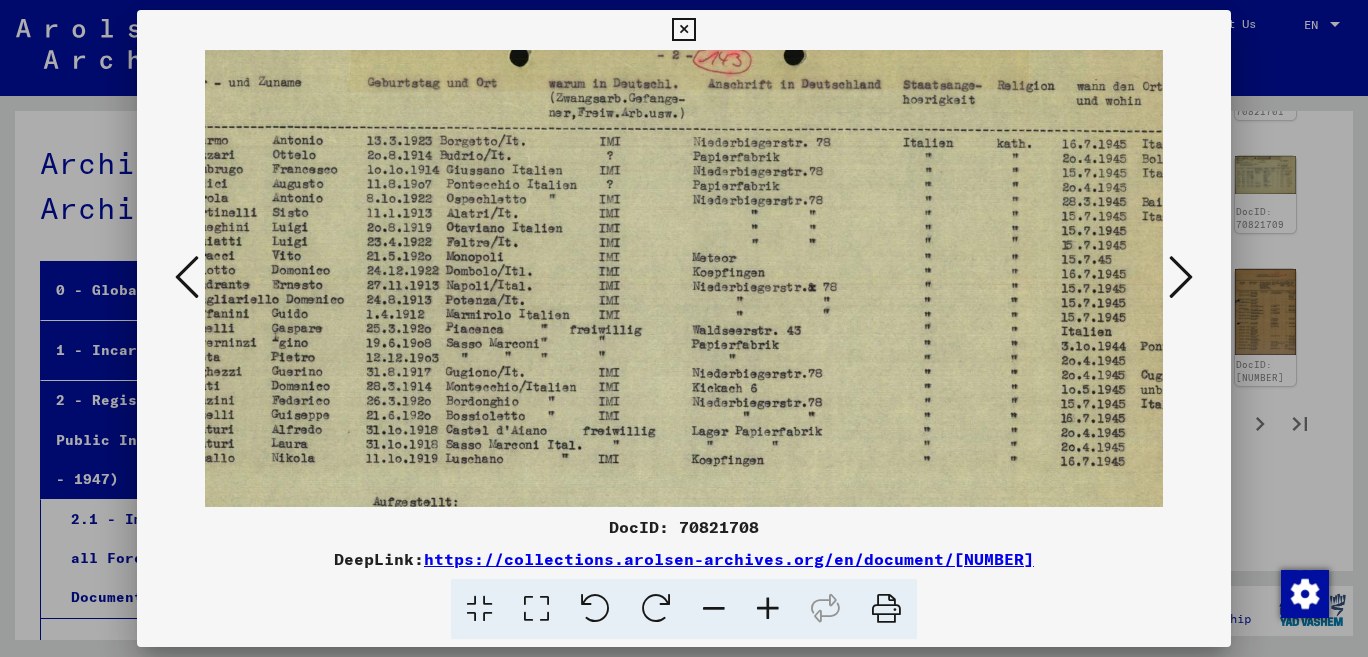 scroll, scrollTop: 35, scrollLeft: 60, axis: both 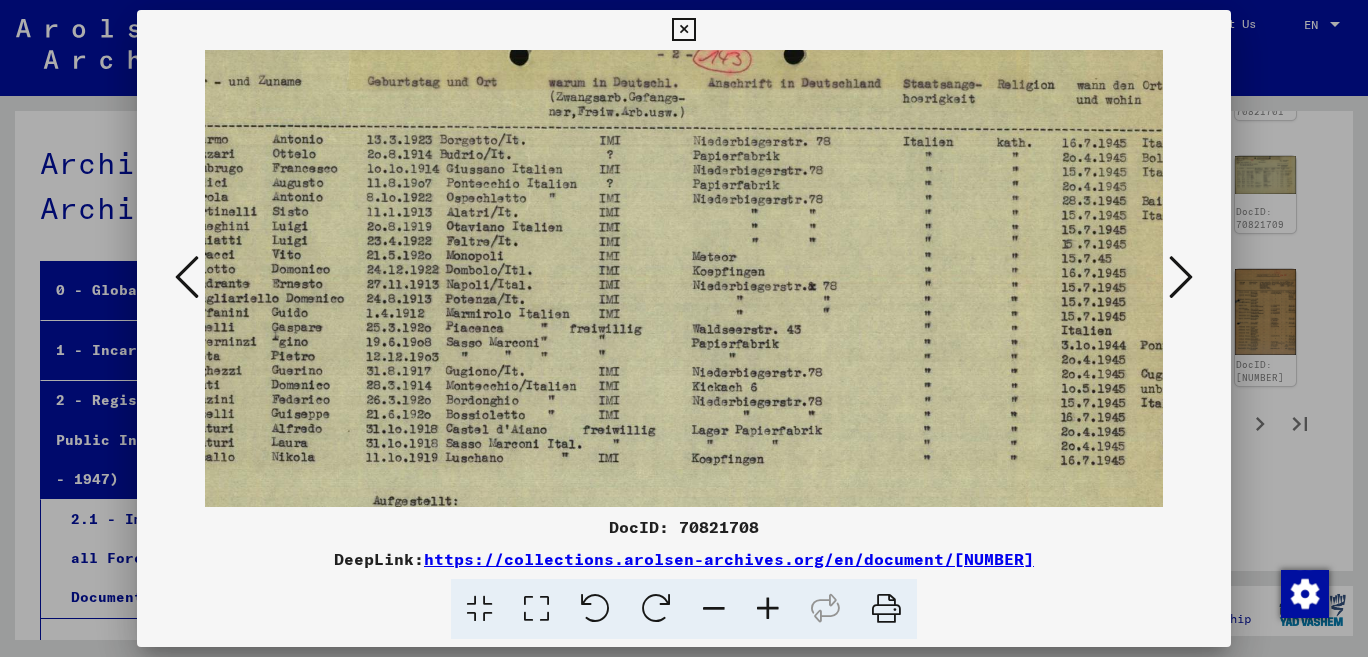 drag, startPoint x: 830, startPoint y: 395, endPoint x: 609, endPoint y: 379, distance: 221.57843 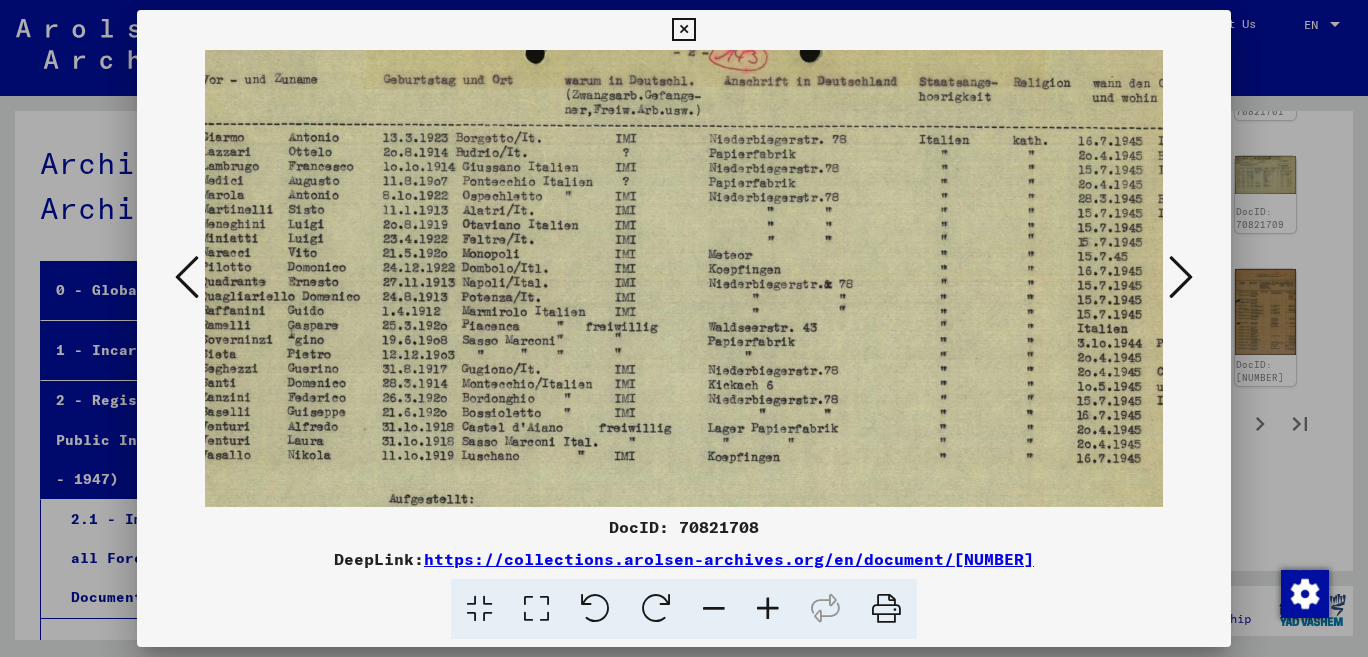 scroll, scrollTop: 44, scrollLeft: 0, axis: vertical 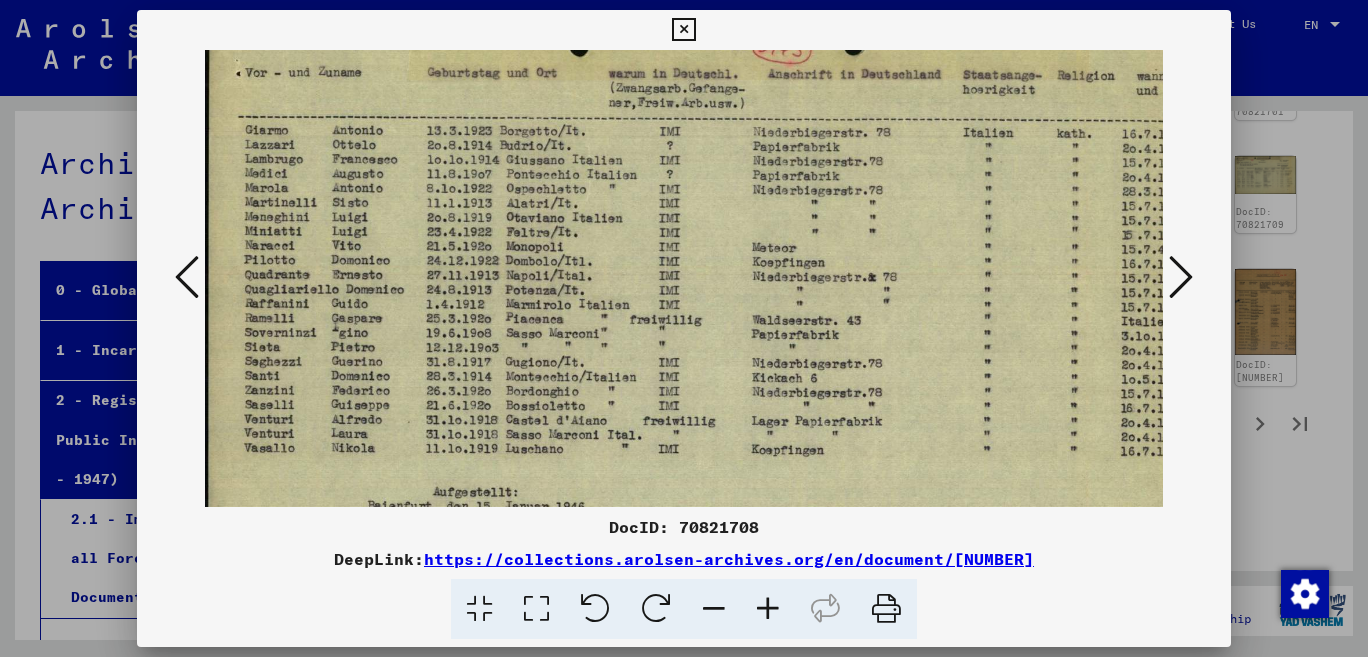 drag, startPoint x: 538, startPoint y: 407, endPoint x: 519, endPoint y: 399, distance: 20.615528 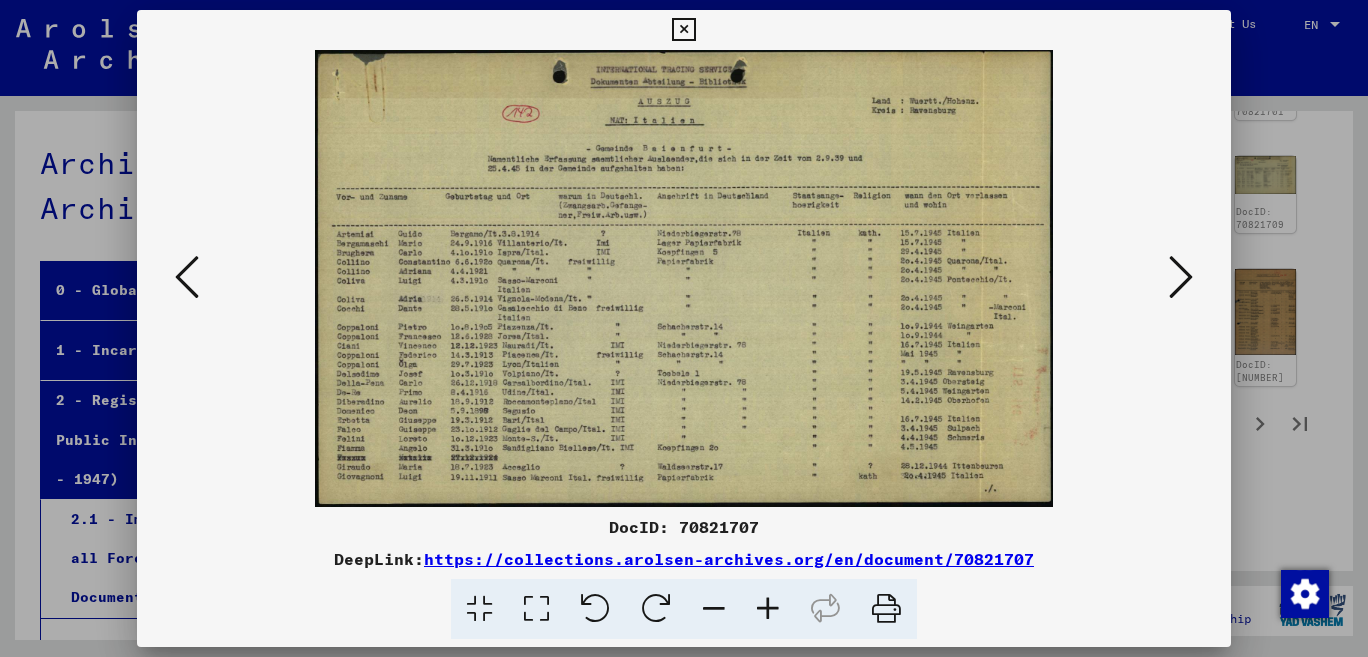 scroll, scrollTop: 0, scrollLeft: 0, axis: both 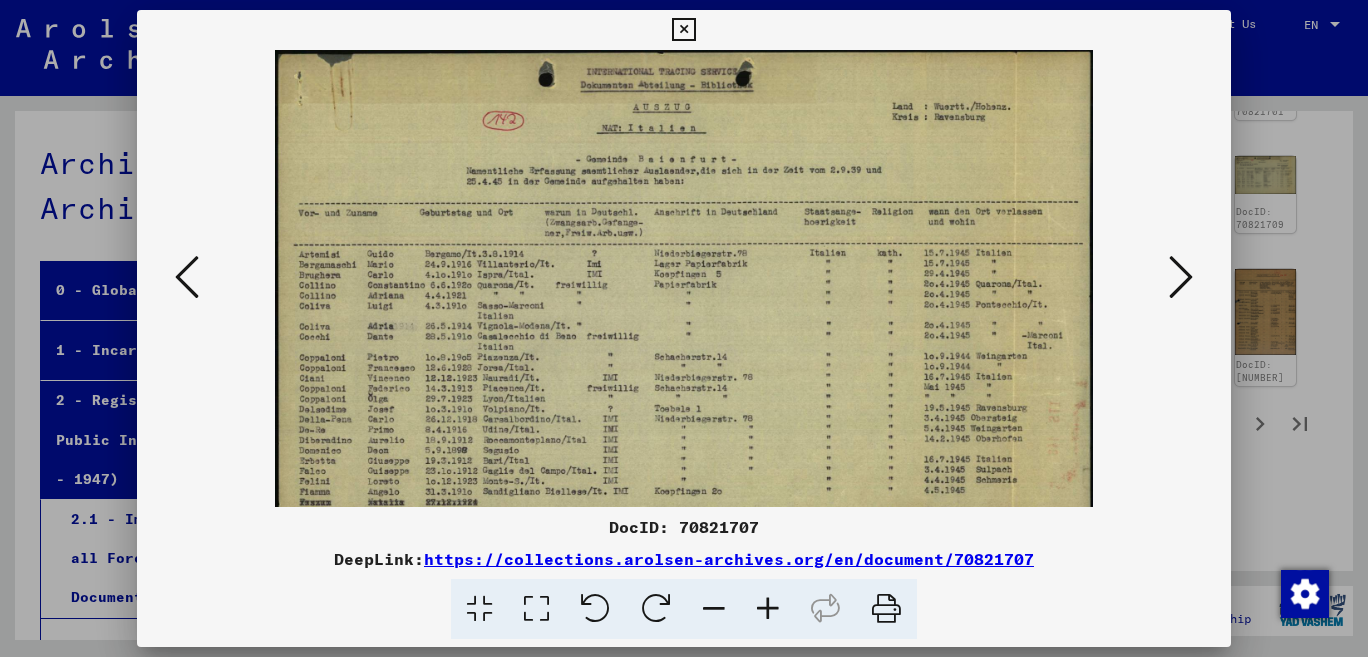 click at bounding box center (768, 609) 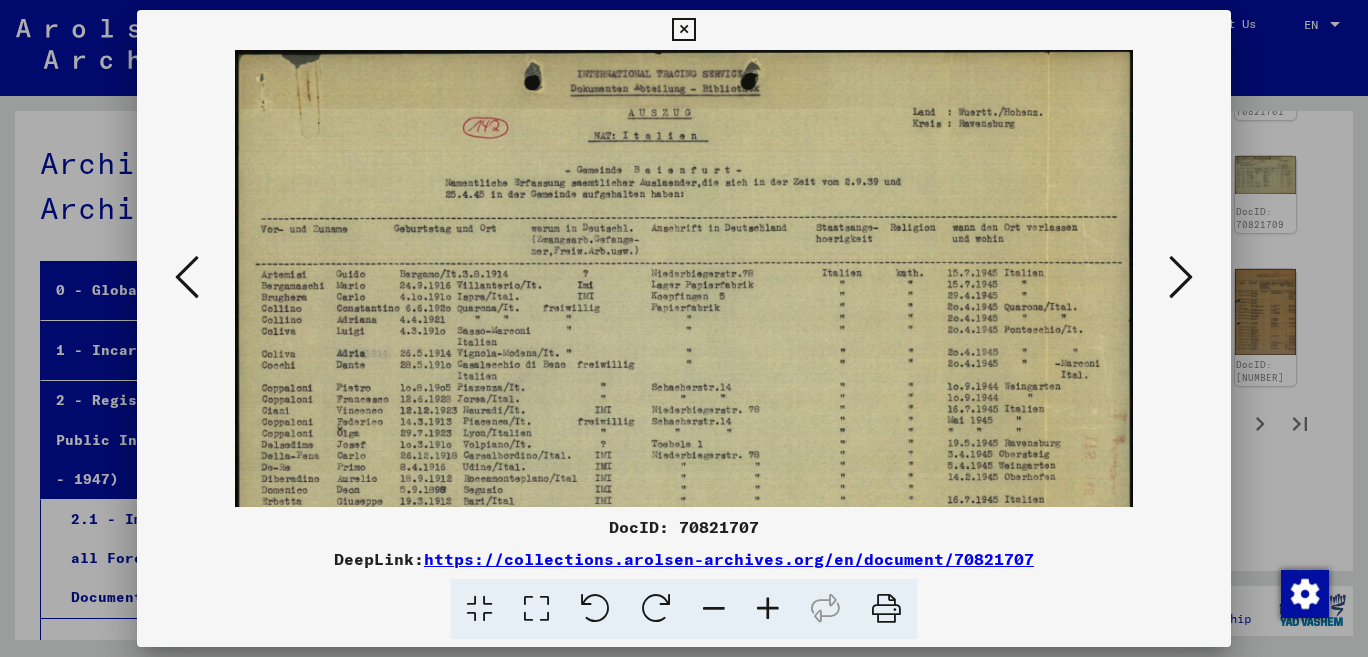 click at bounding box center [768, 609] 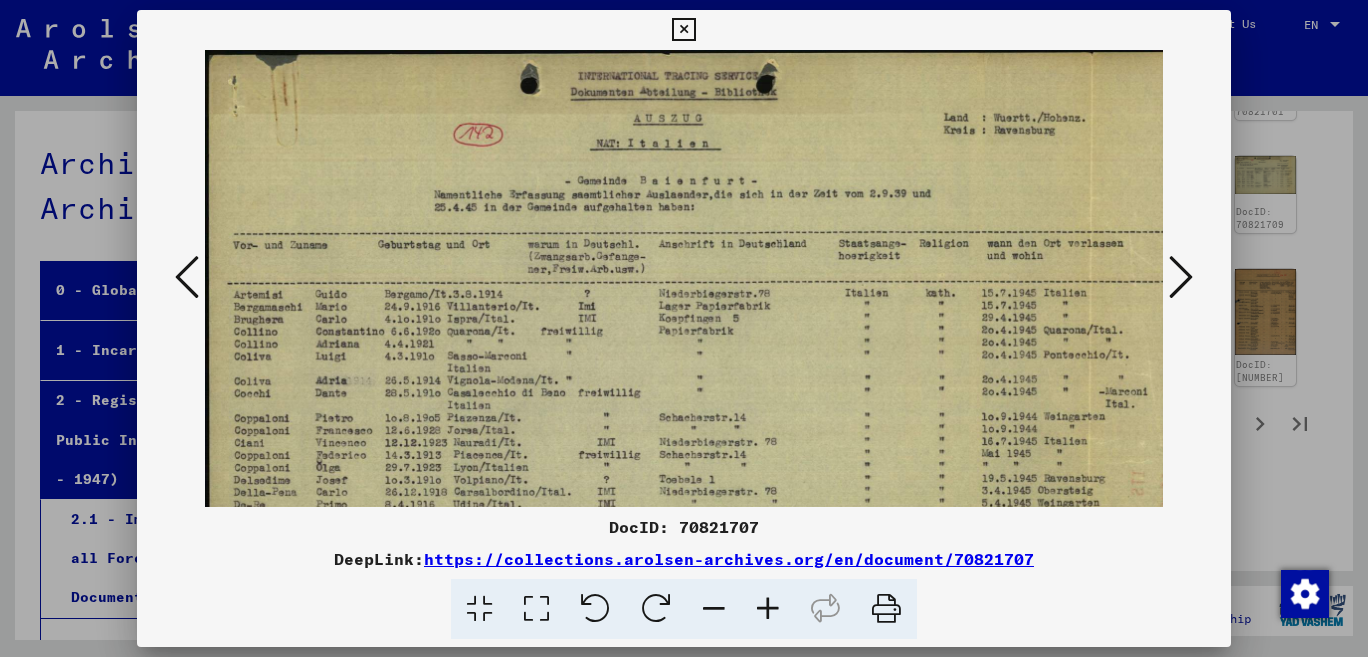 click at bounding box center (768, 609) 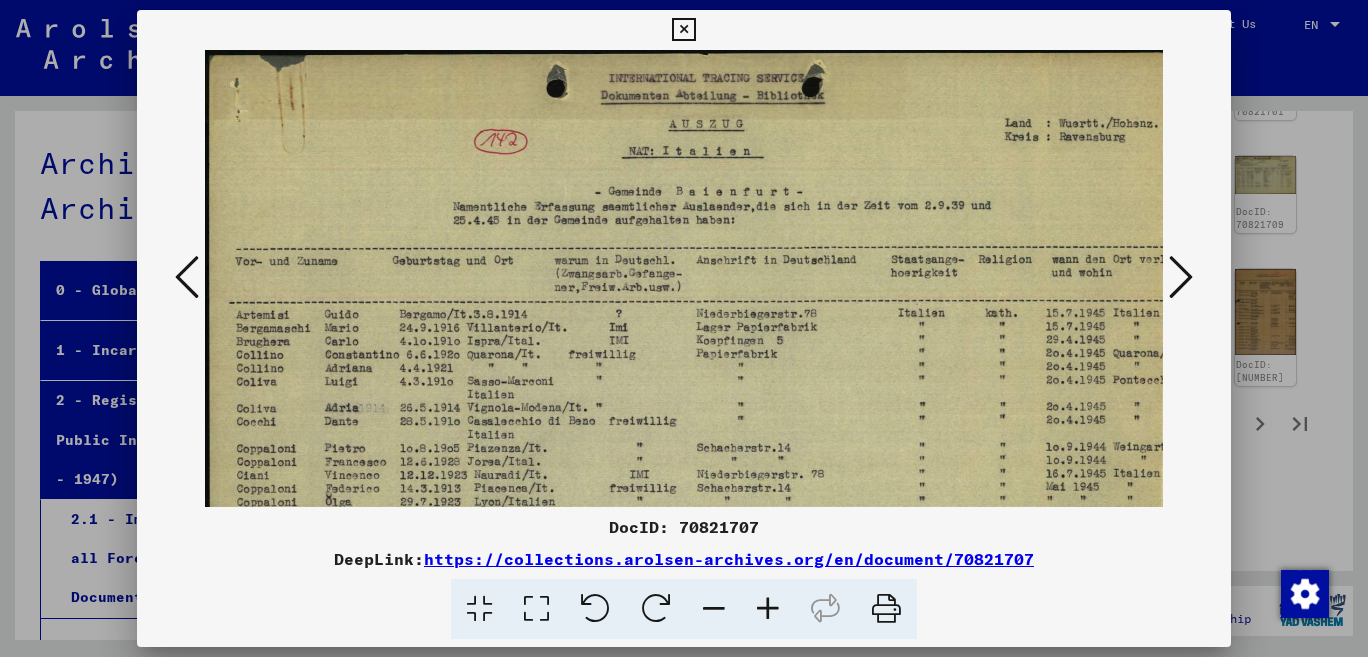 click at bounding box center (768, 609) 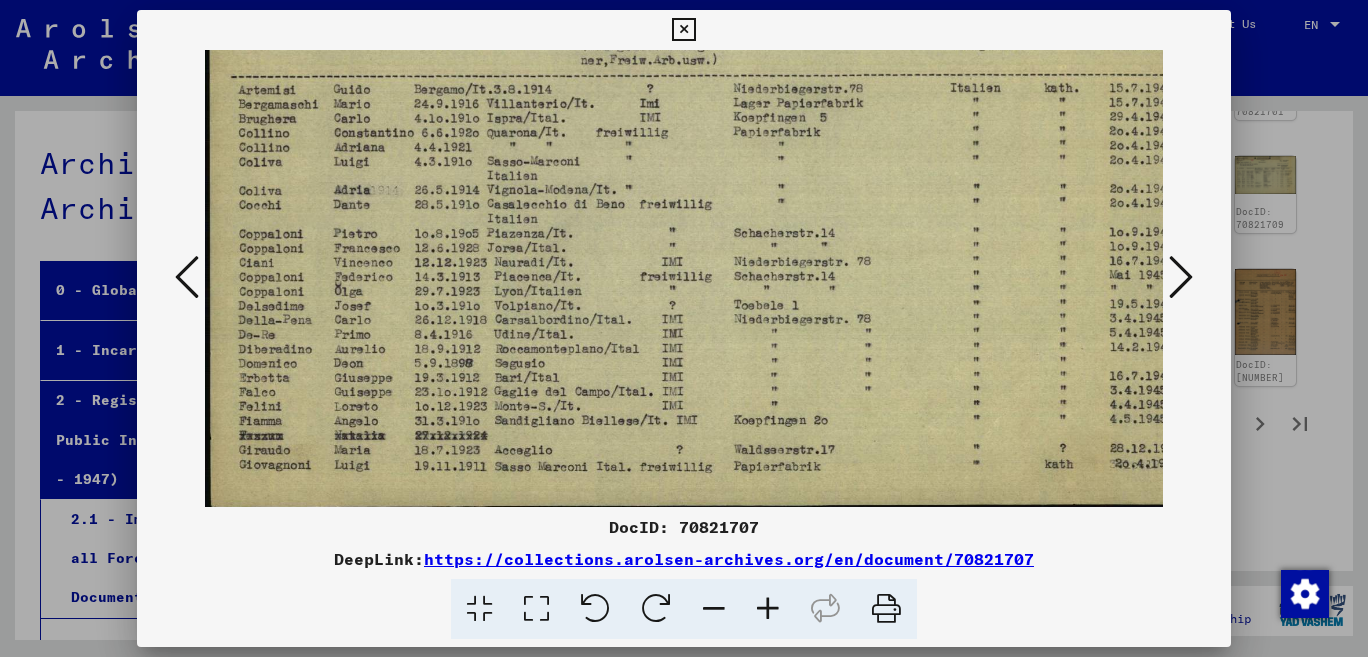 scroll, scrollTop: 250, scrollLeft: 0, axis: vertical 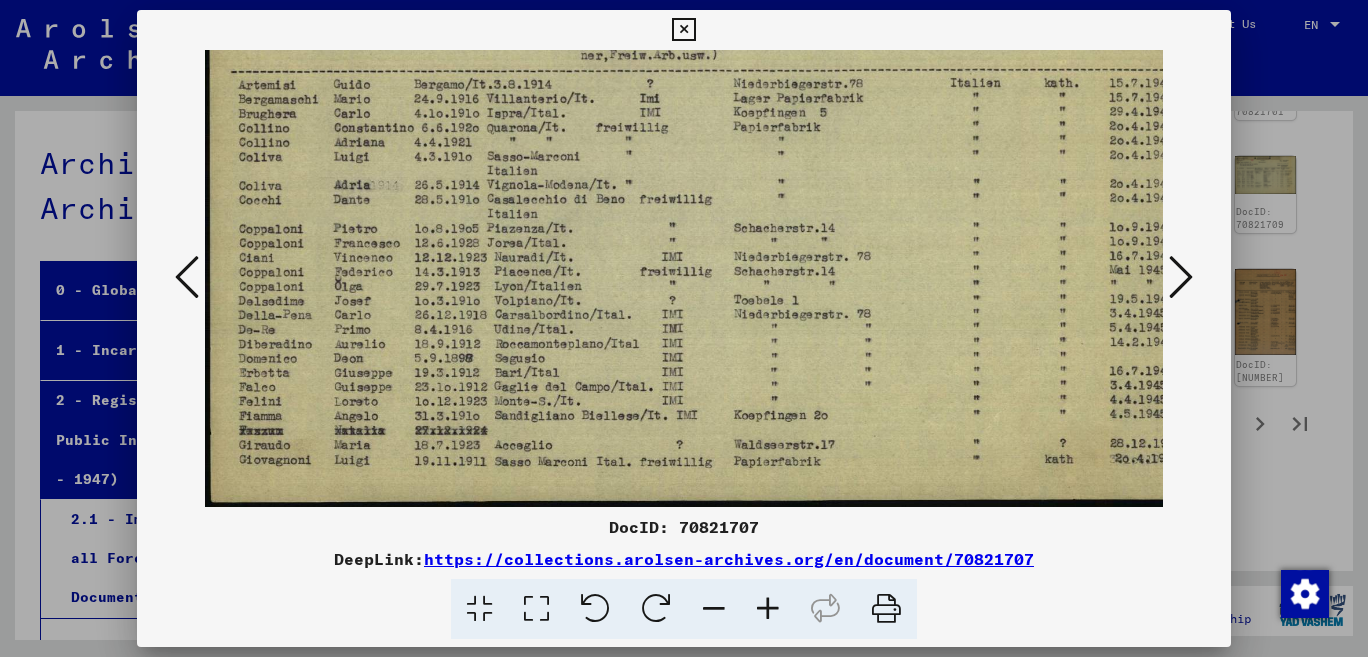 drag, startPoint x: 696, startPoint y: 472, endPoint x: 793, endPoint y: 226, distance: 264.43335 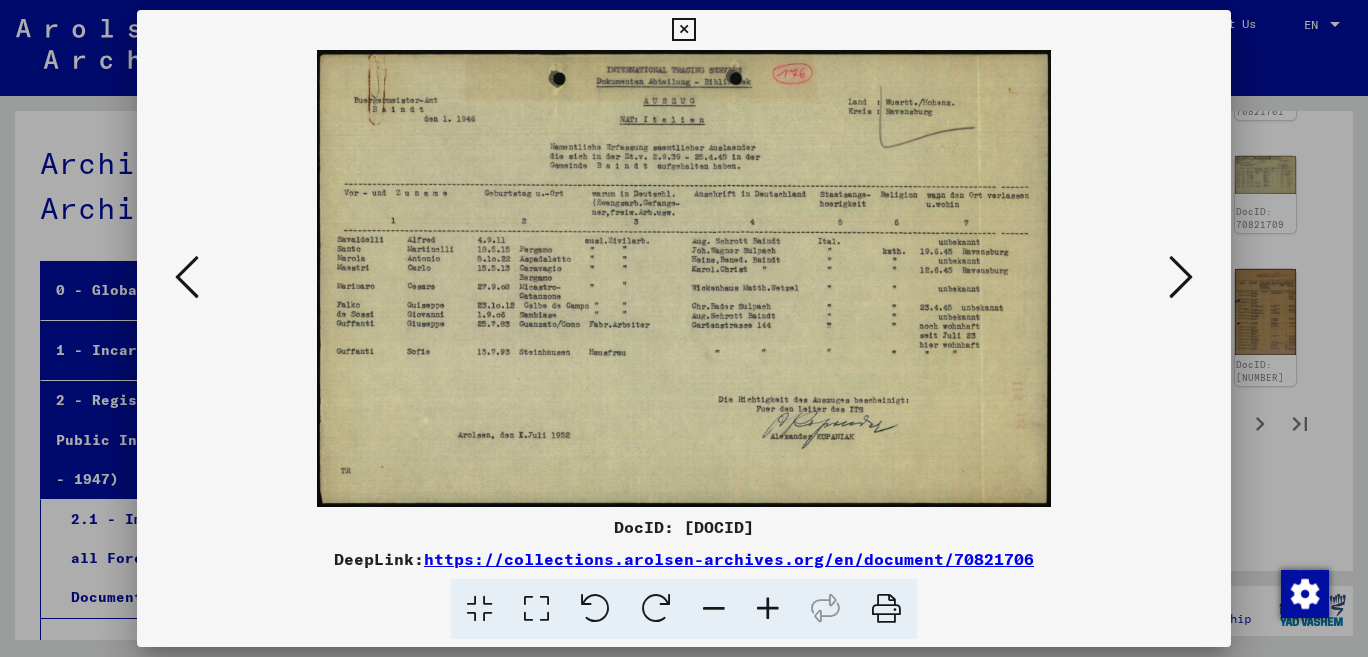 scroll, scrollTop: 0, scrollLeft: 0, axis: both 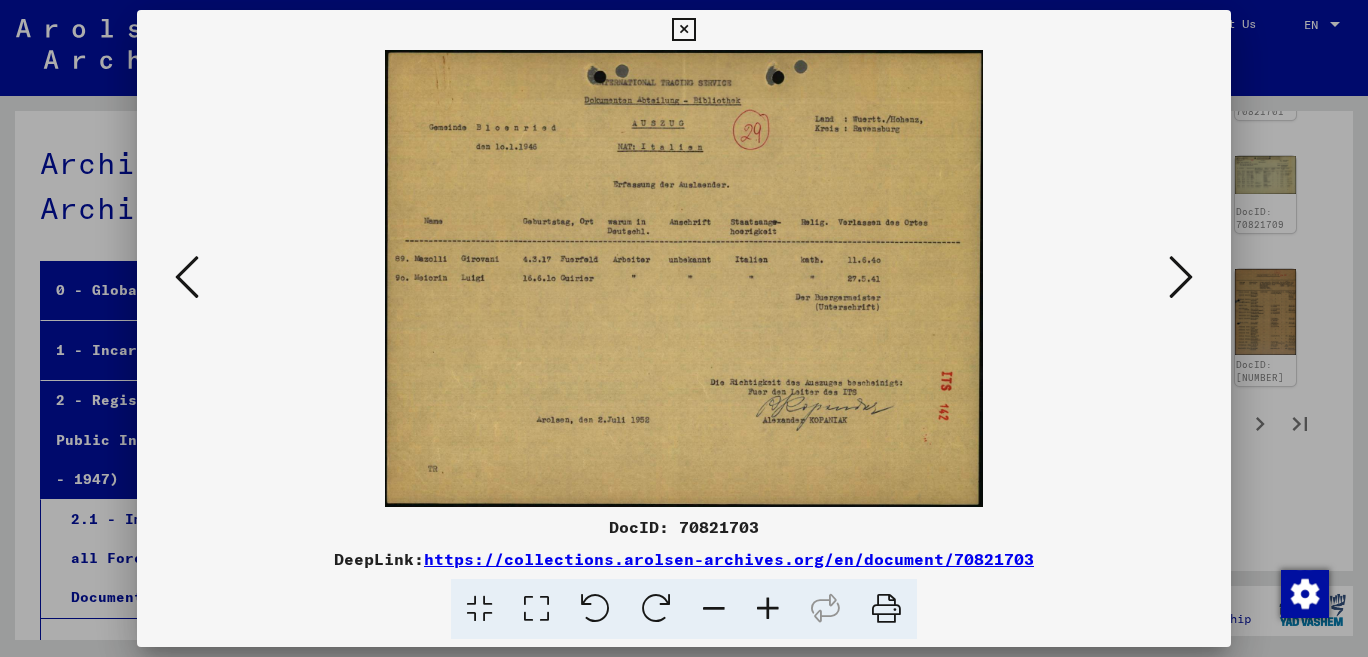click at bounding box center (187, 277) 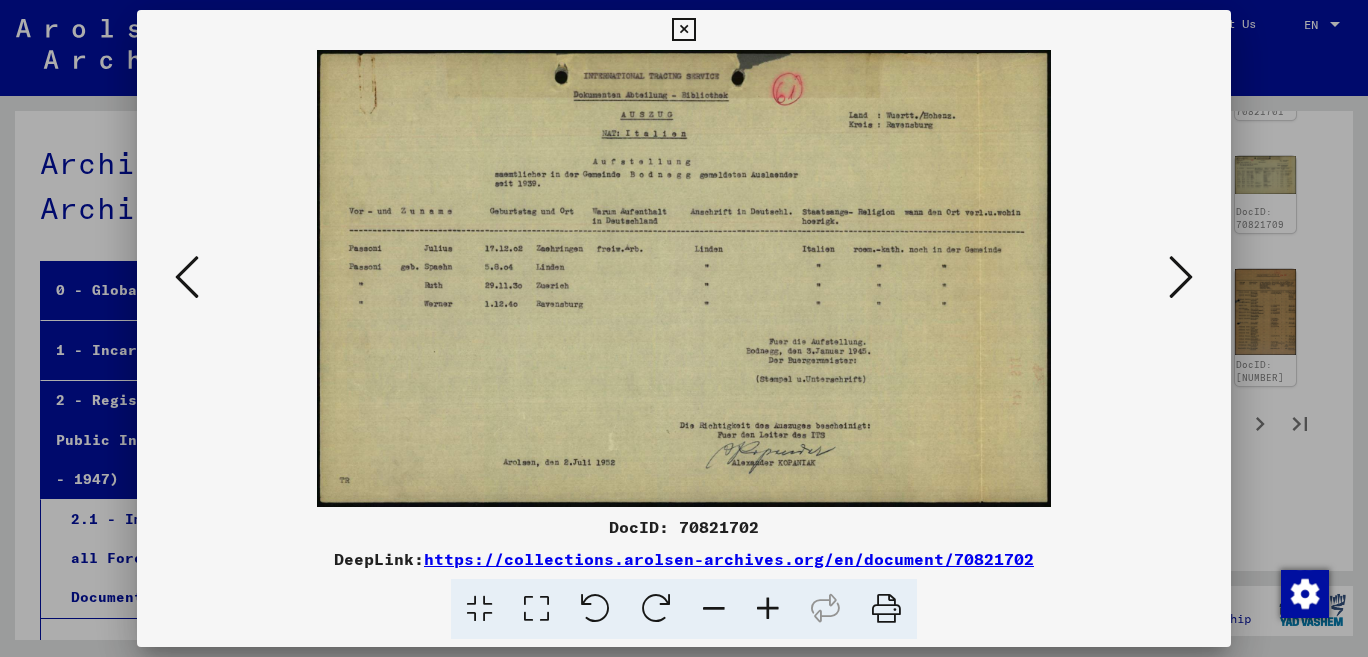 click at bounding box center (187, 277) 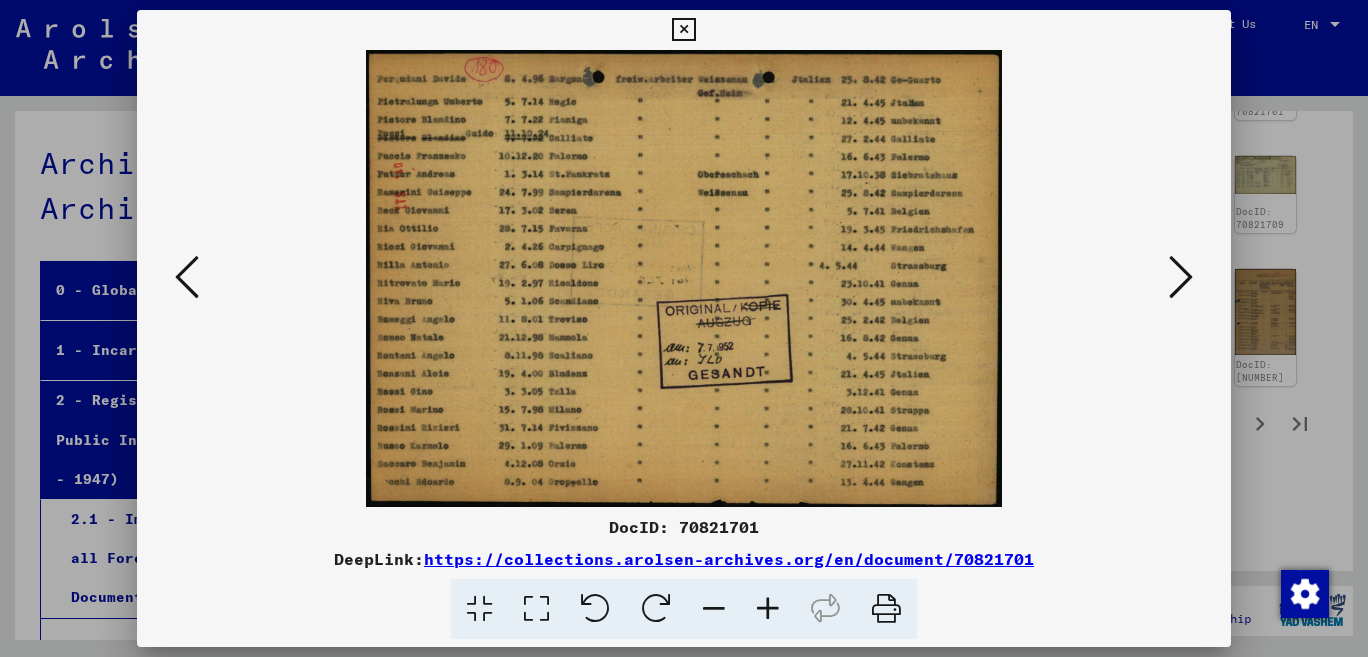 click at bounding box center [187, 277] 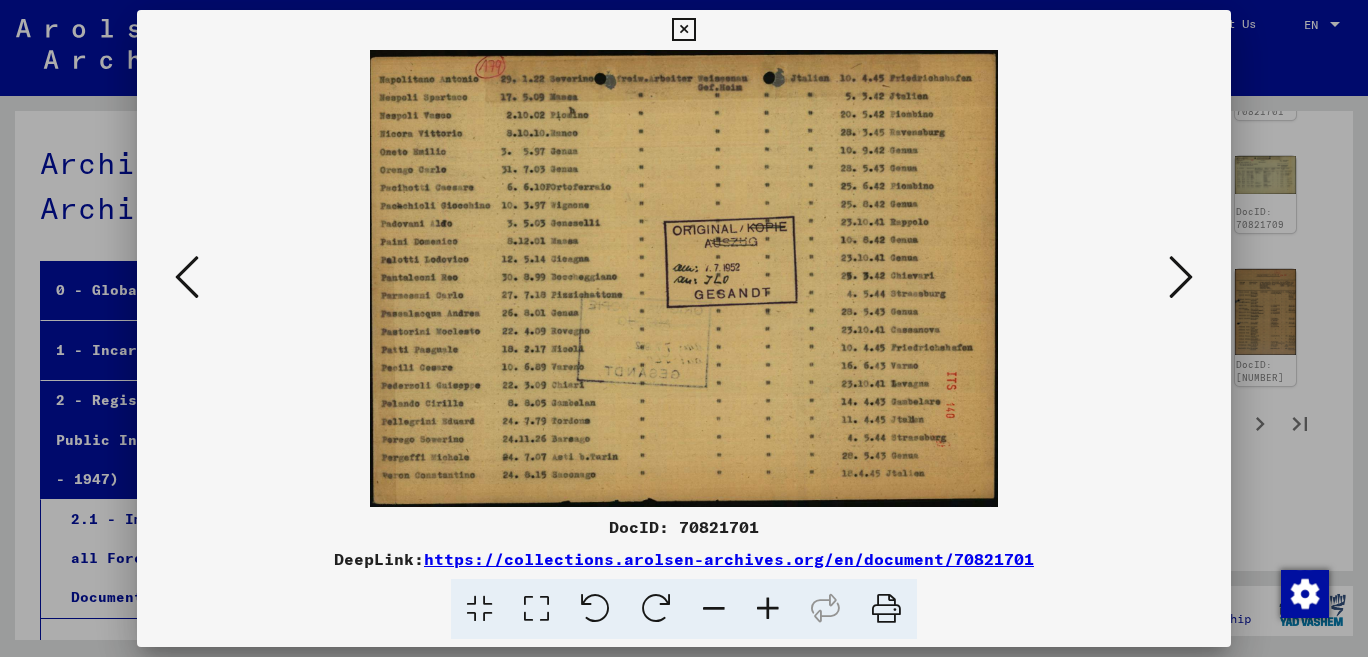 click at bounding box center [187, 277] 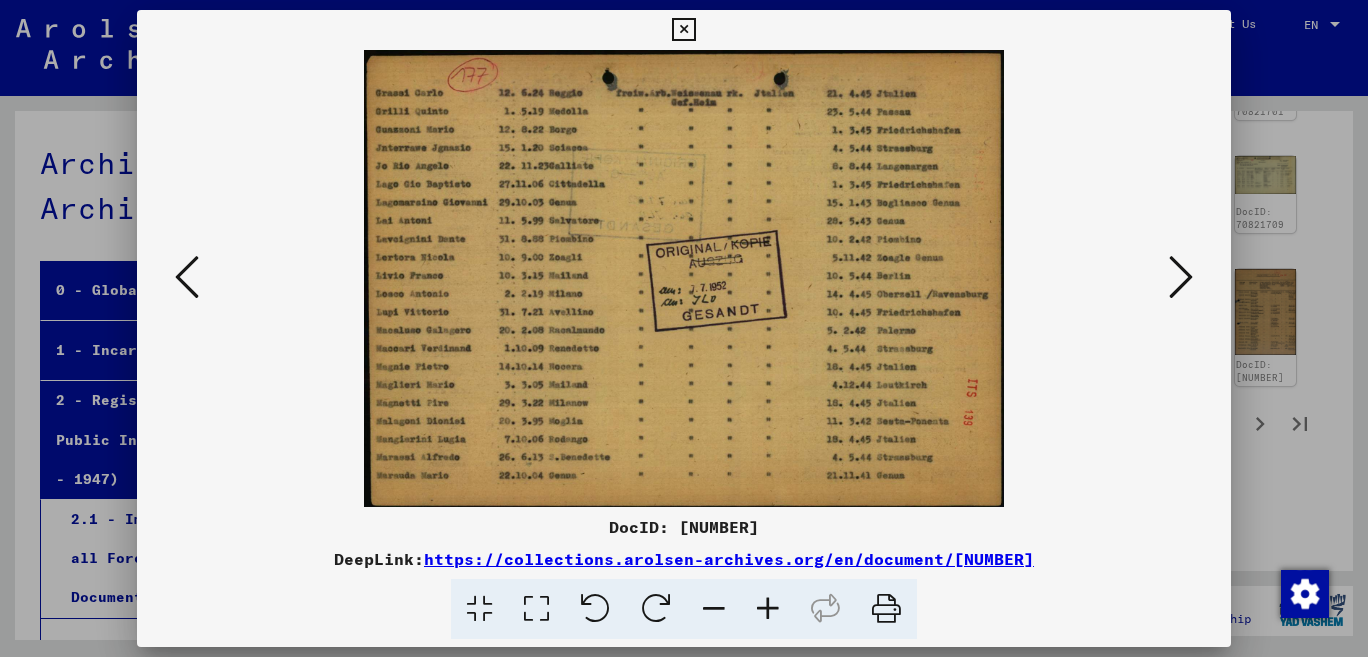 click at bounding box center [187, 277] 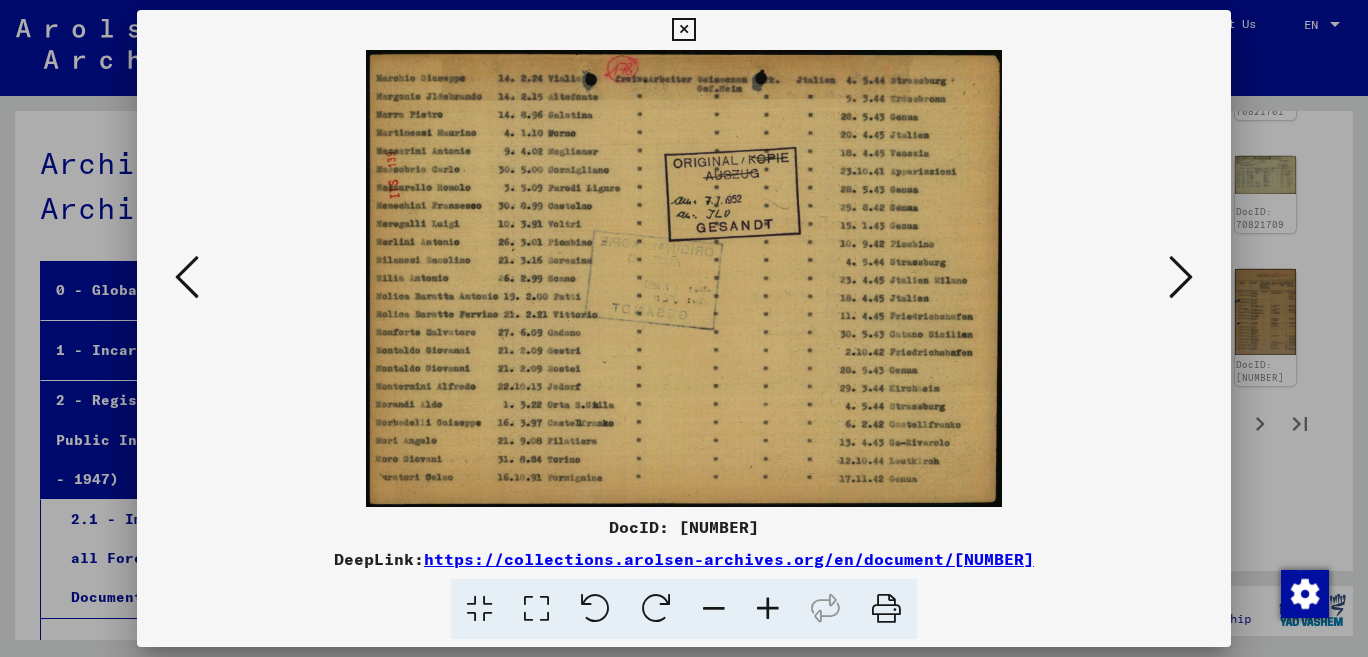 click at bounding box center [187, 277] 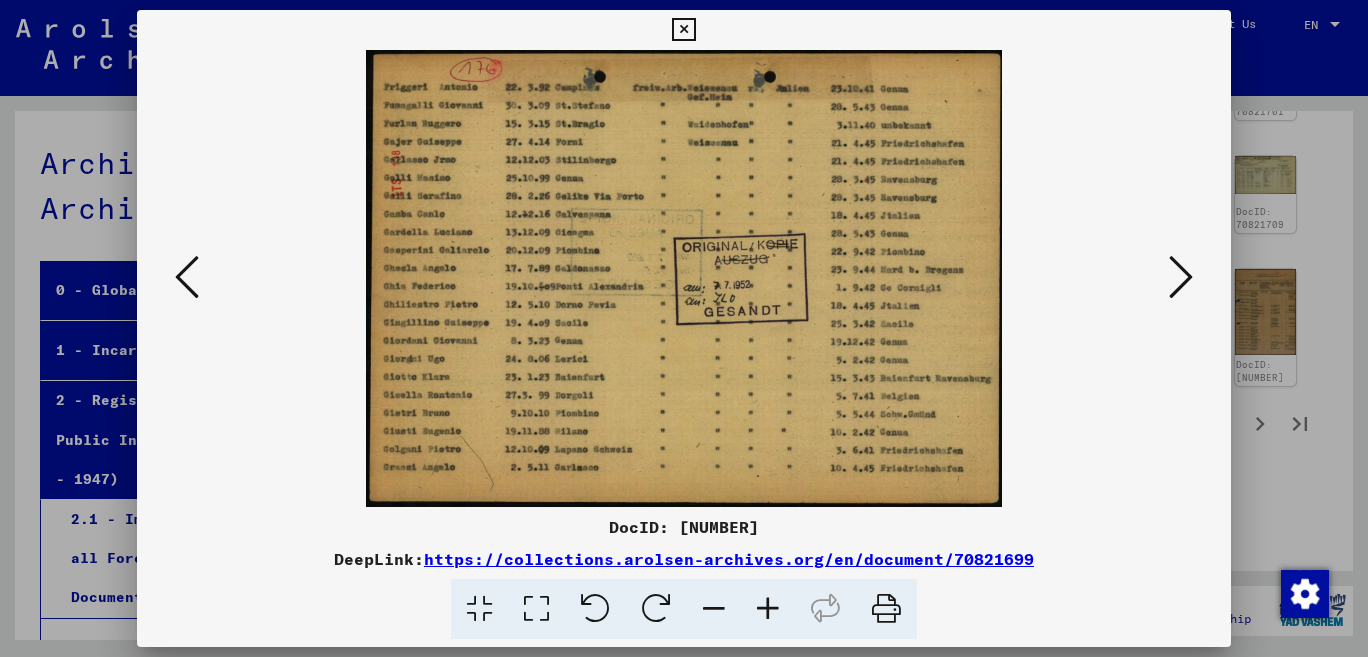click at bounding box center (187, 277) 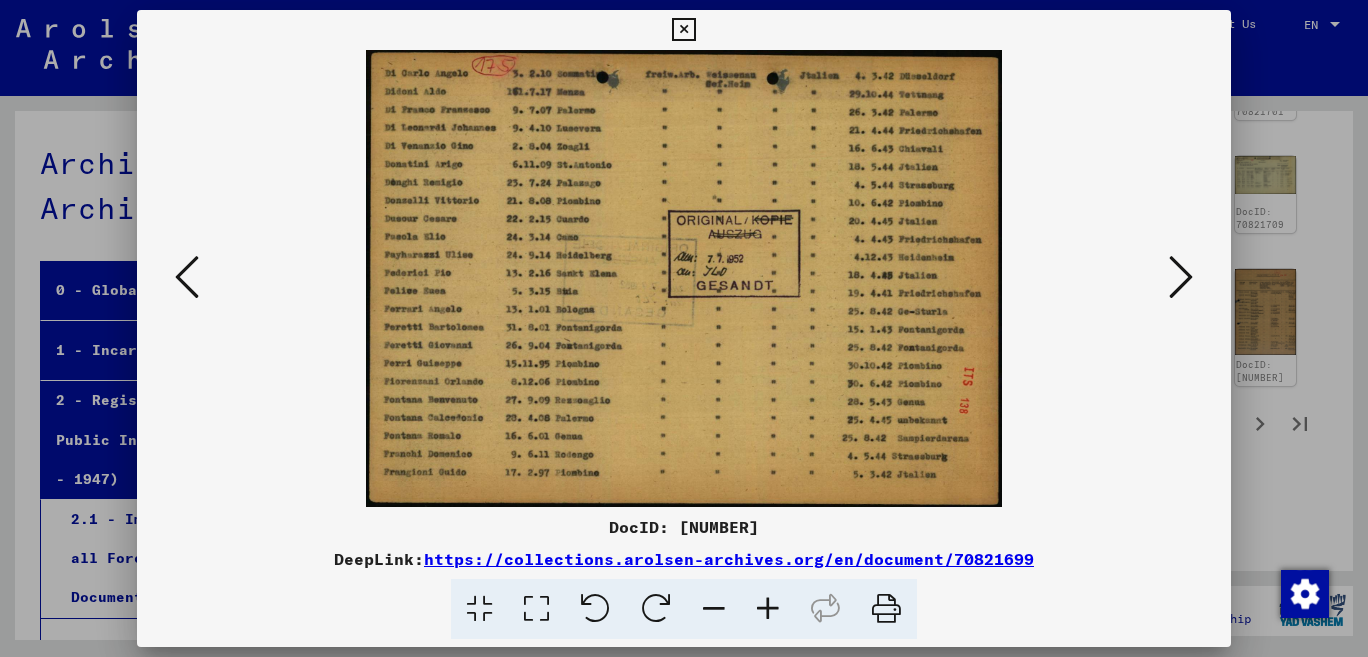 click at bounding box center [187, 277] 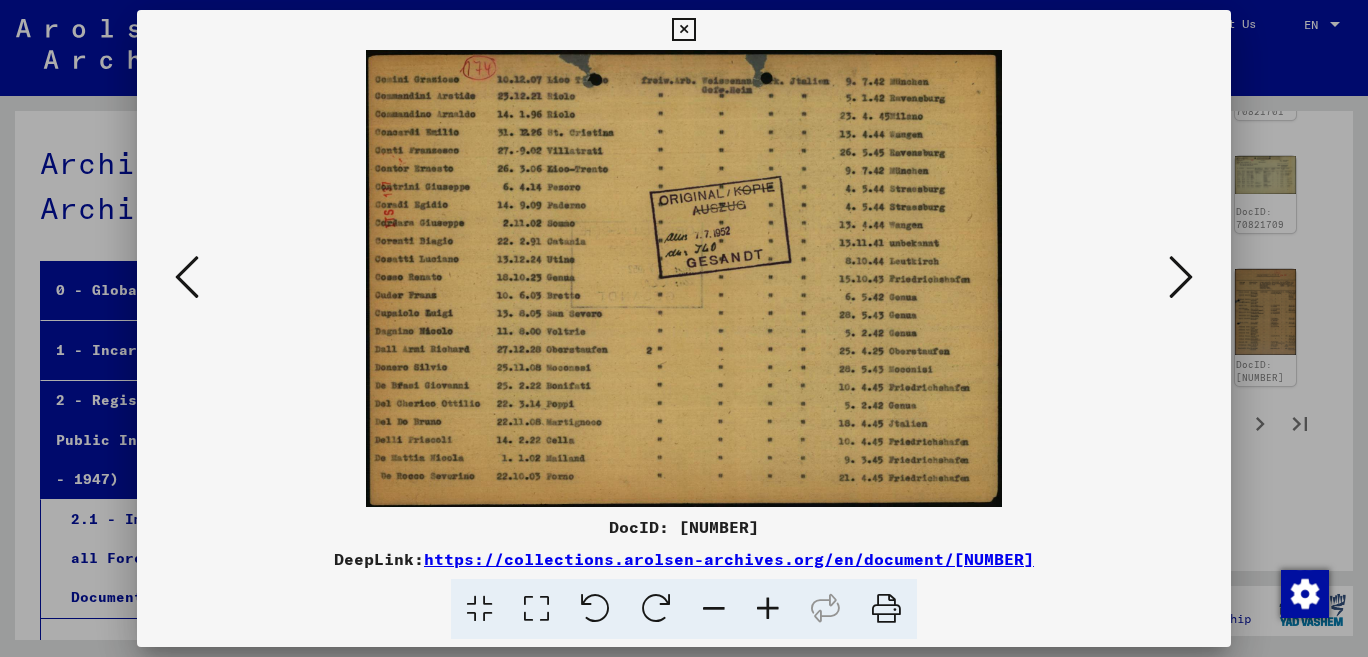 click at bounding box center (187, 277) 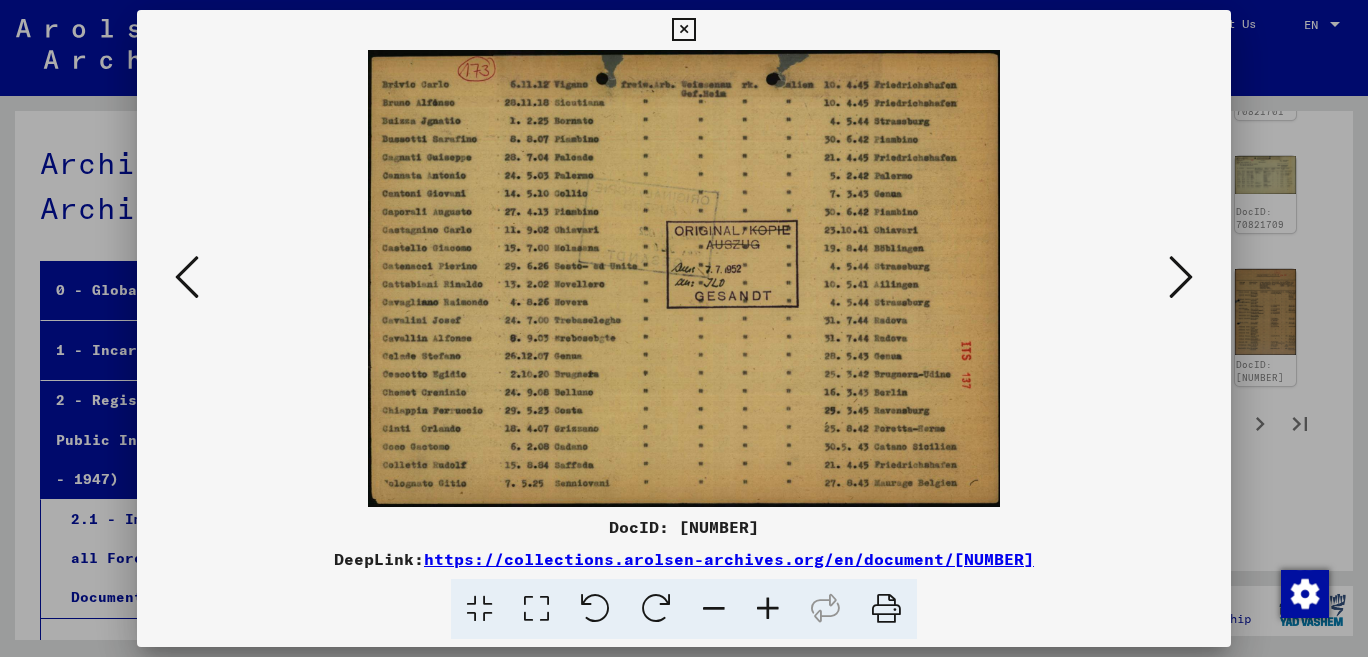 click at bounding box center (187, 277) 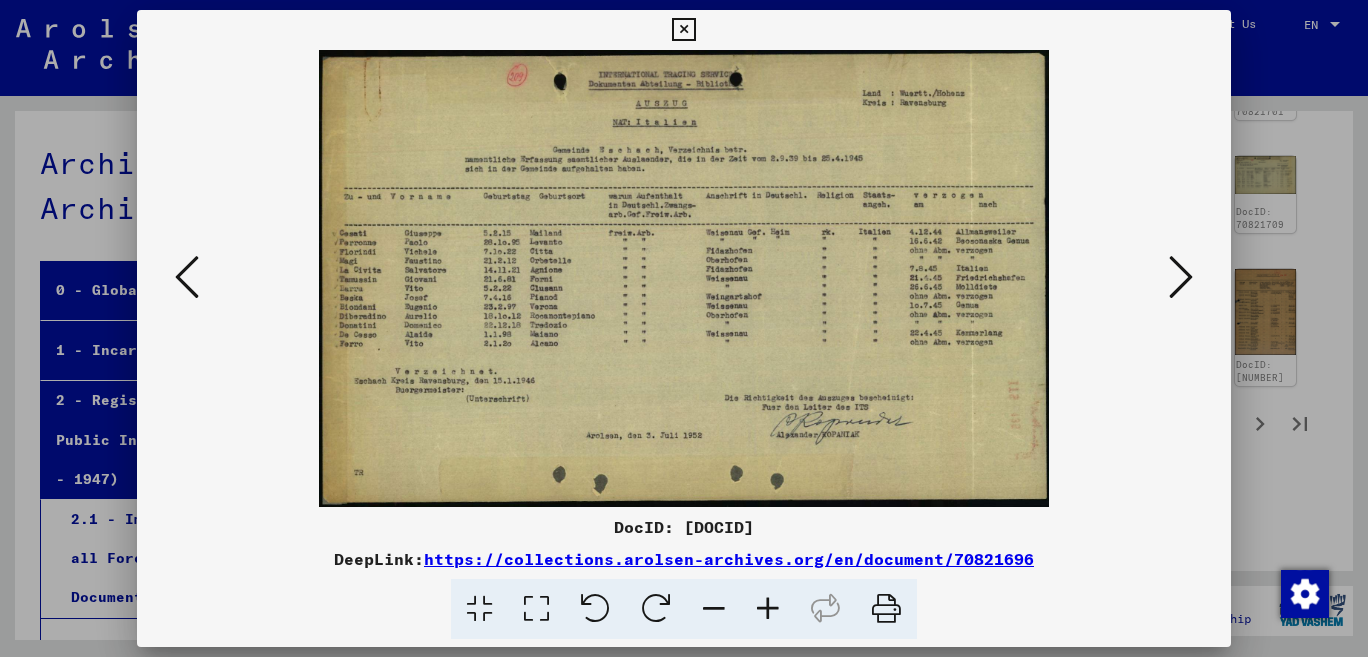 click at bounding box center [187, 277] 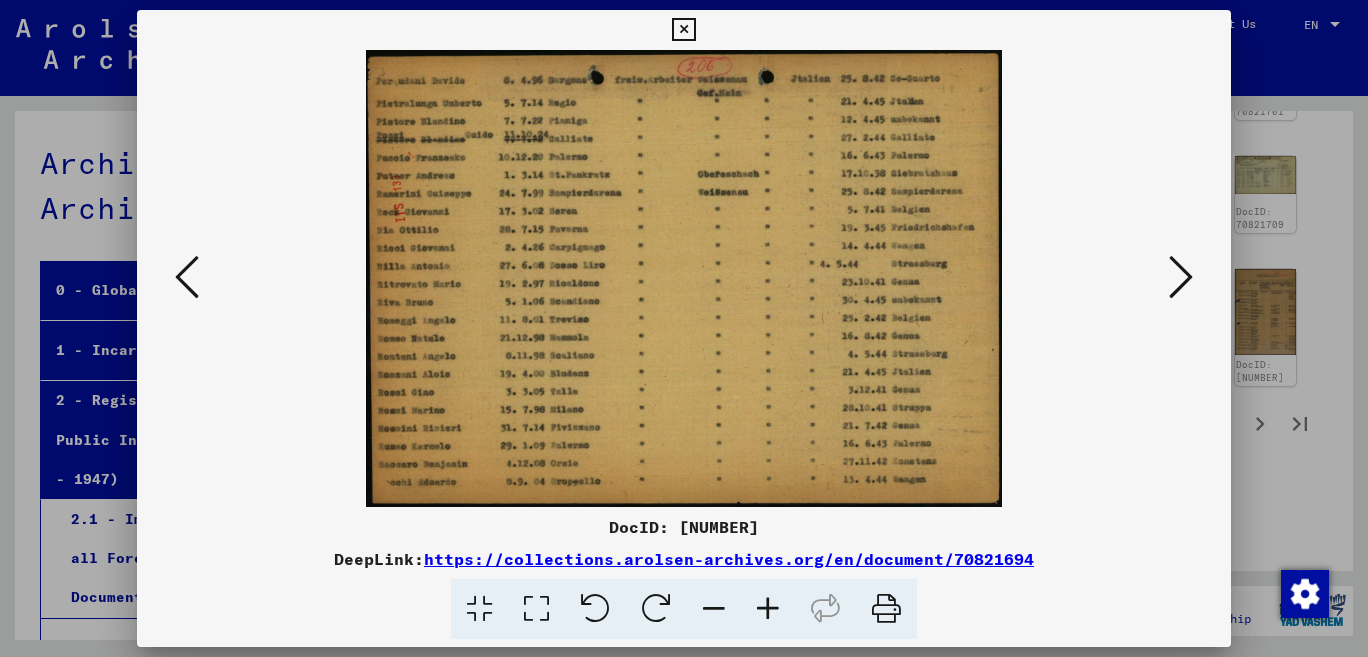 click at bounding box center [187, 277] 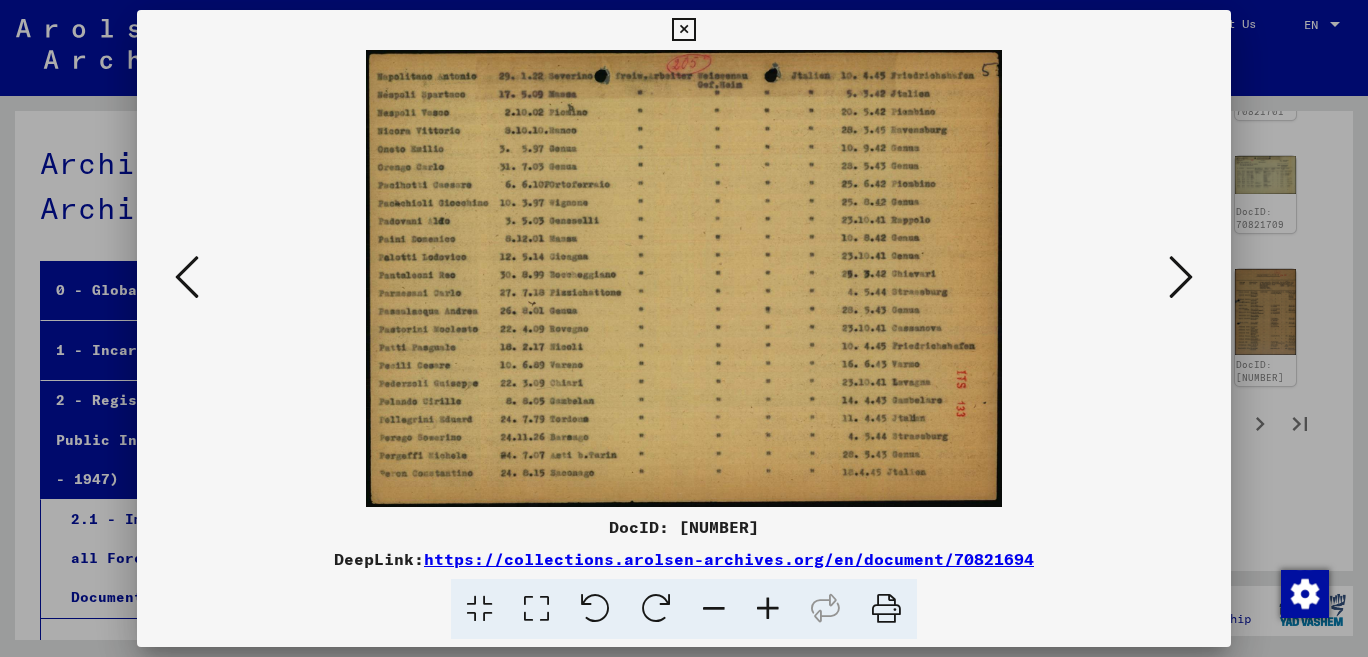 click at bounding box center (187, 277) 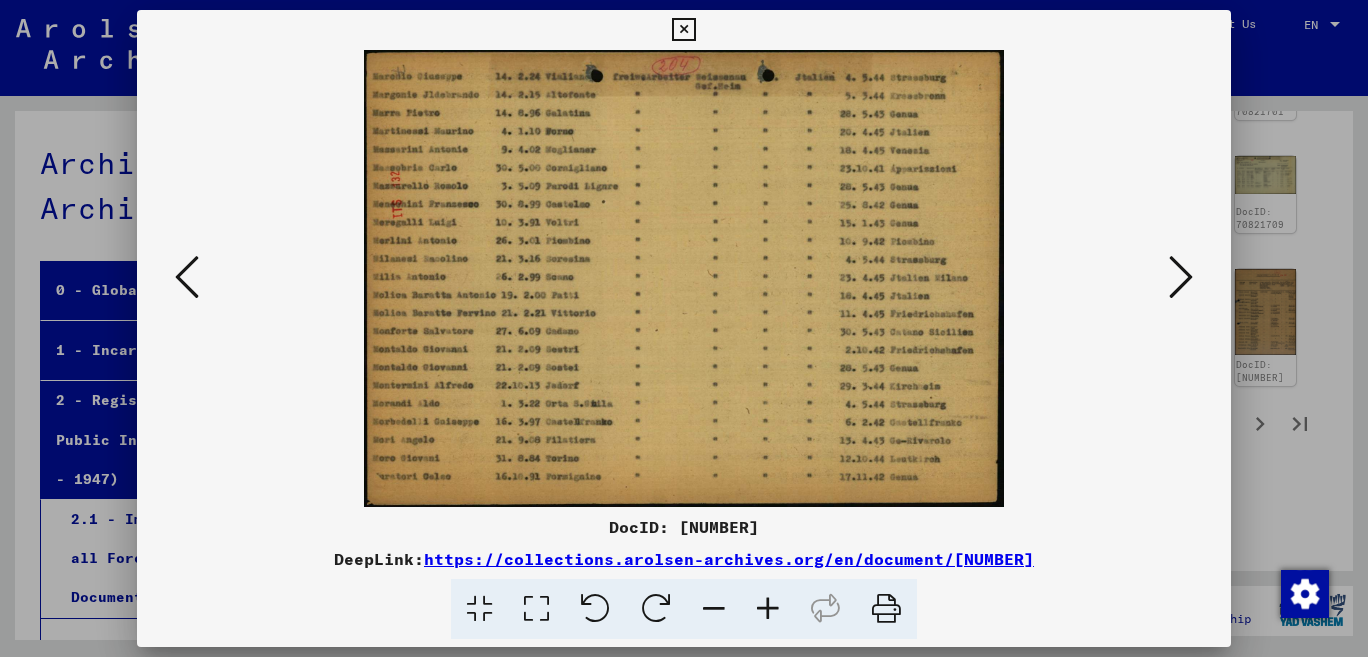 click at bounding box center (187, 277) 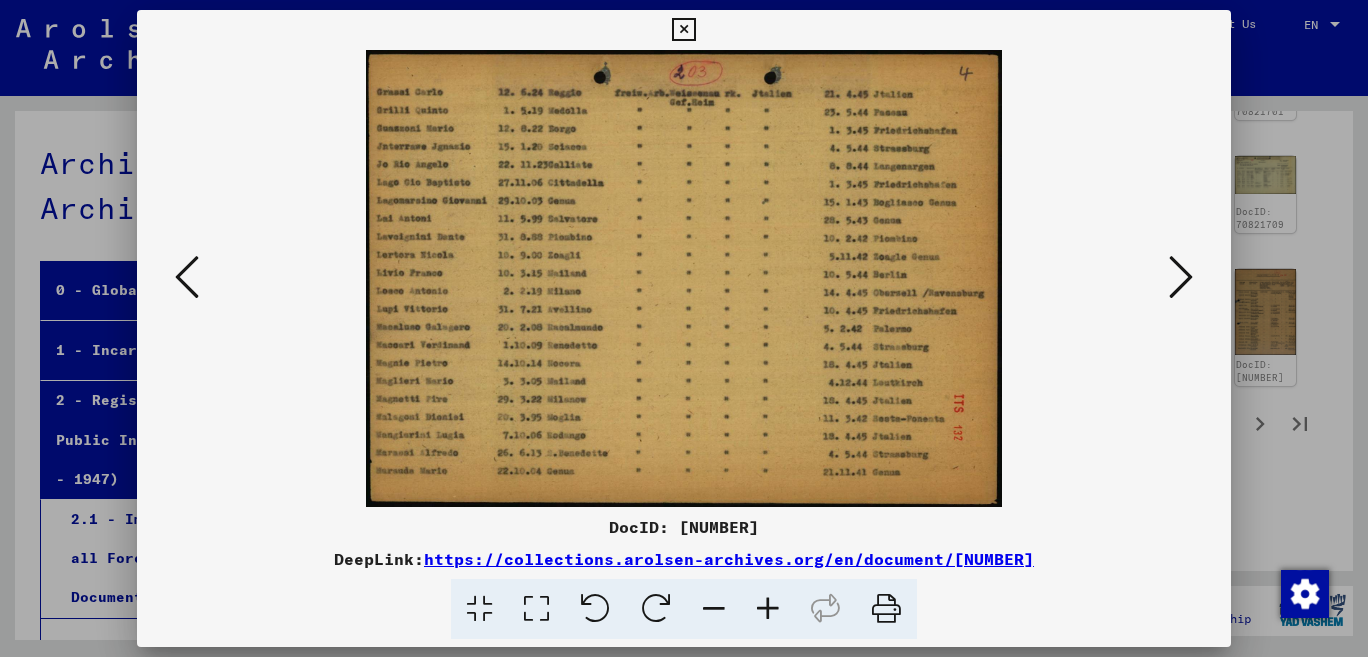 click at bounding box center (187, 277) 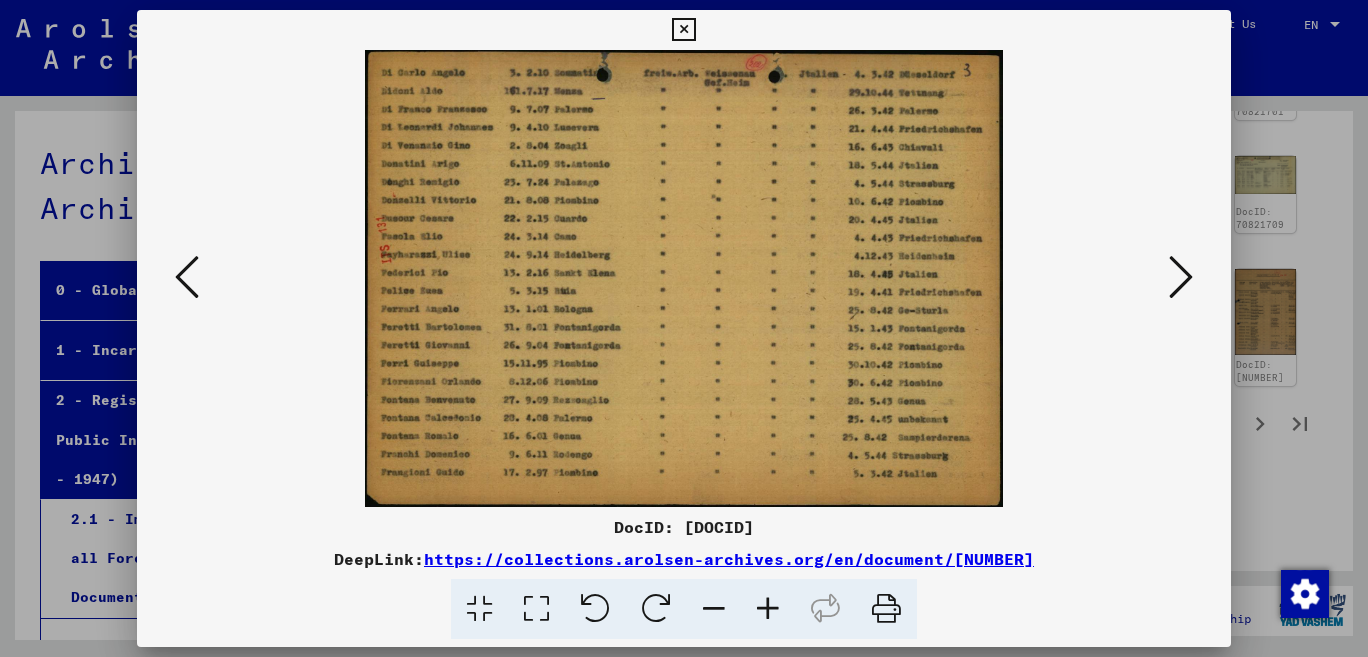 click at bounding box center [187, 277] 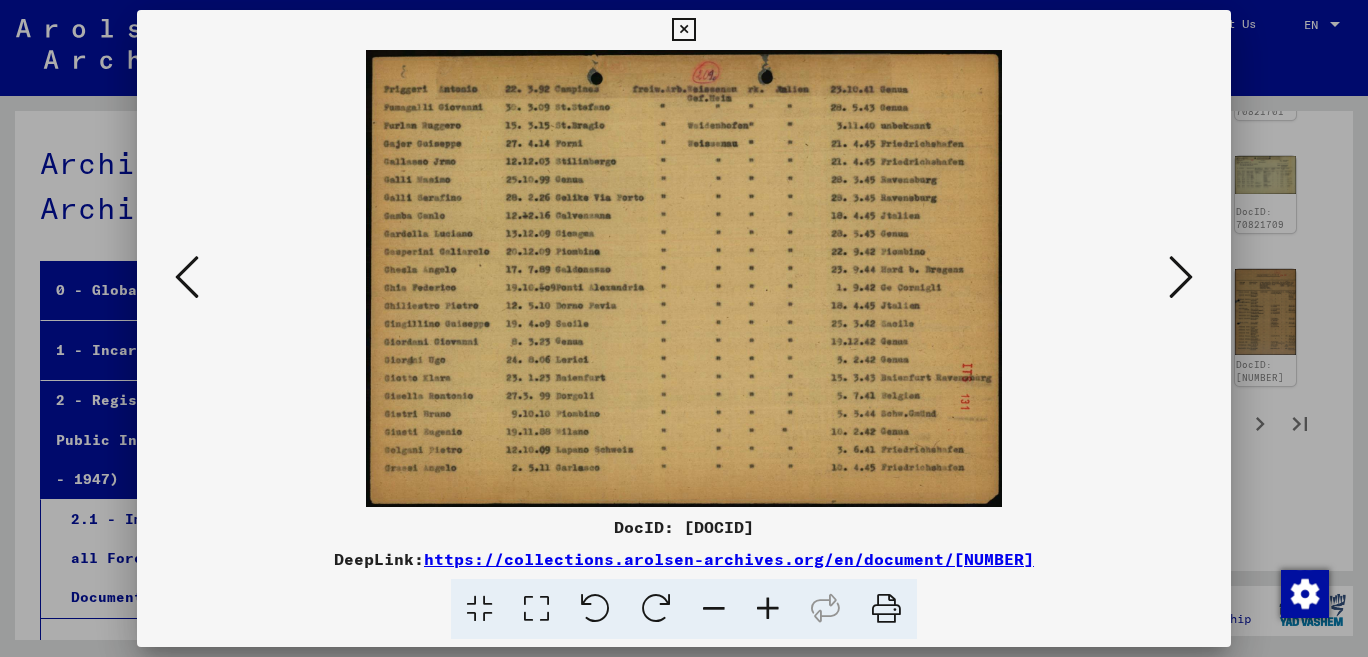 click at bounding box center (187, 277) 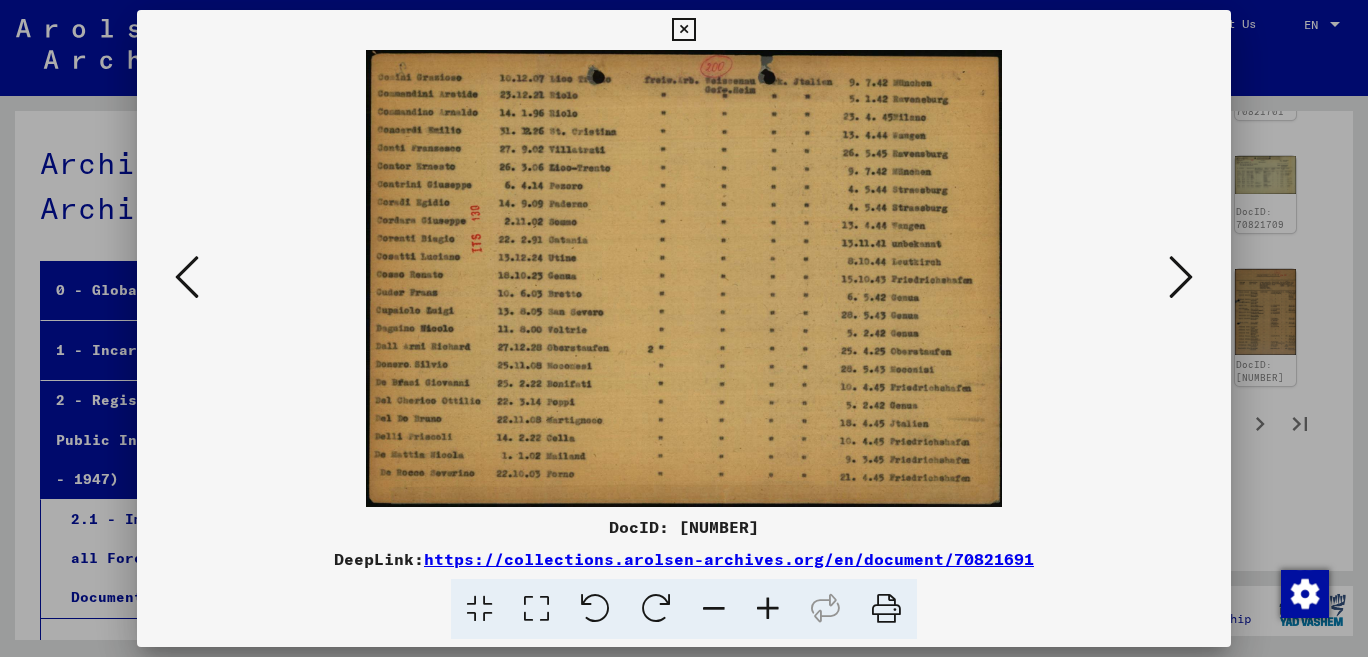 click at bounding box center [187, 277] 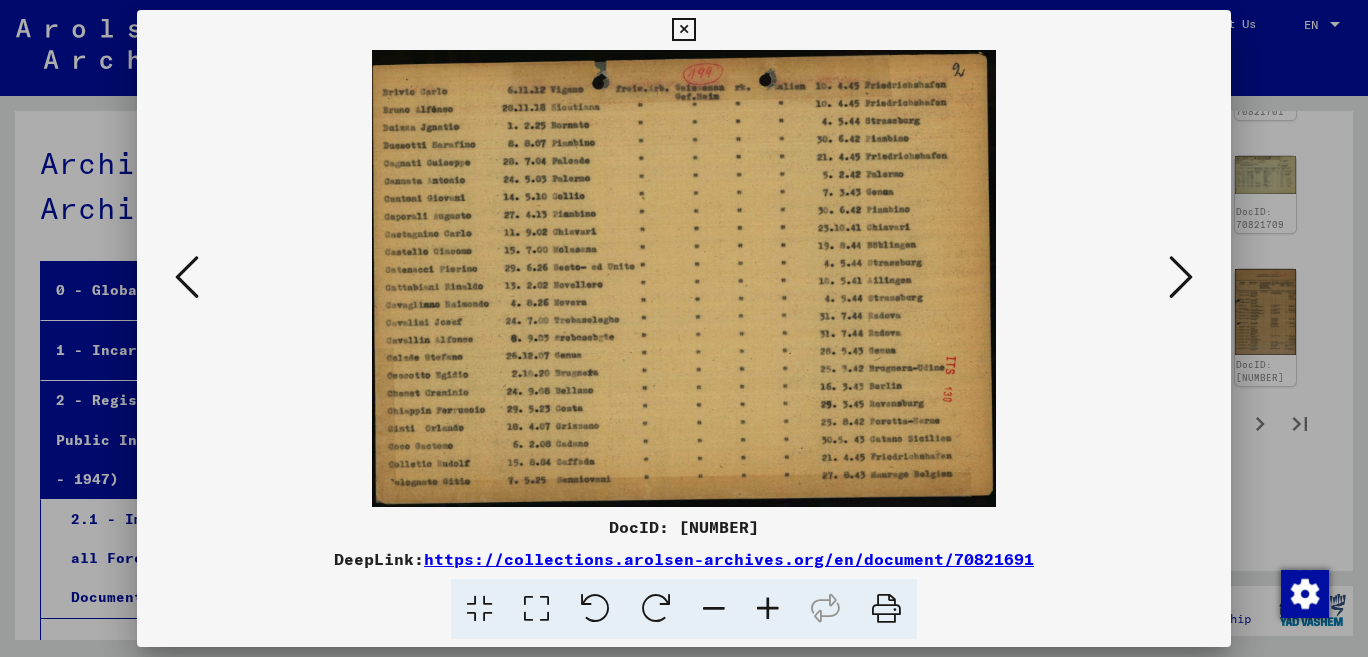 click at bounding box center [187, 277] 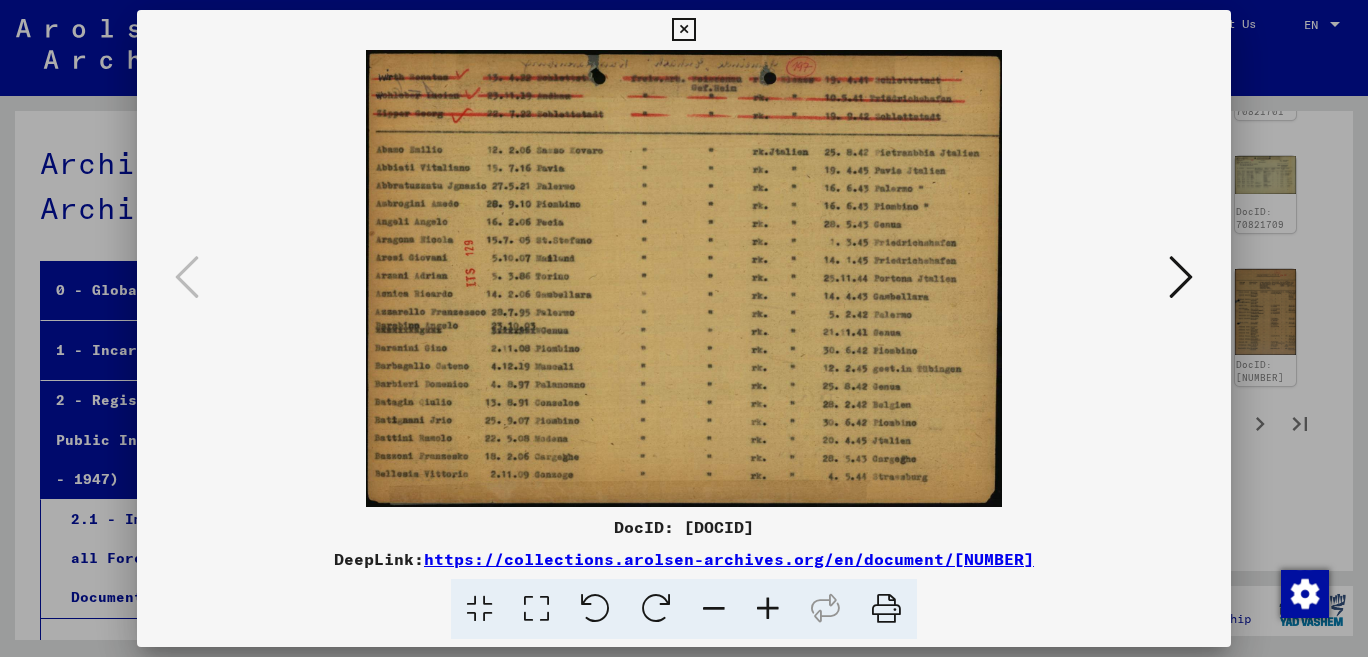 click at bounding box center [683, 30] 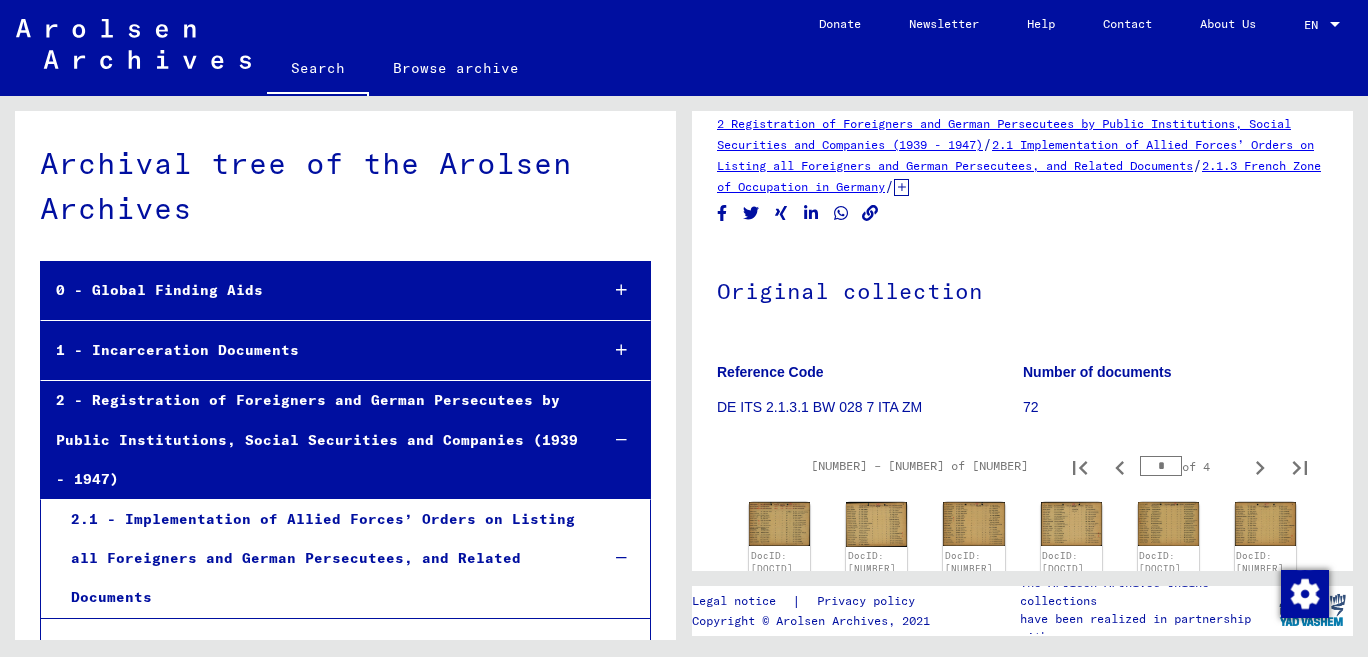 scroll, scrollTop: 8, scrollLeft: 0, axis: vertical 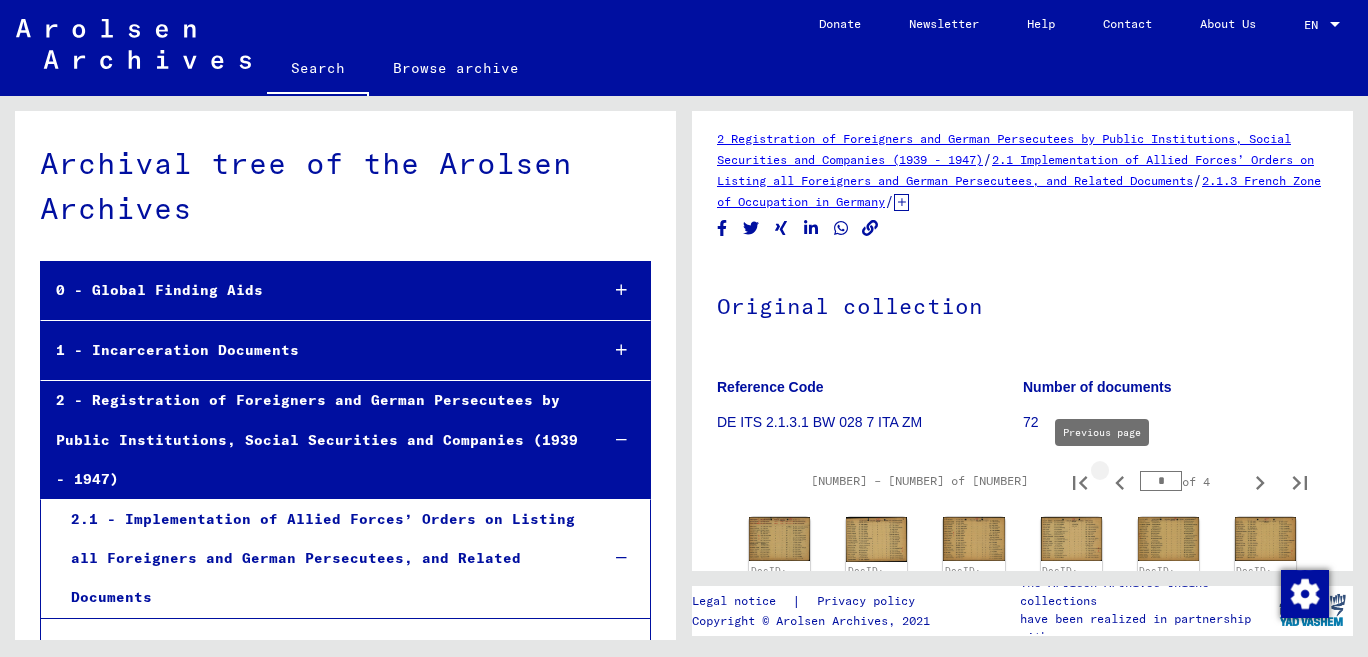 click 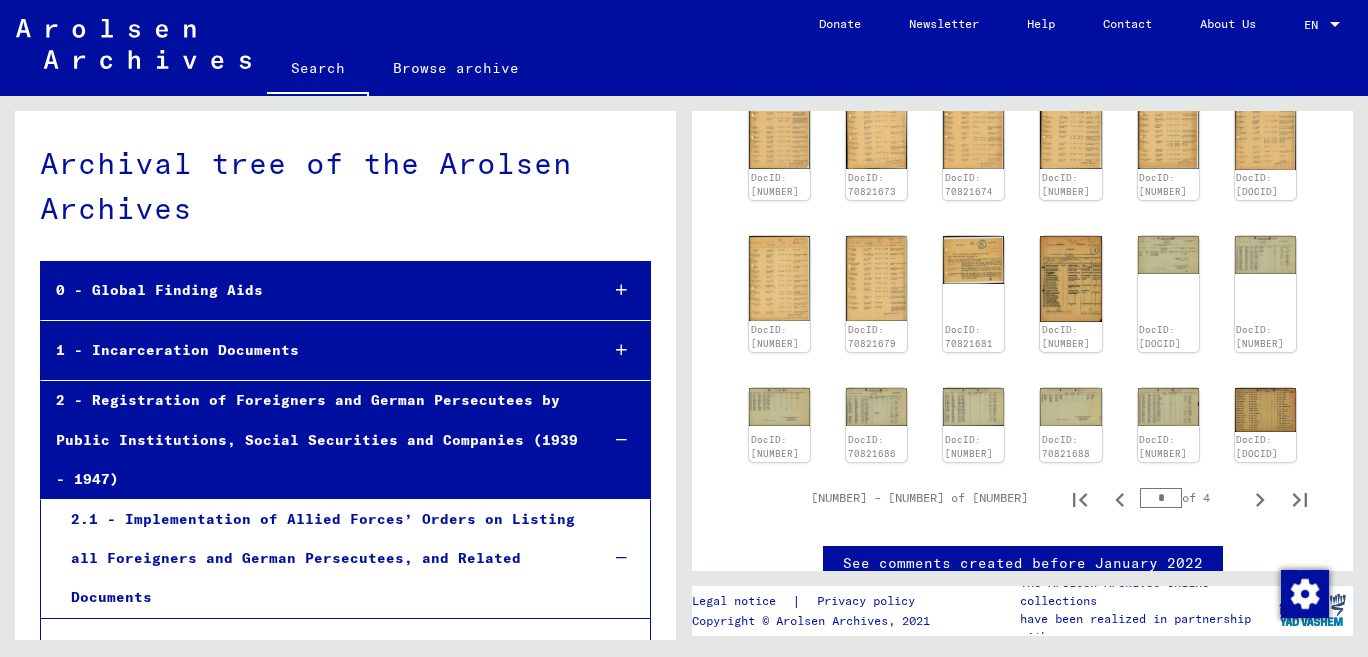 scroll, scrollTop: 855, scrollLeft: 0, axis: vertical 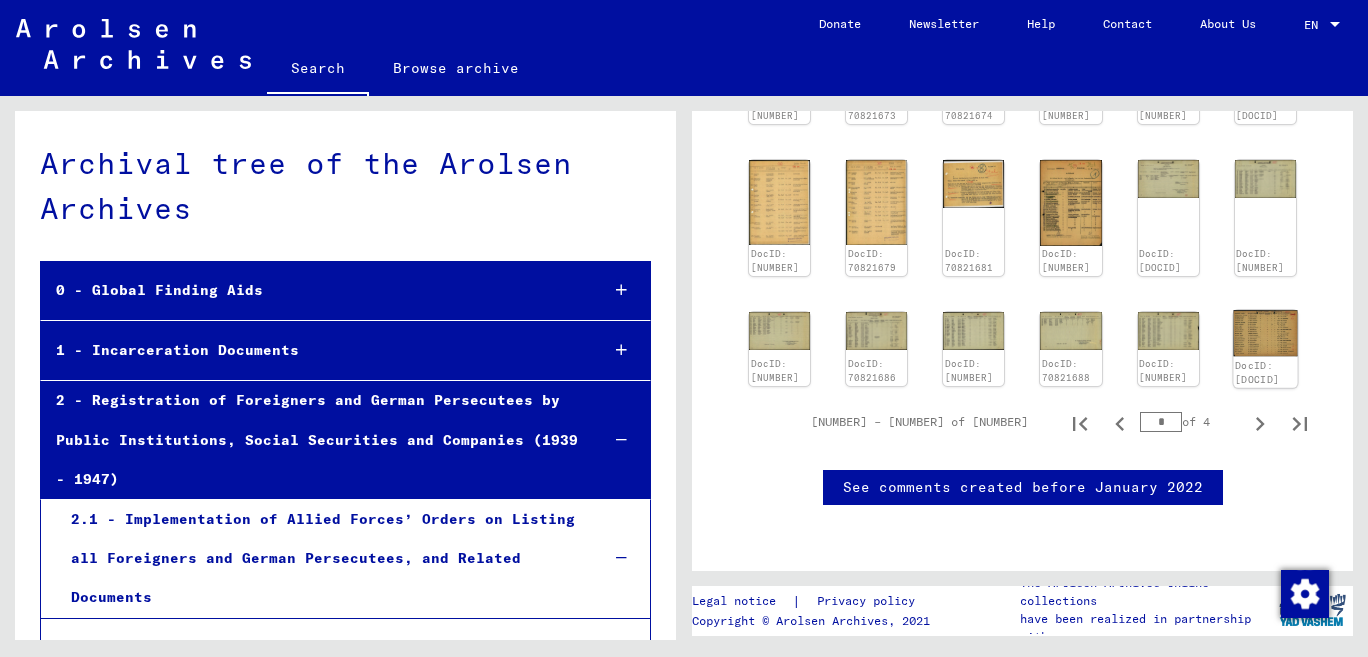 click 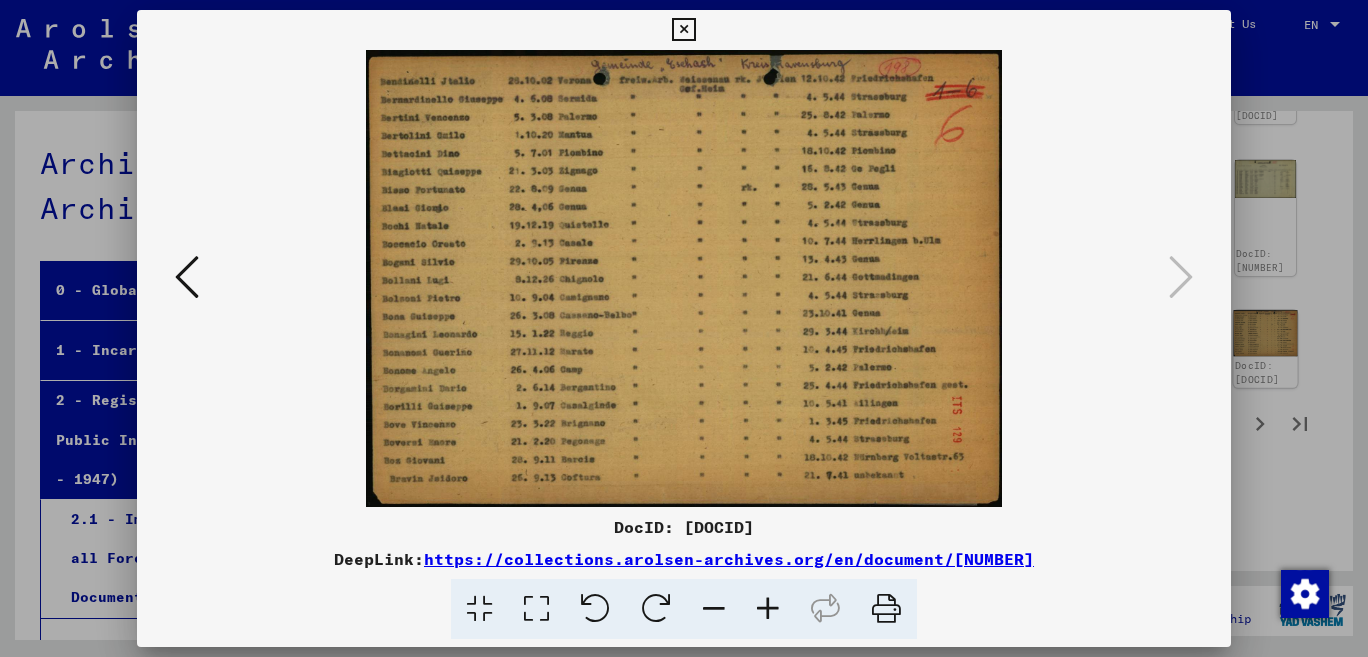 scroll, scrollTop: 855, scrollLeft: 0, axis: vertical 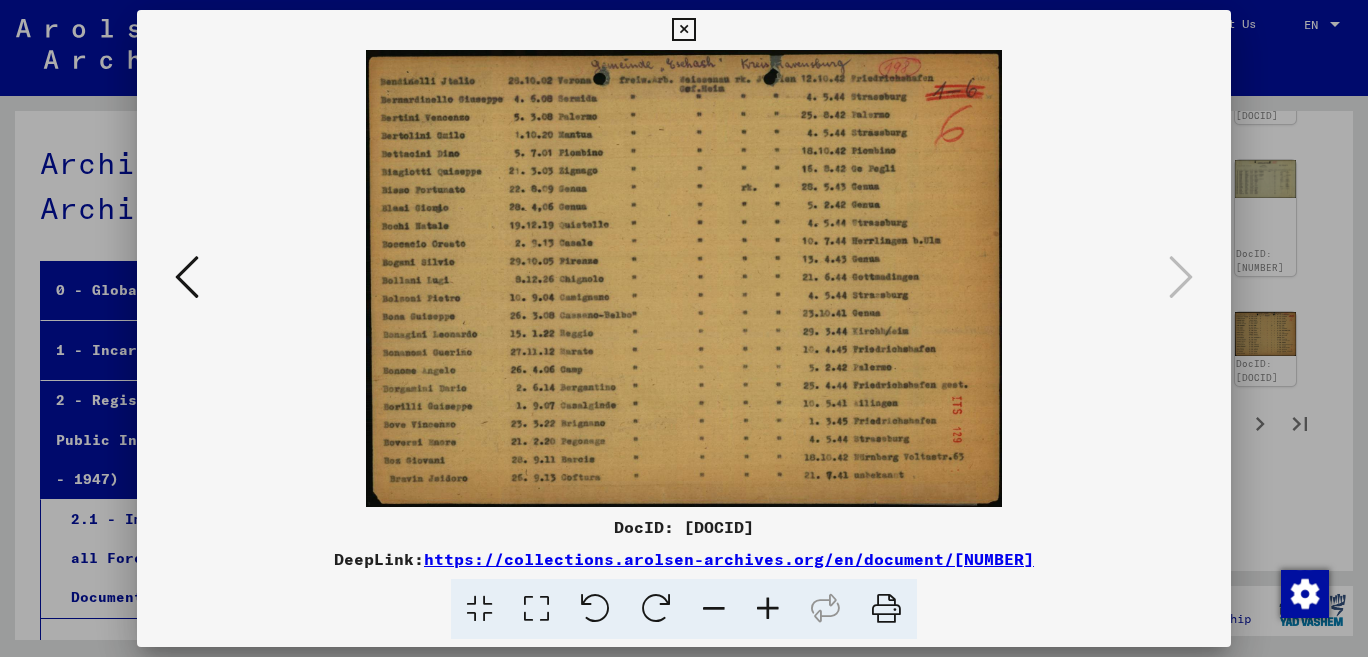 click at bounding box center (187, 278) 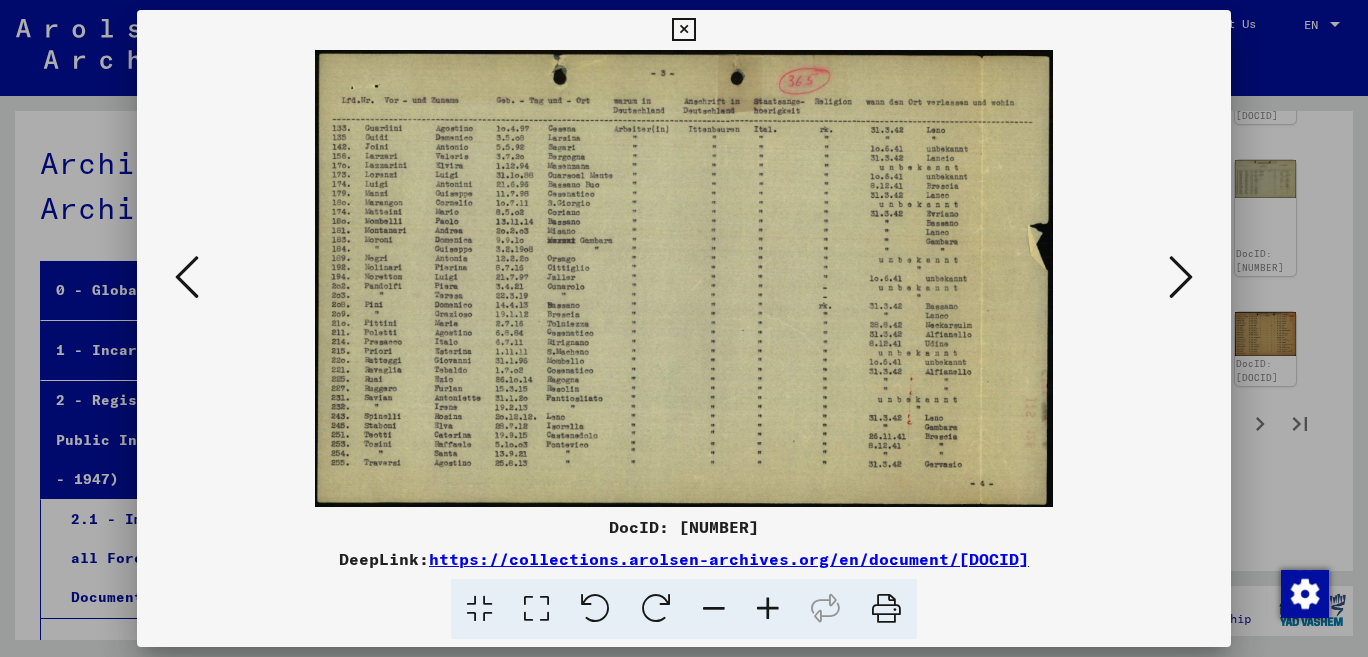 click at bounding box center [187, 278] 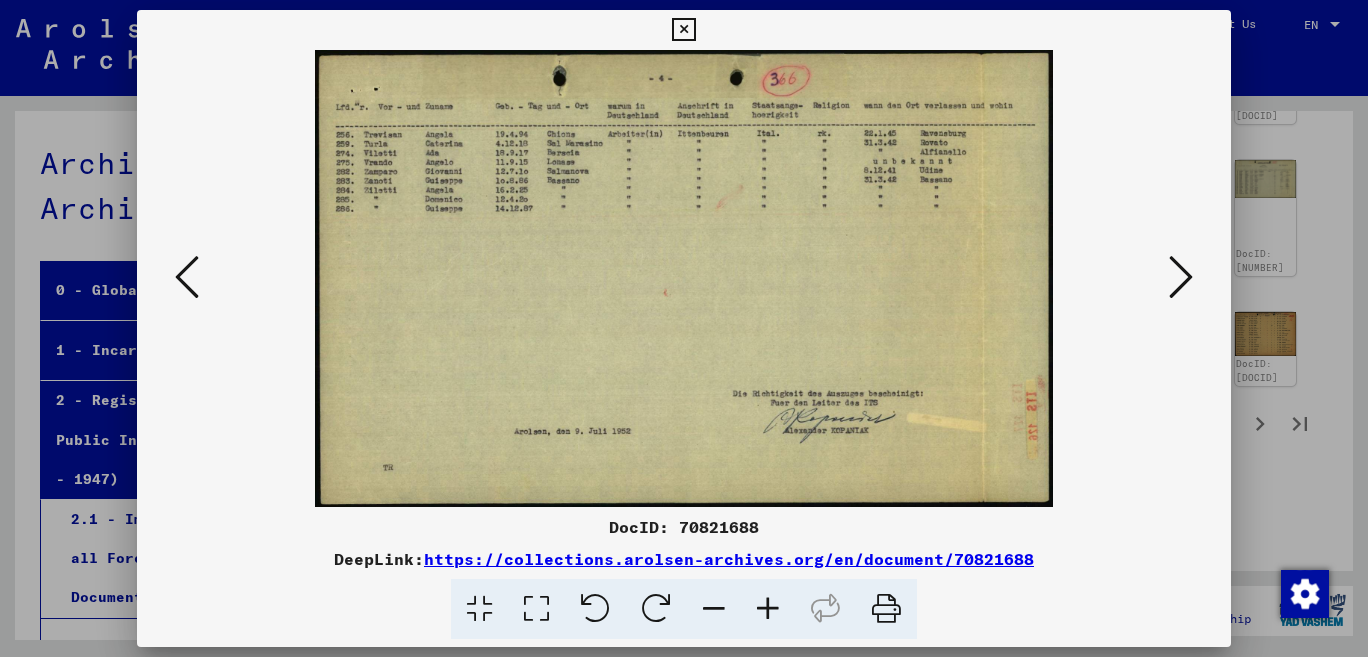 click at bounding box center (187, 278) 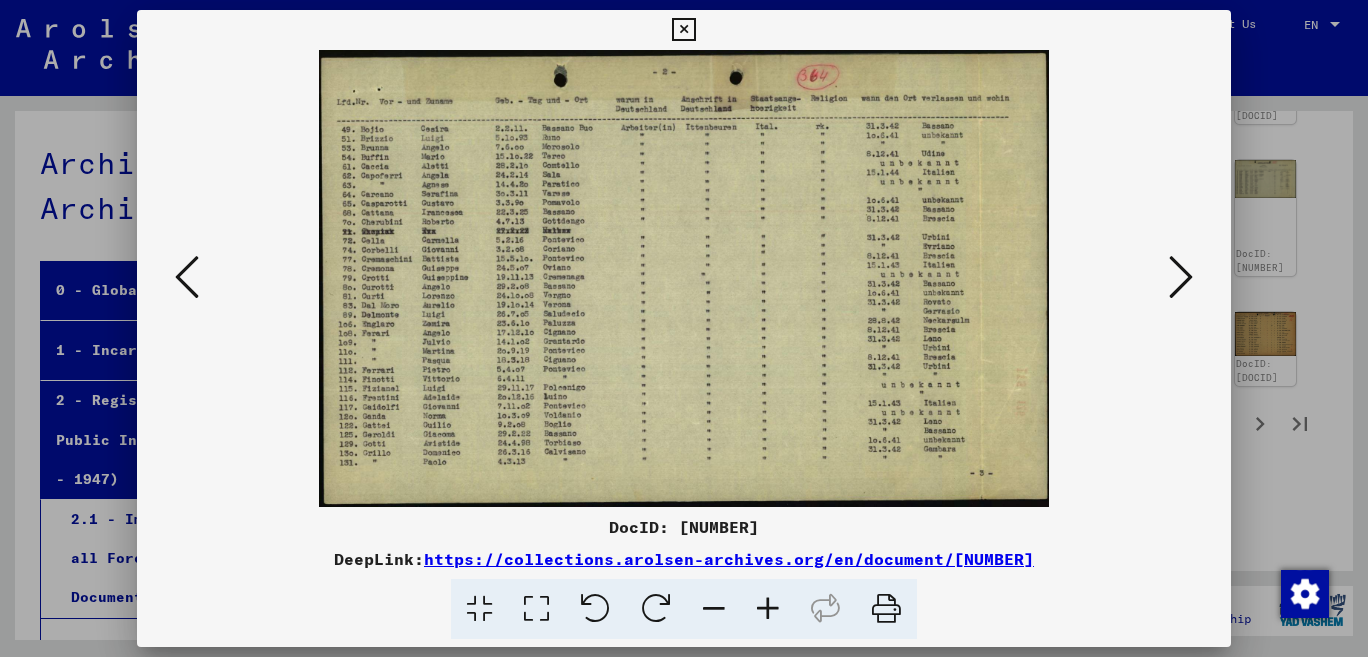 click at bounding box center [187, 278] 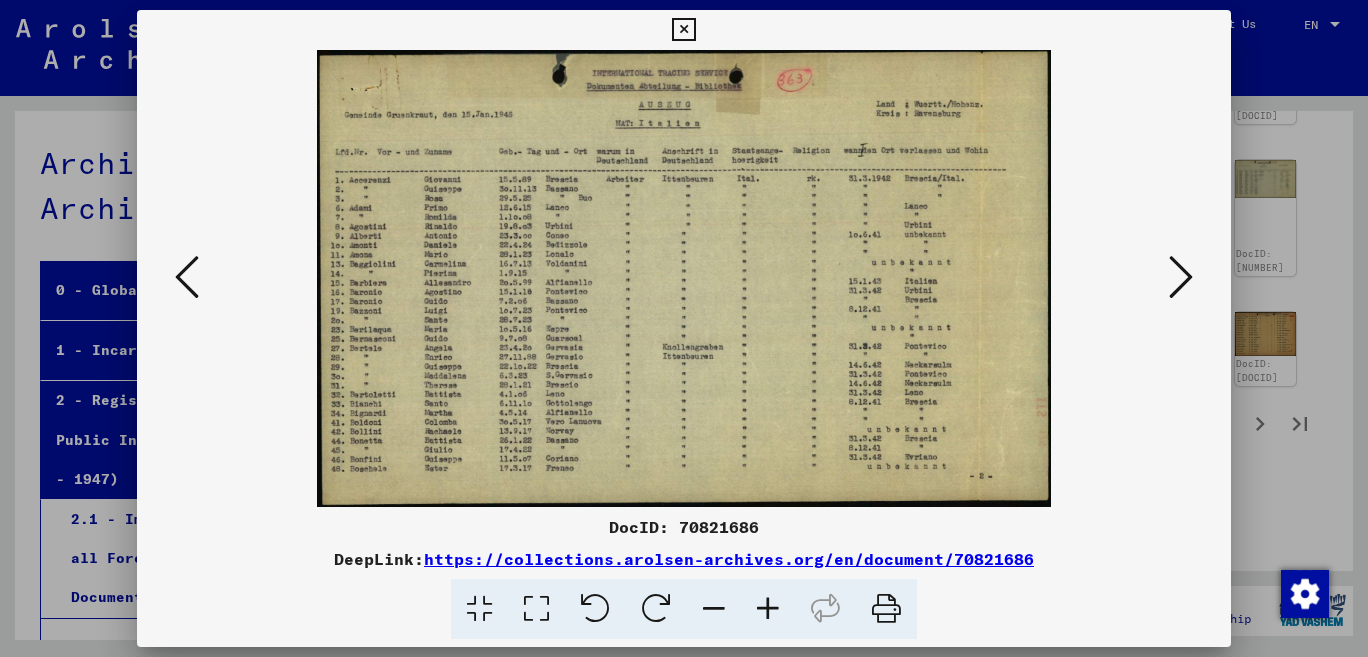 click at bounding box center (187, 278) 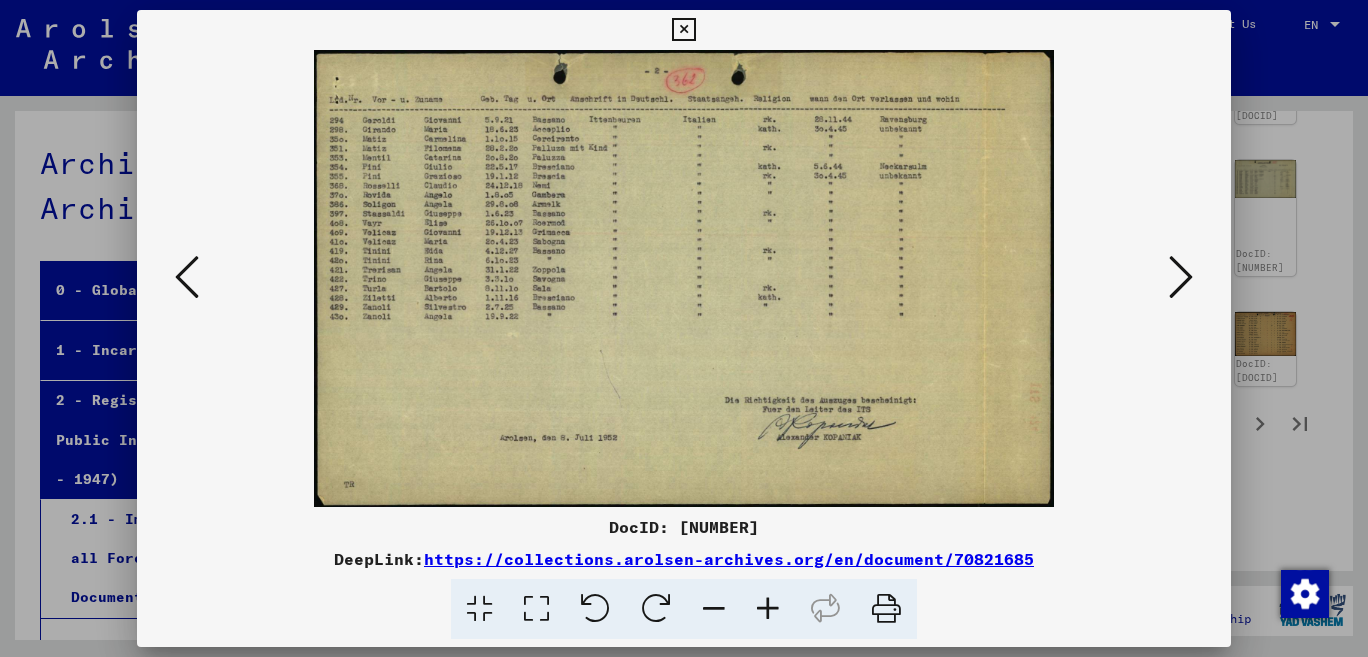 click at bounding box center (187, 278) 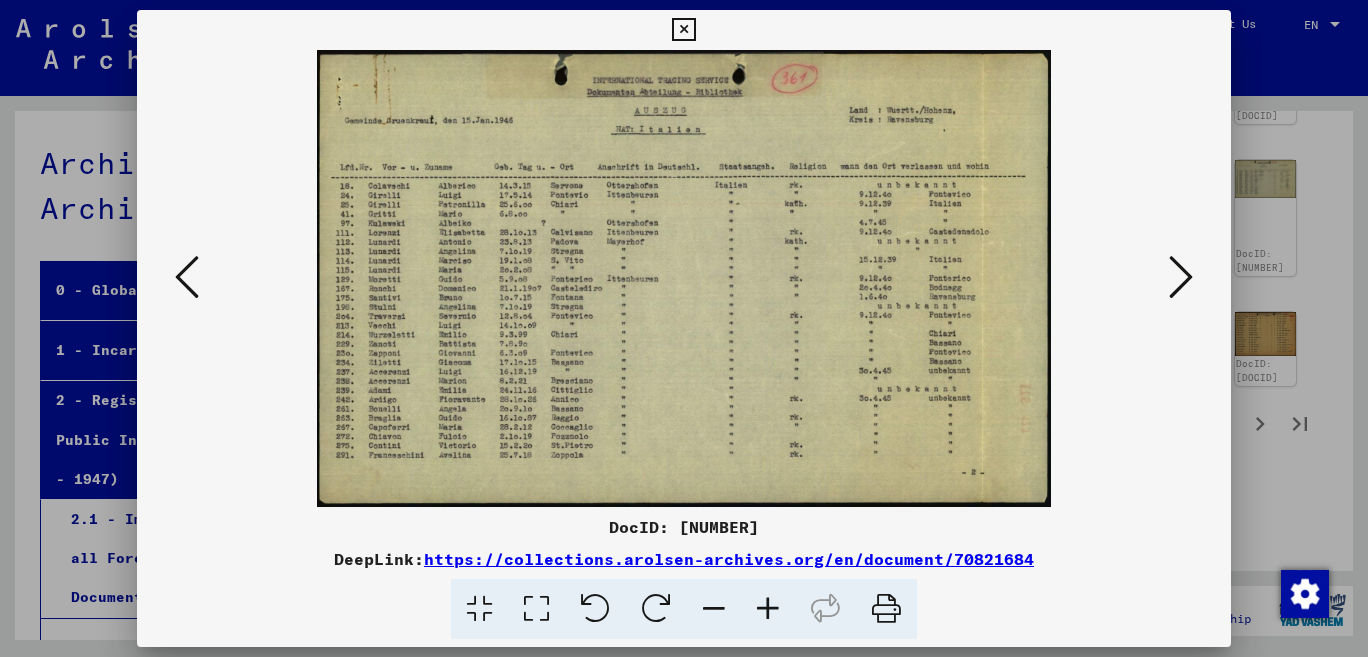 click at bounding box center [187, 278] 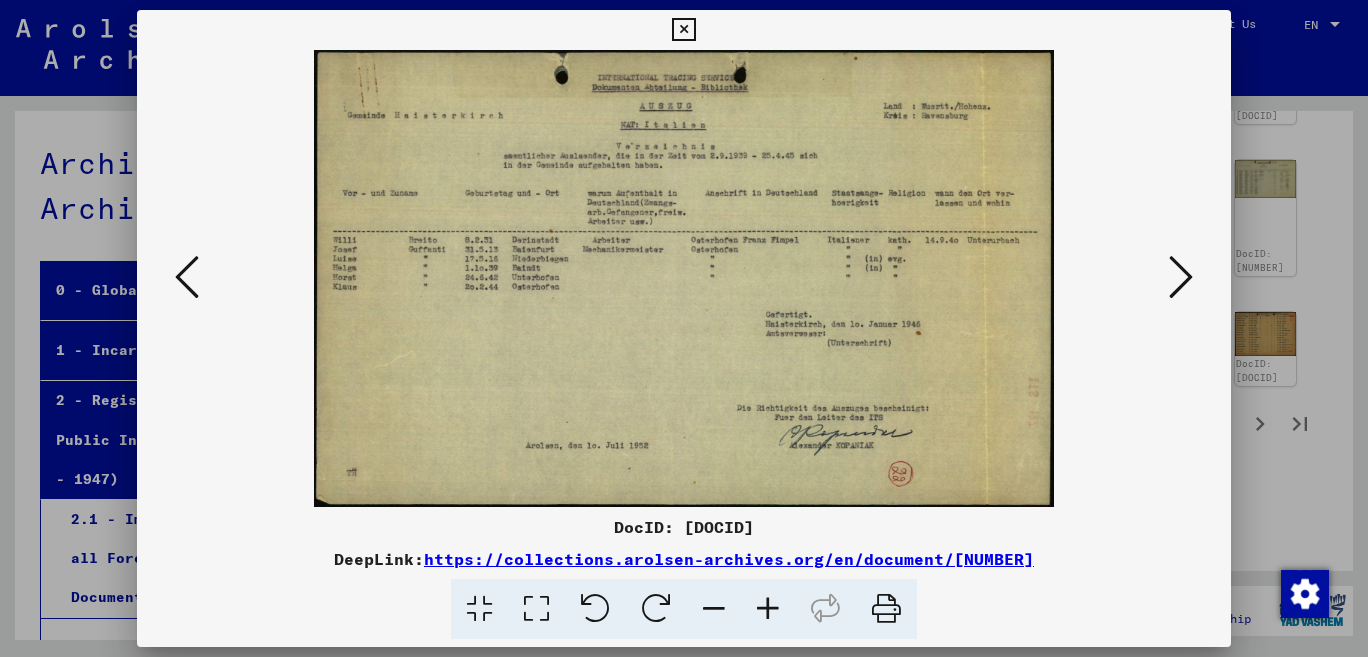 click at bounding box center (187, 278) 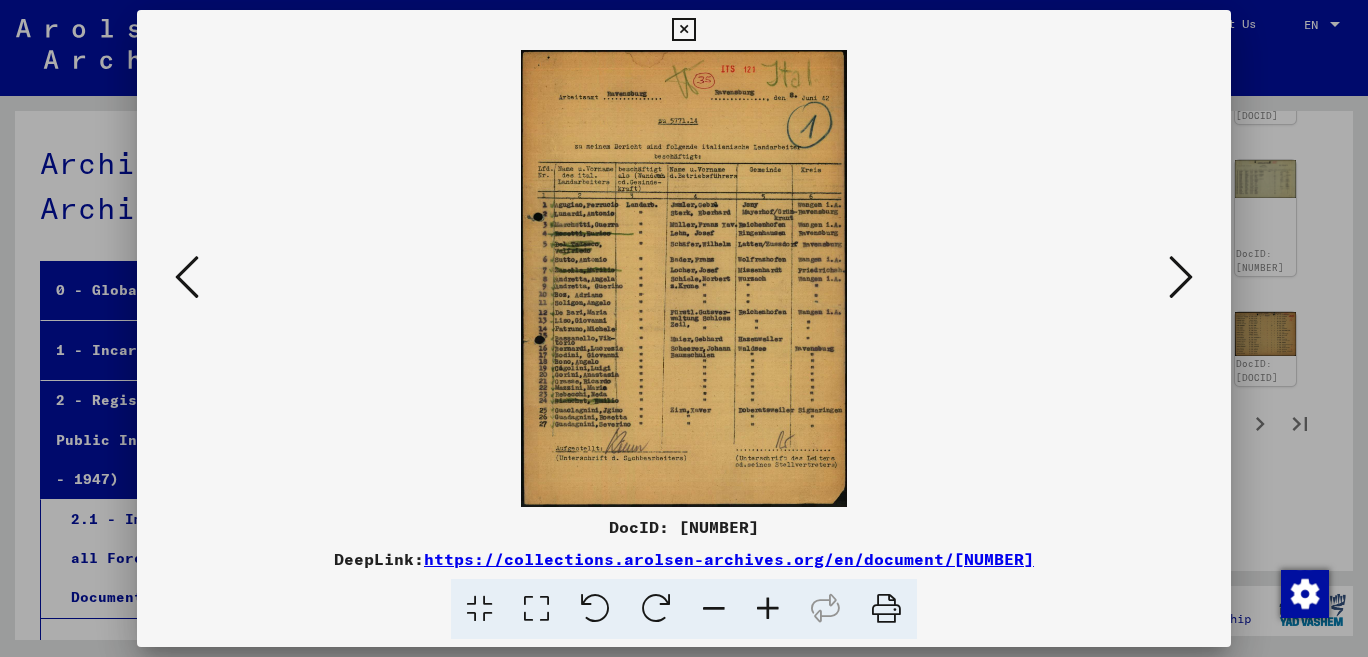 click at bounding box center (187, 278) 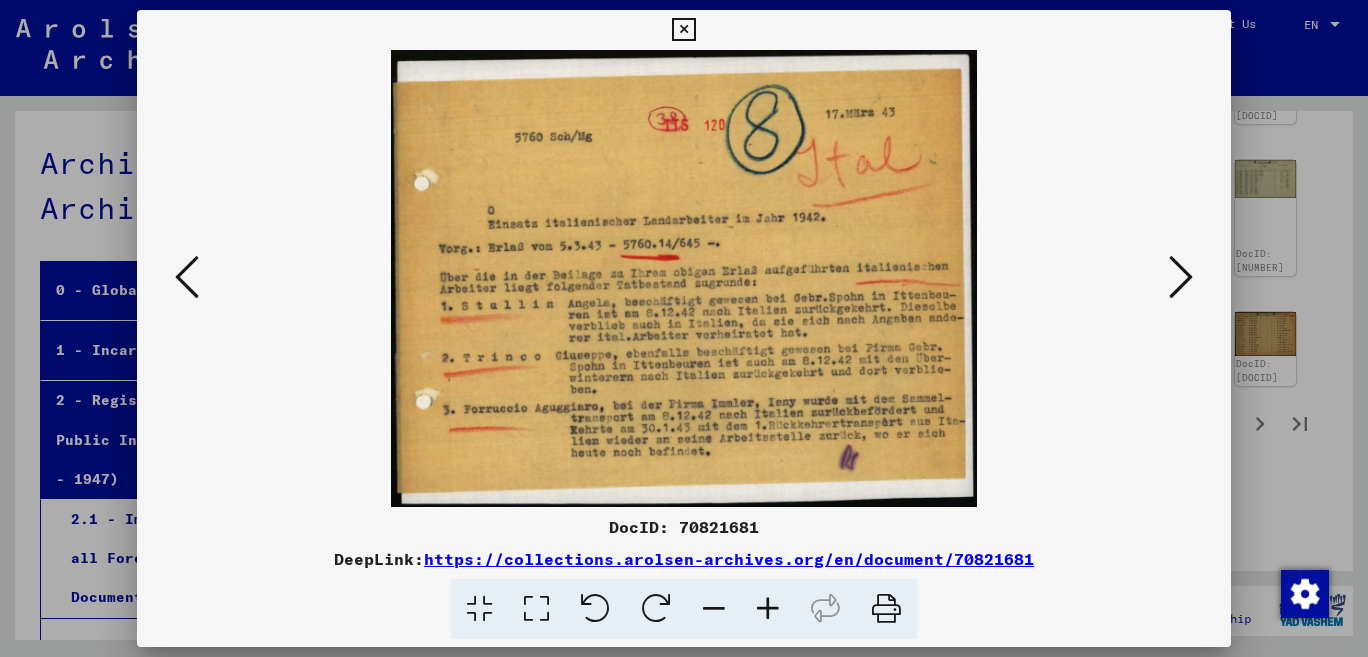 click at bounding box center (187, 278) 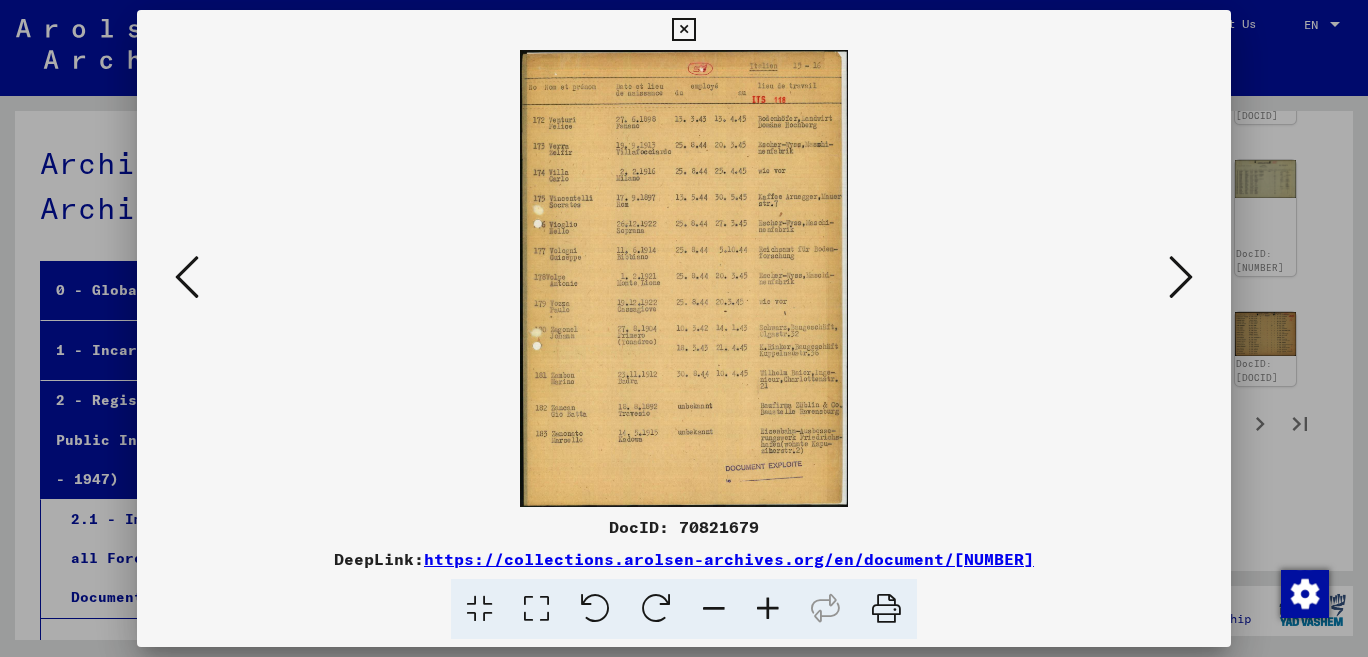 click at bounding box center (1181, 277) 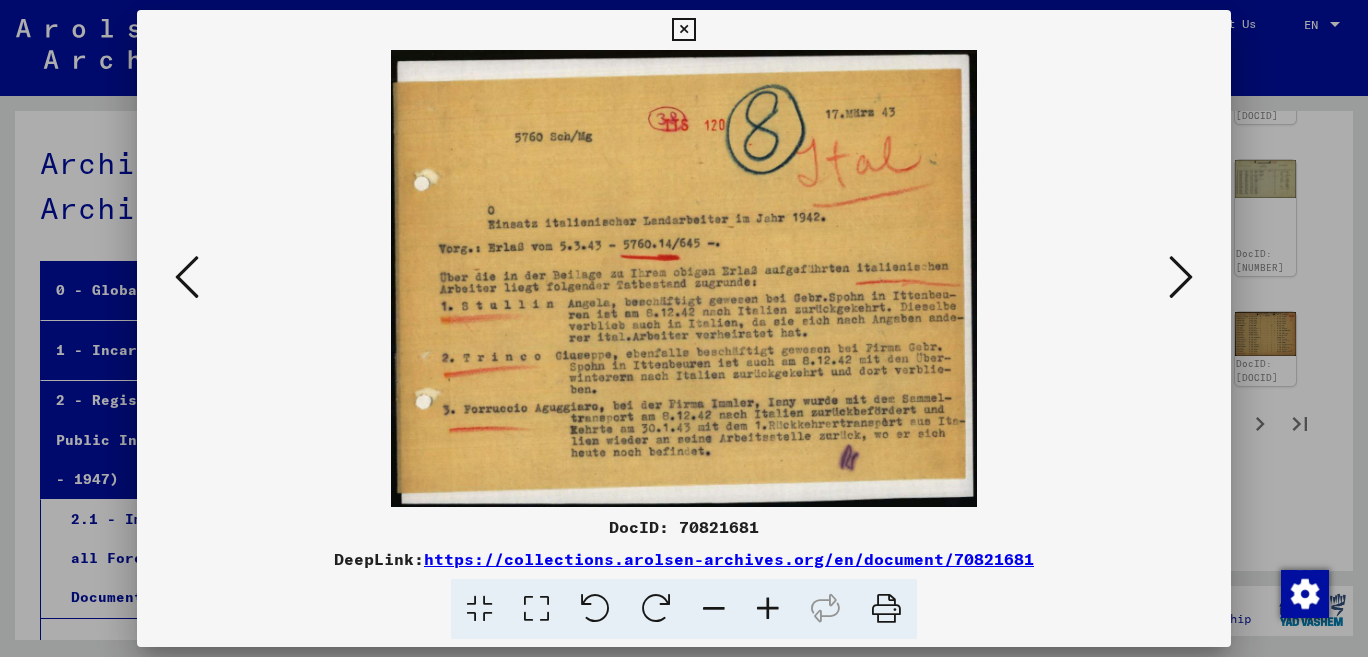 click at bounding box center (187, 277) 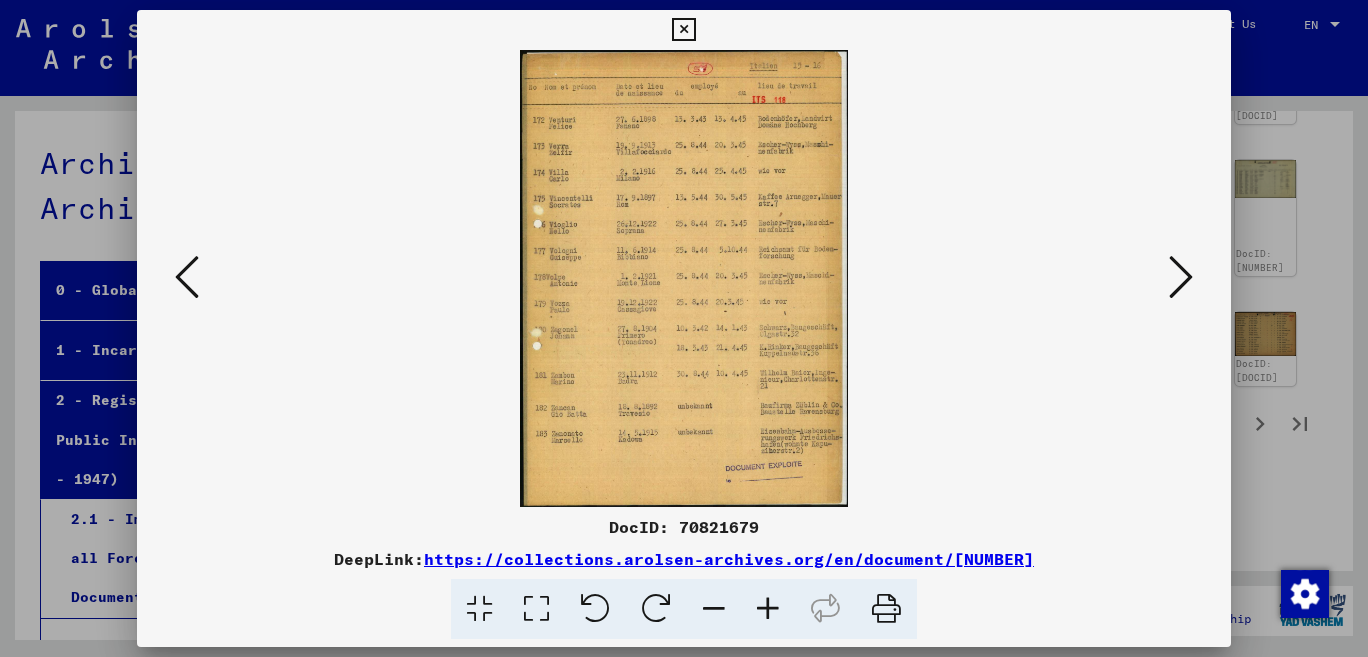 click at bounding box center [187, 277] 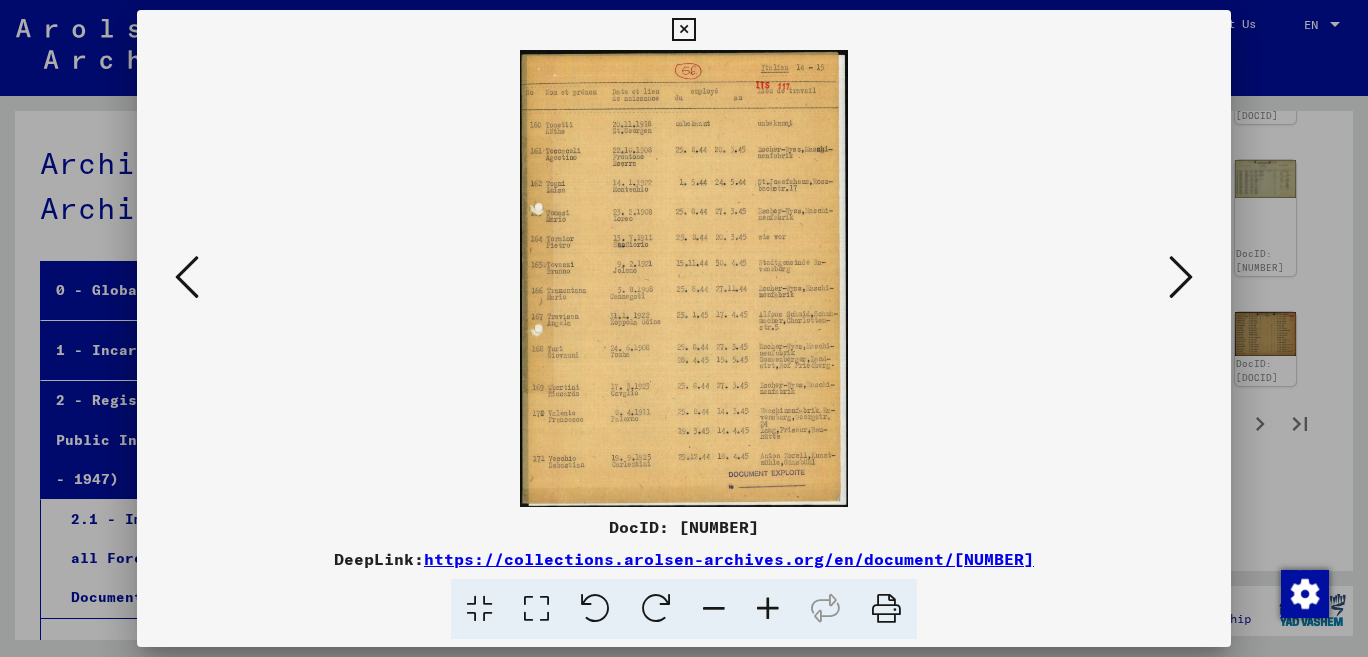 click at bounding box center (187, 277) 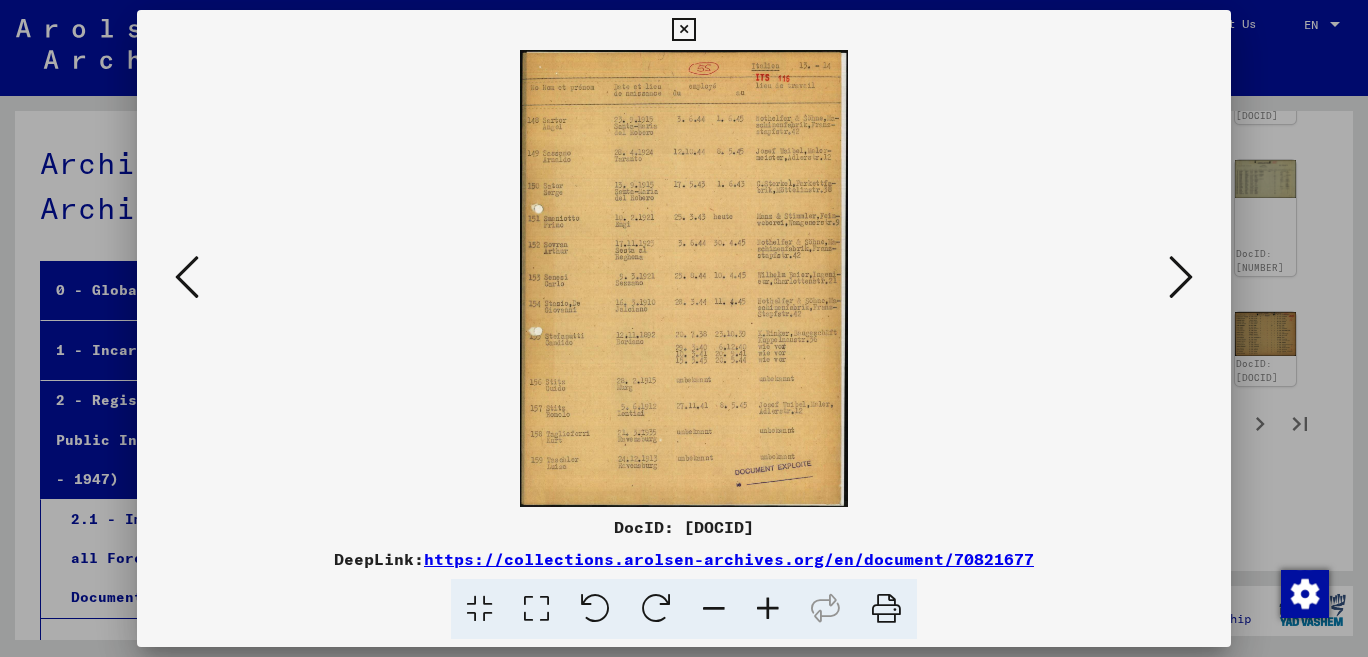click at bounding box center [1181, 277] 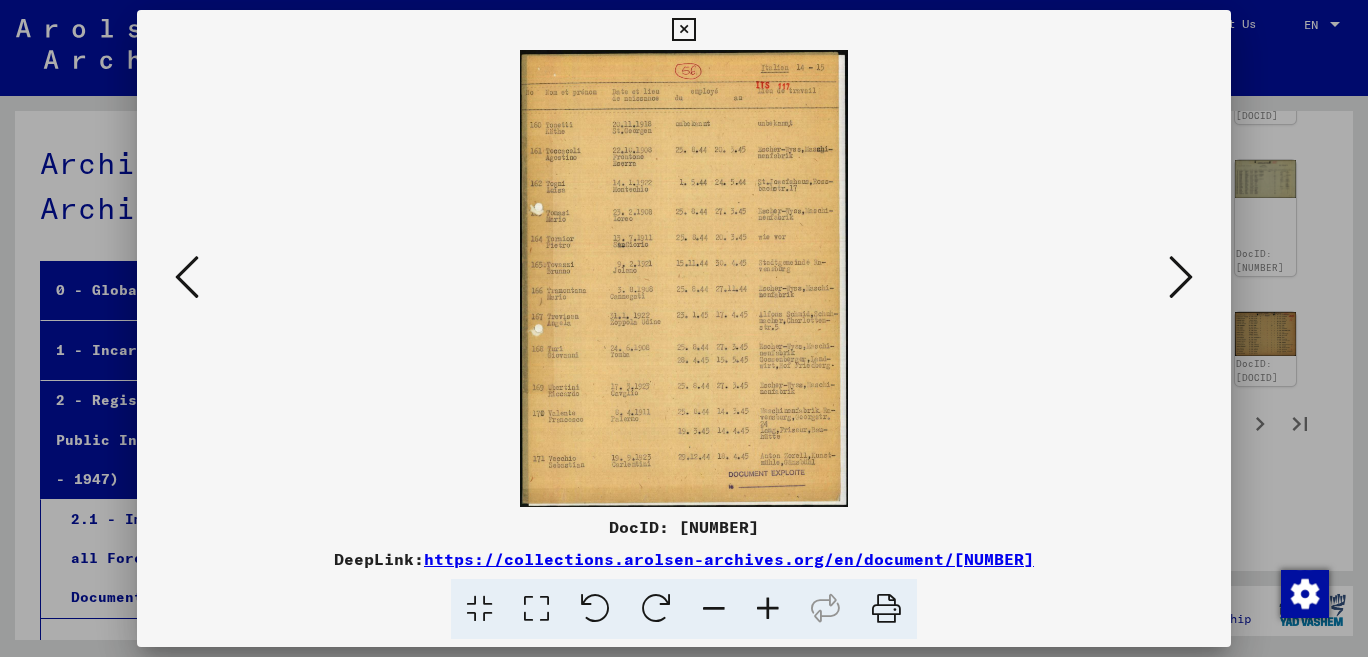 click at bounding box center (768, 609) 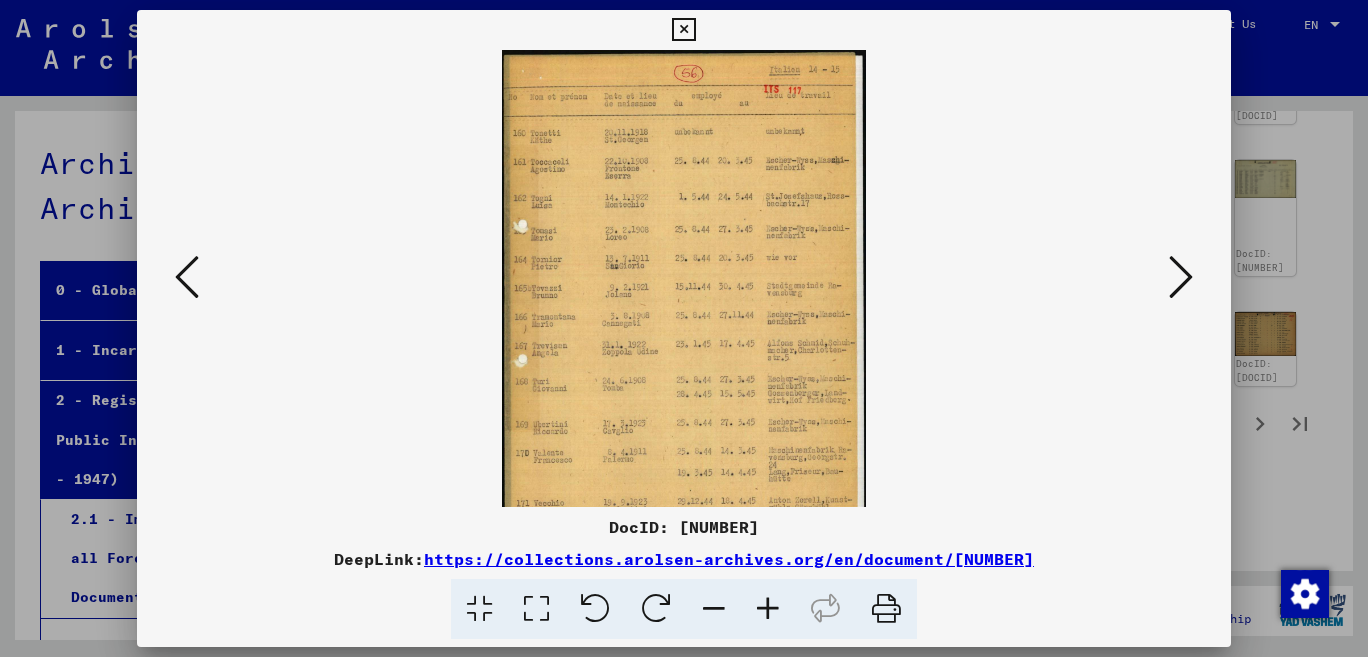click at bounding box center [768, 609] 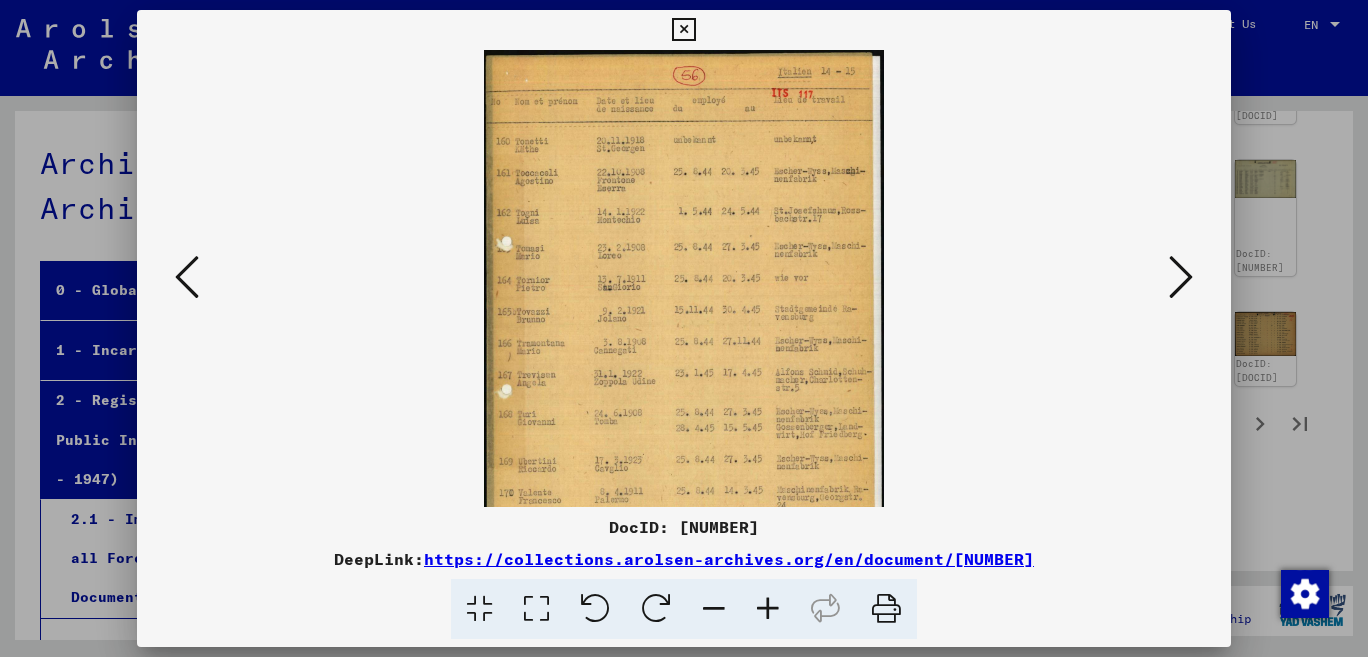 click at bounding box center (768, 609) 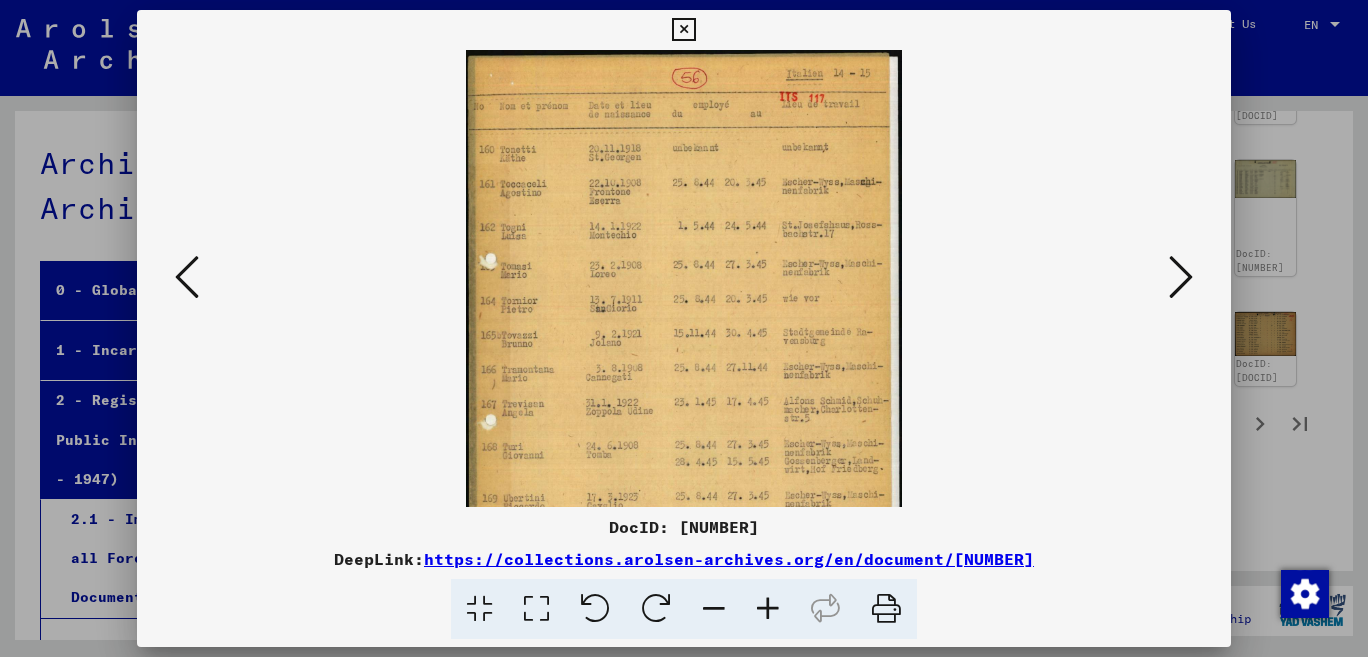 click at bounding box center (768, 609) 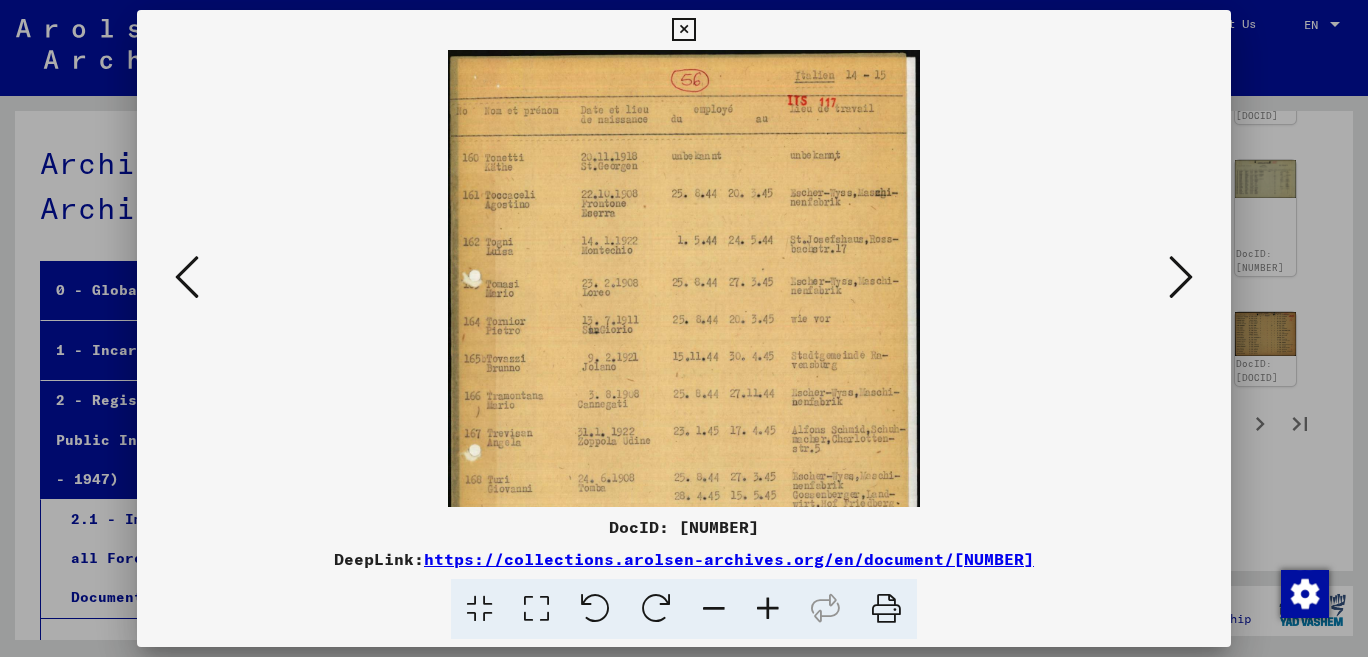 drag, startPoint x: 758, startPoint y: 612, endPoint x: 717, endPoint y: 559, distance: 67.00746 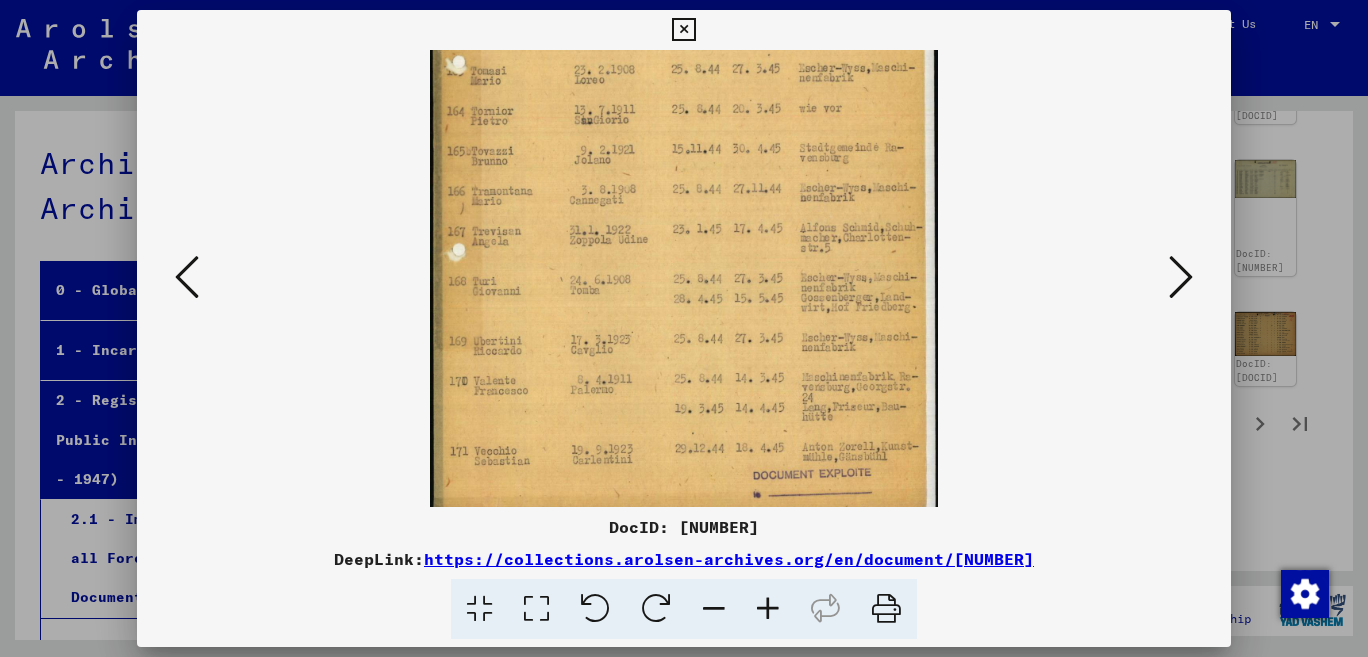 scroll, scrollTop: 250, scrollLeft: 0, axis: vertical 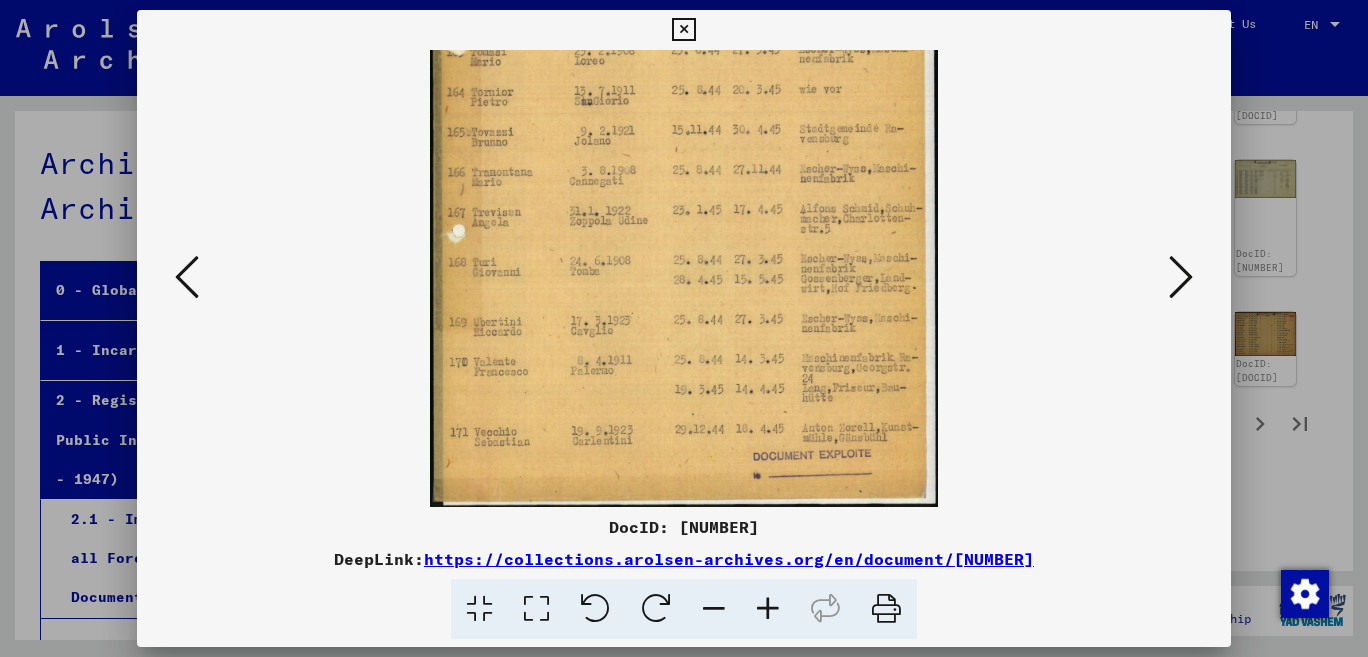 drag, startPoint x: 762, startPoint y: 451, endPoint x: 810, endPoint y: 190, distance: 265.37708 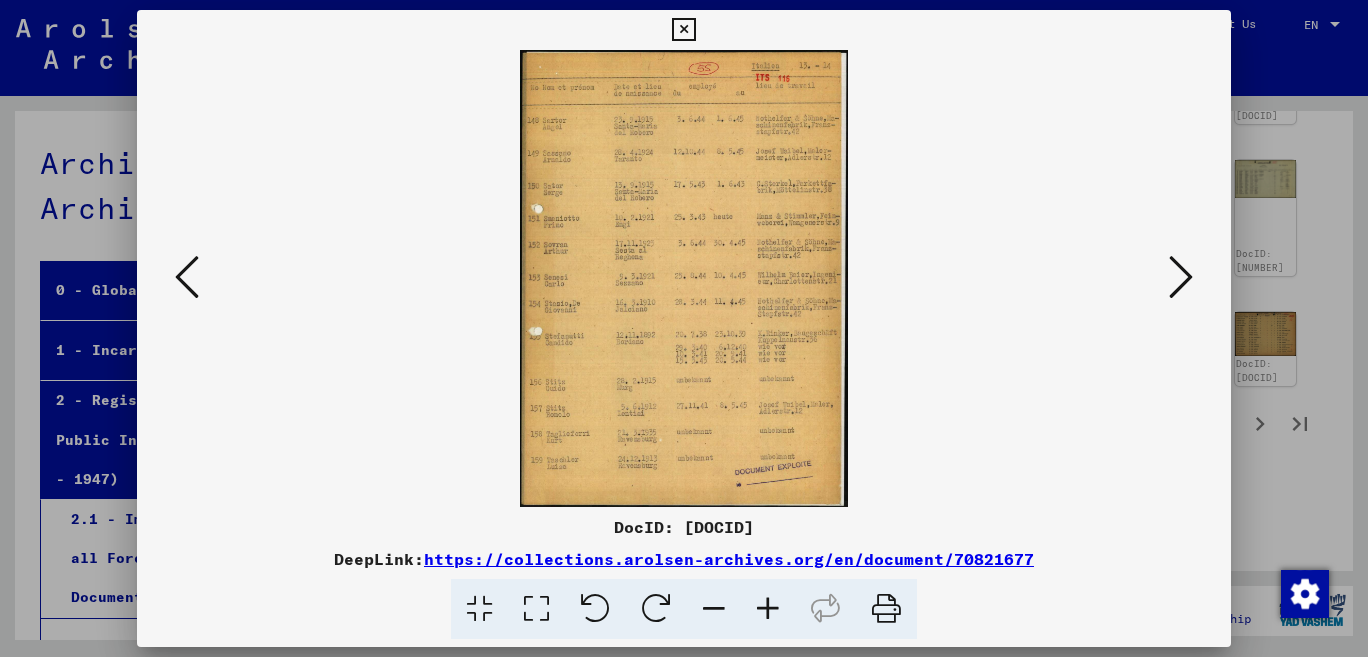 click at bounding box center (684, 278) 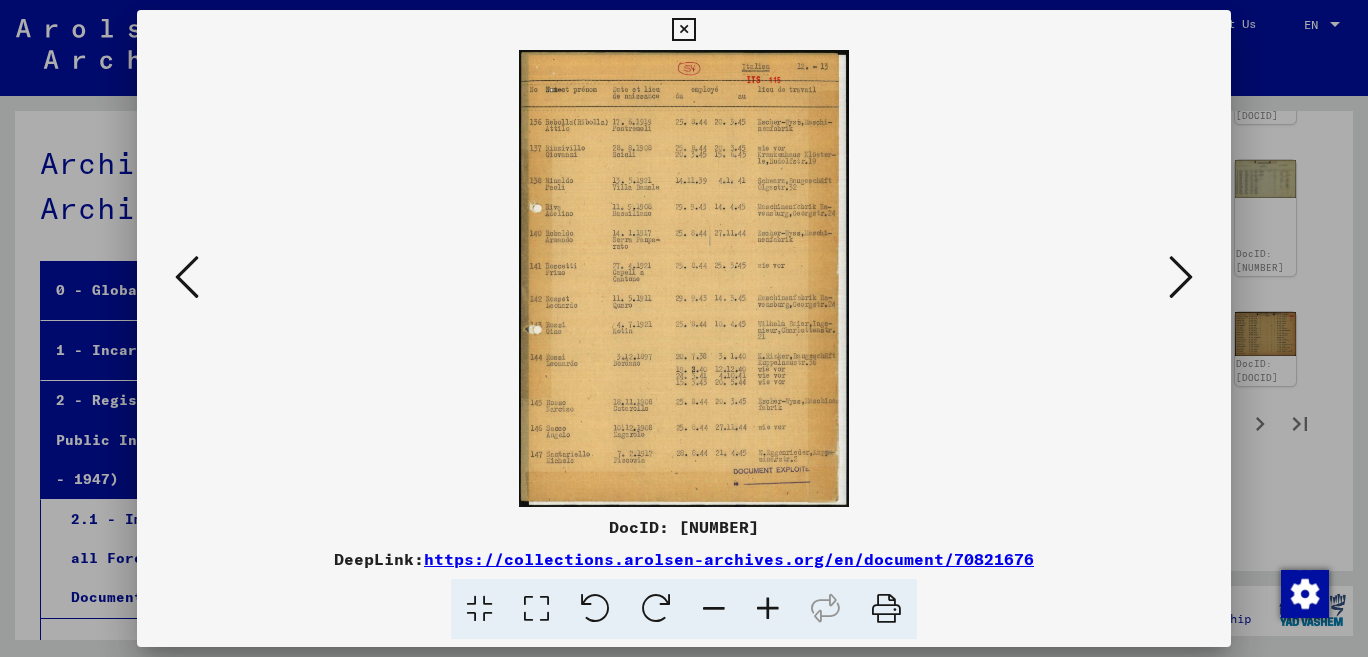 click at bounding box center (187, 277) 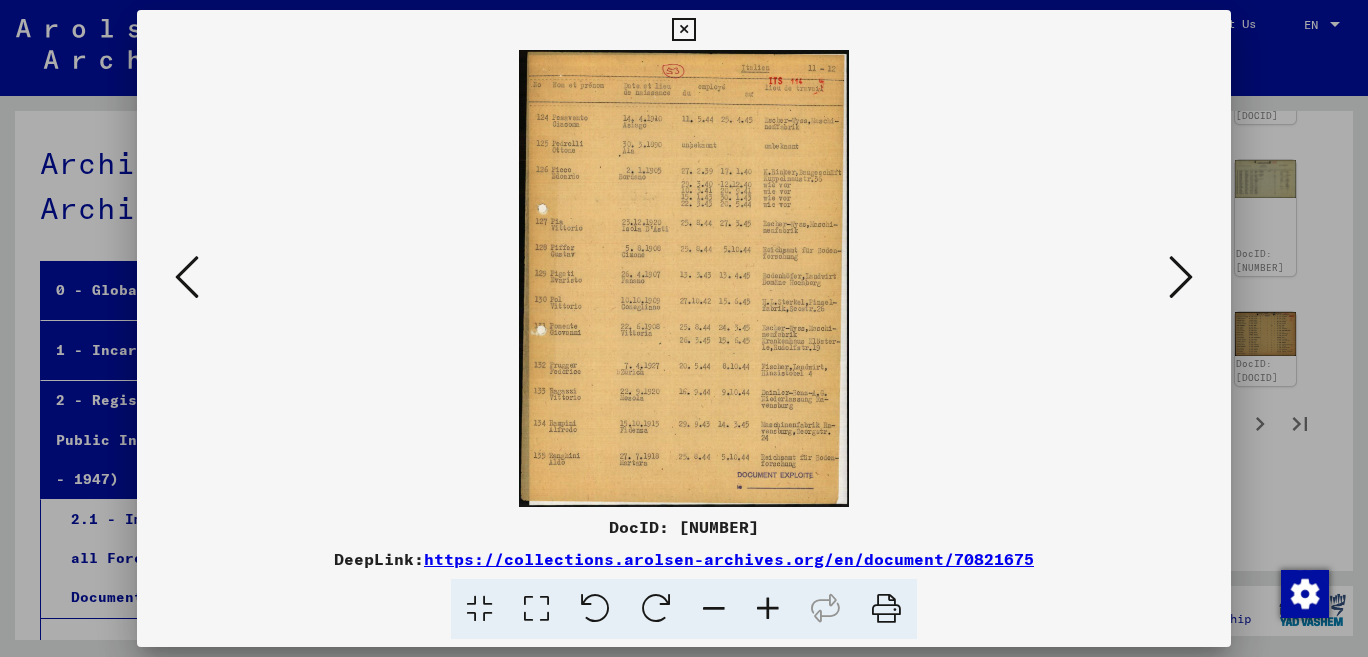 click at bounding box center (187, 277) 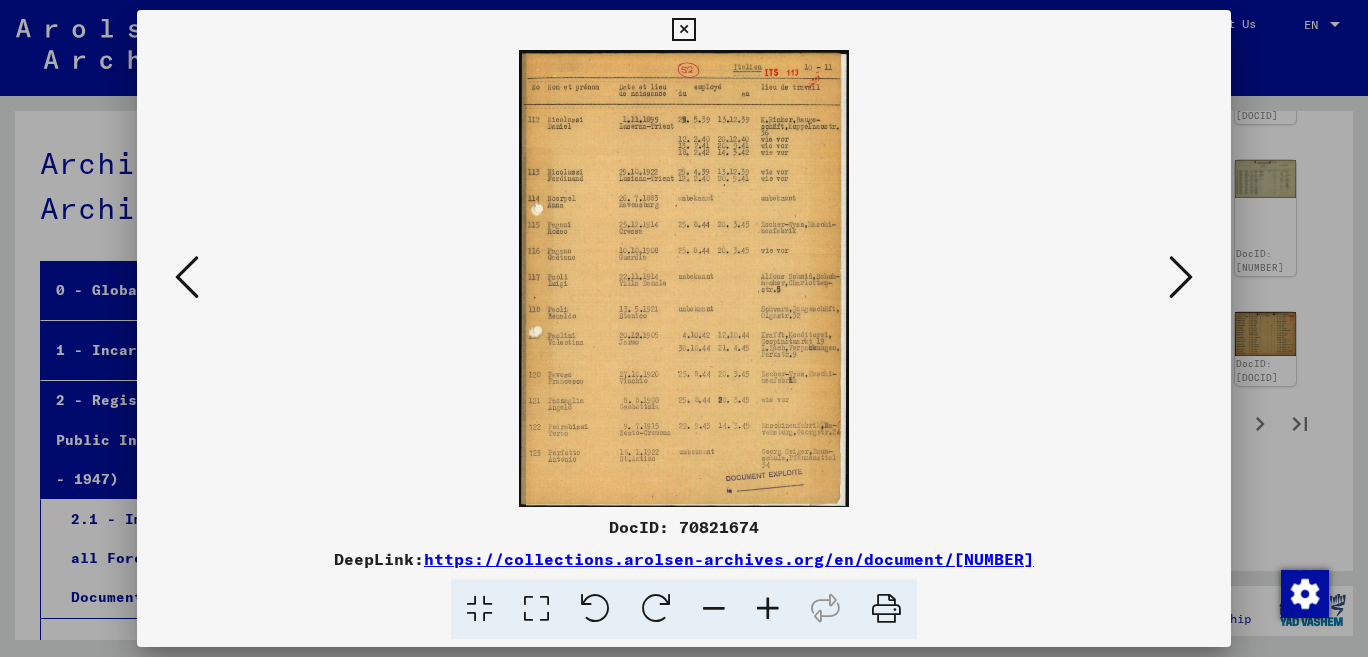 click at bounding box center (187, 277) 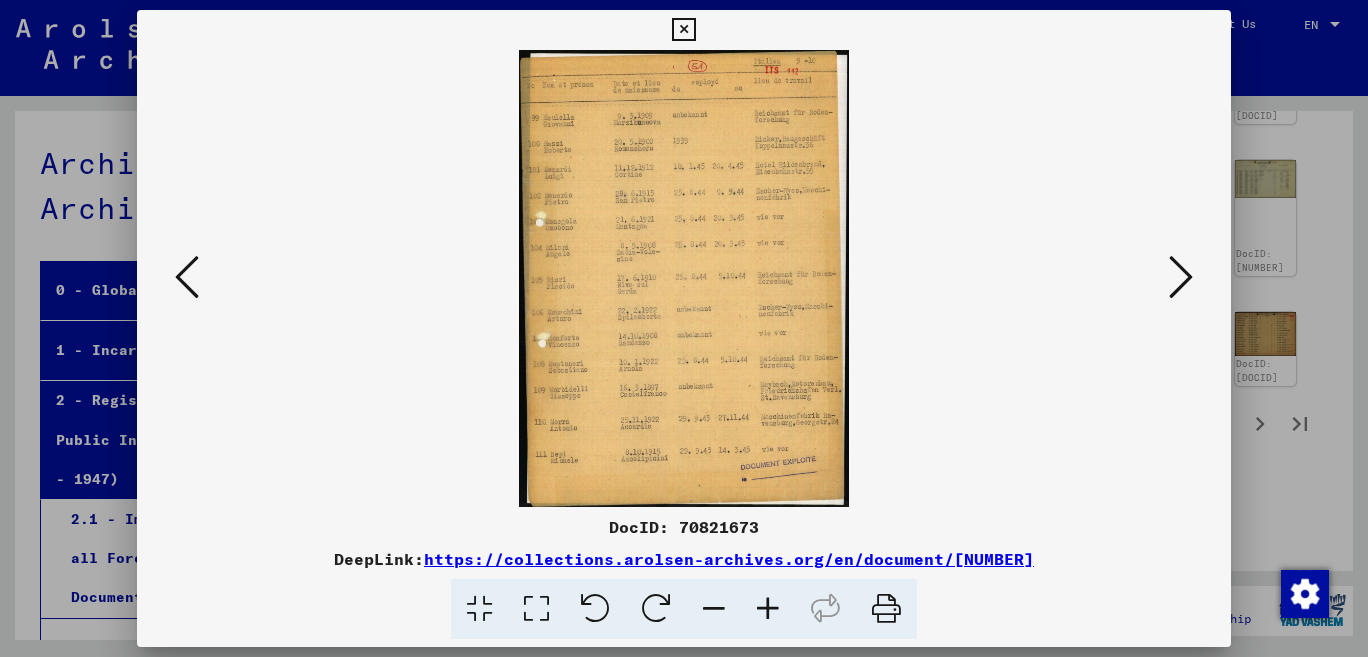 click at bounding box center (187, 277) 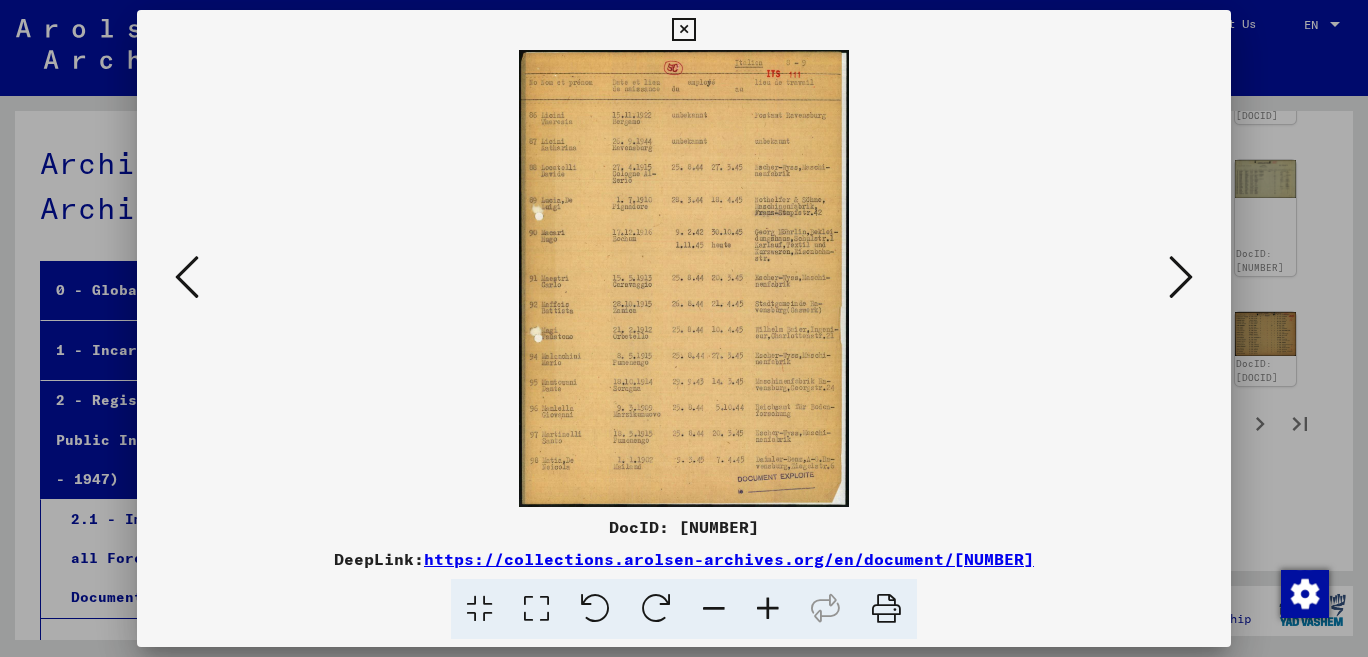 click at bounding box center [187, 277] 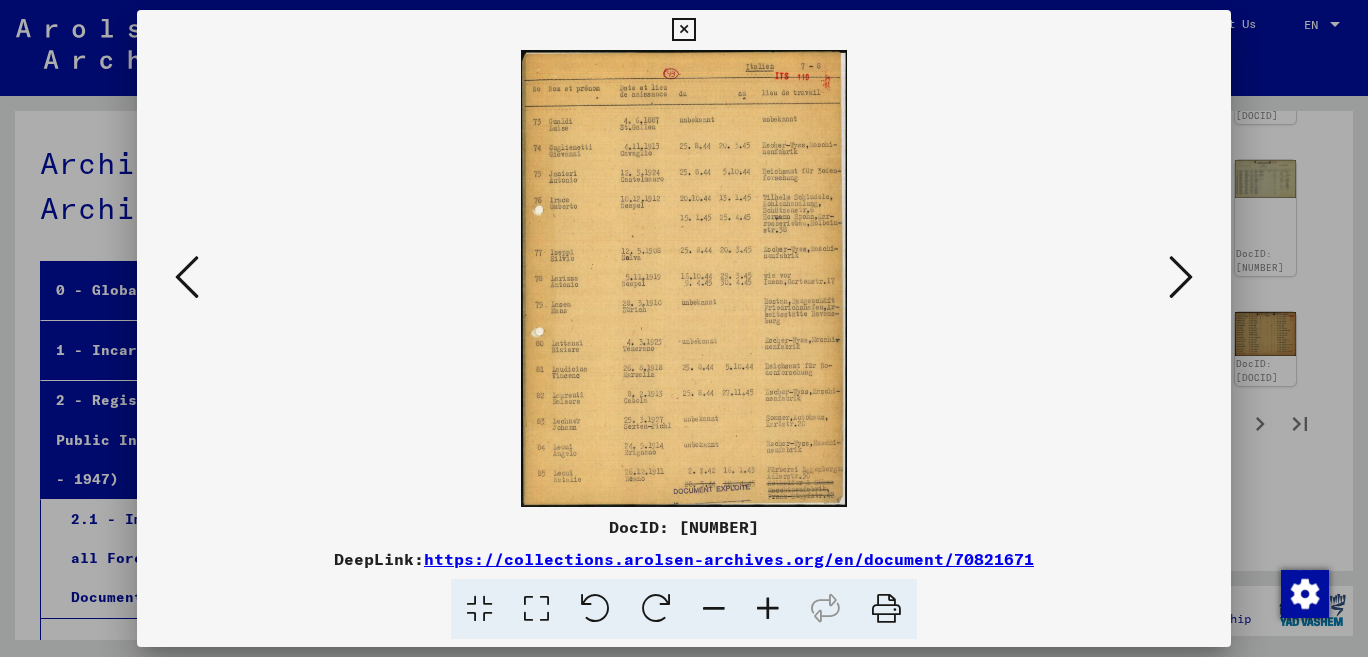 click at bounding box center (187, 277) 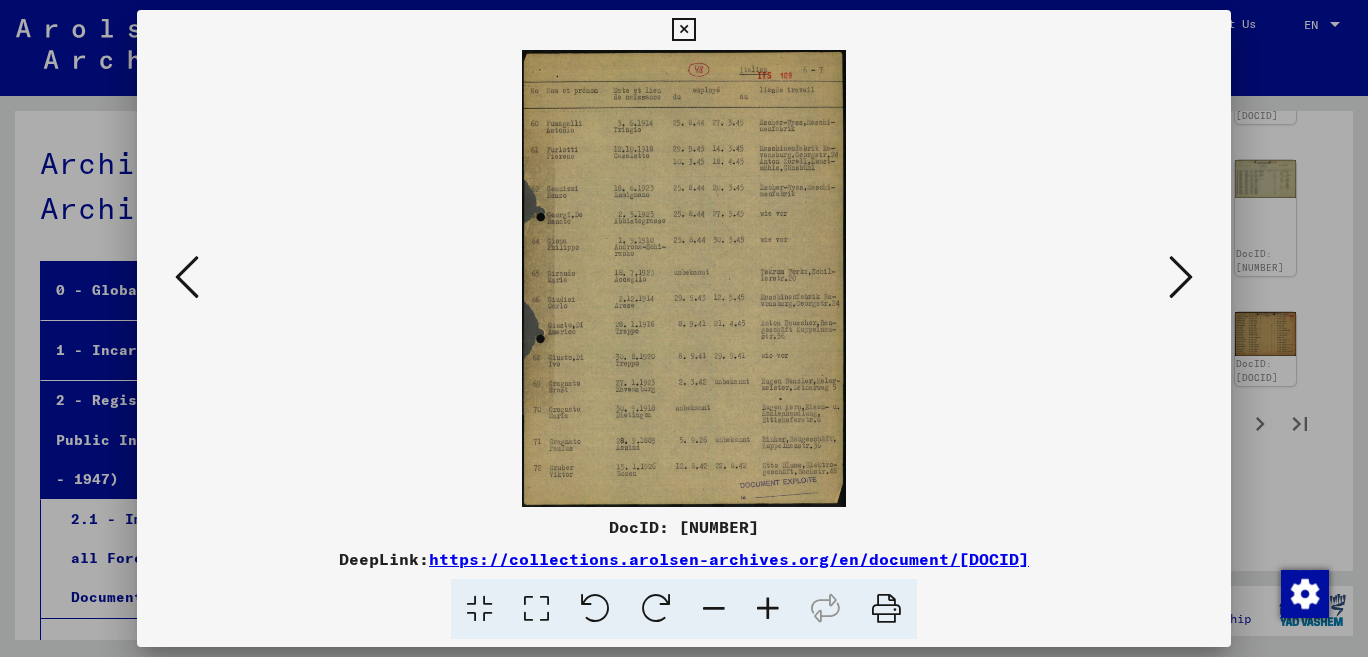 click at bounding box center (187, 277) 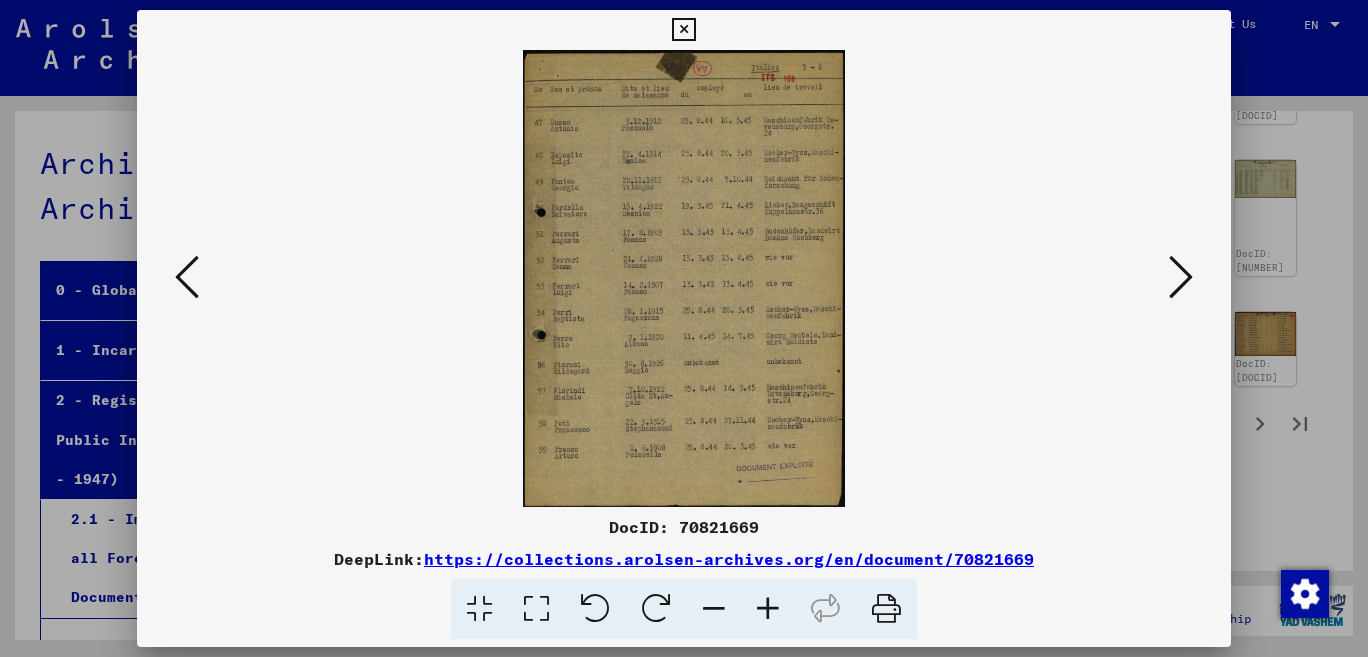 click at bounding box center [187, 277] 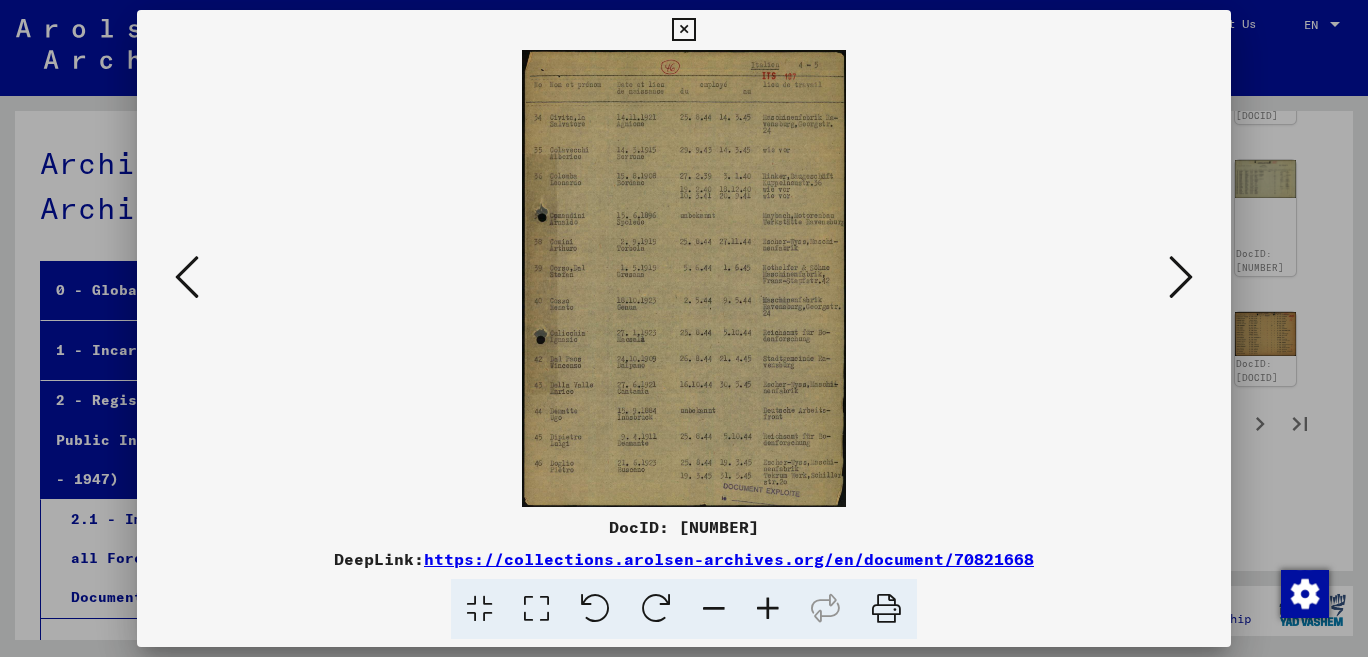 click at bounding box center (187, 277) 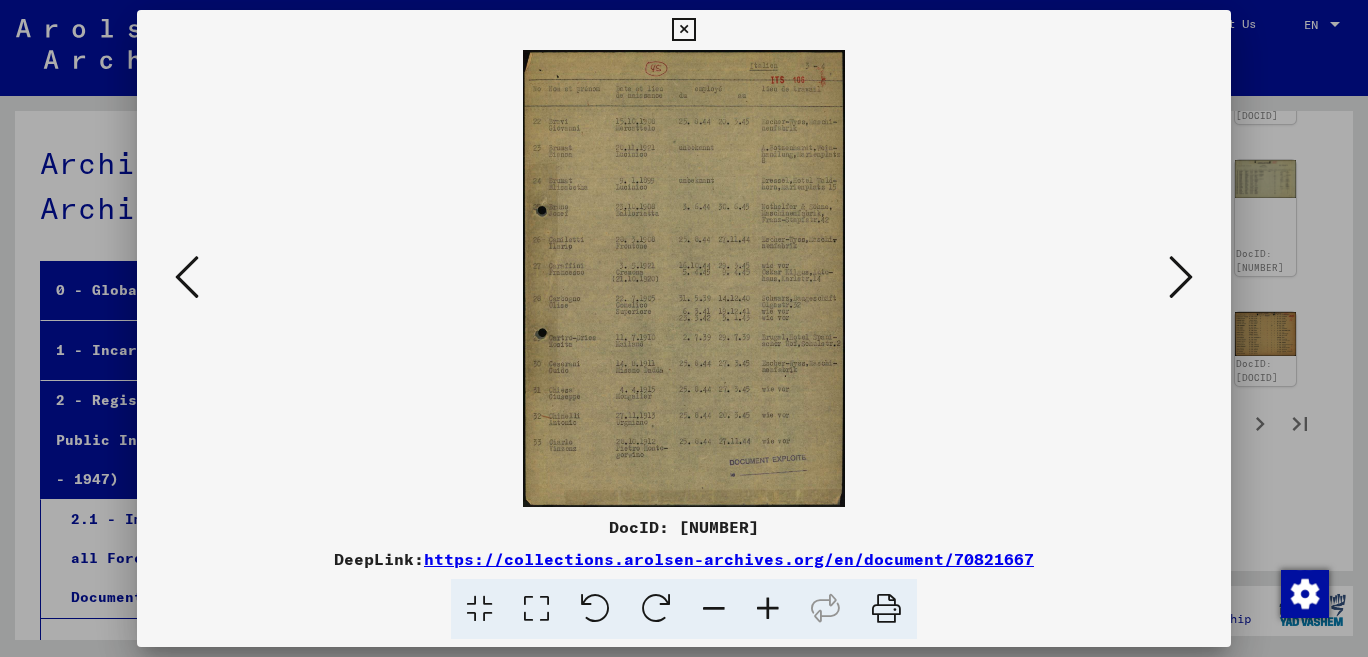 click at bounding box center (187, 277) 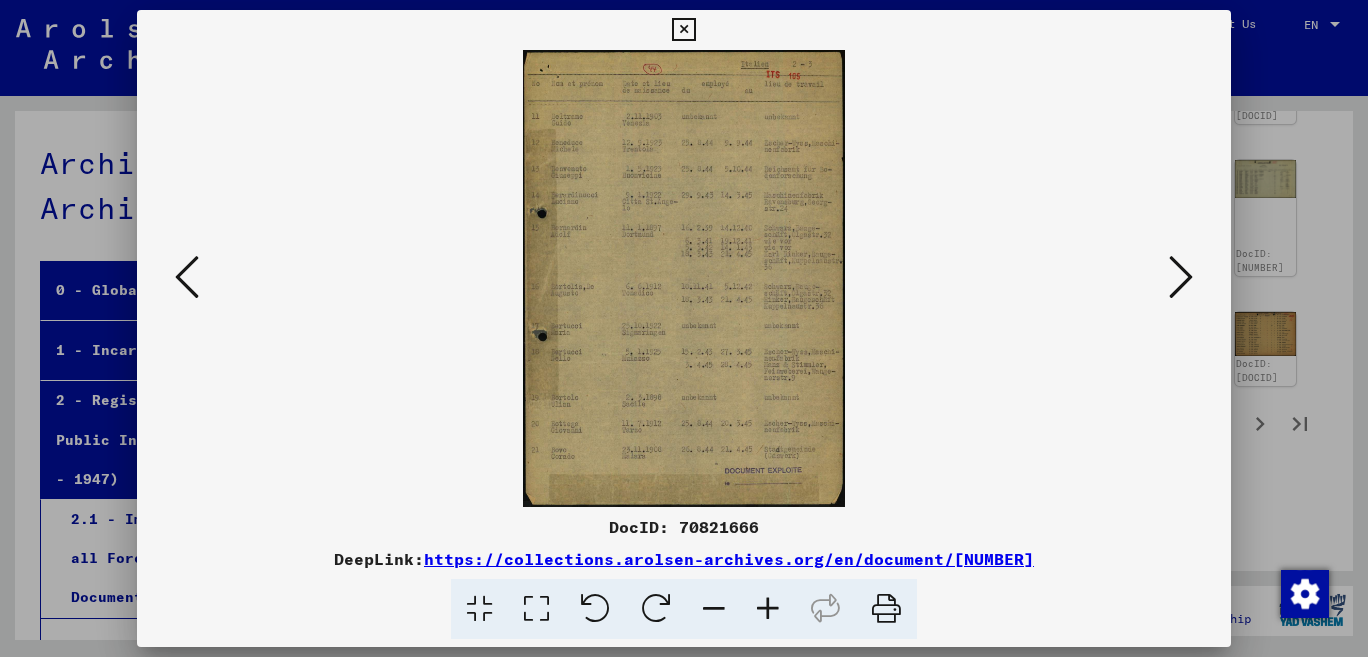 click at bounding box center (187, 277) 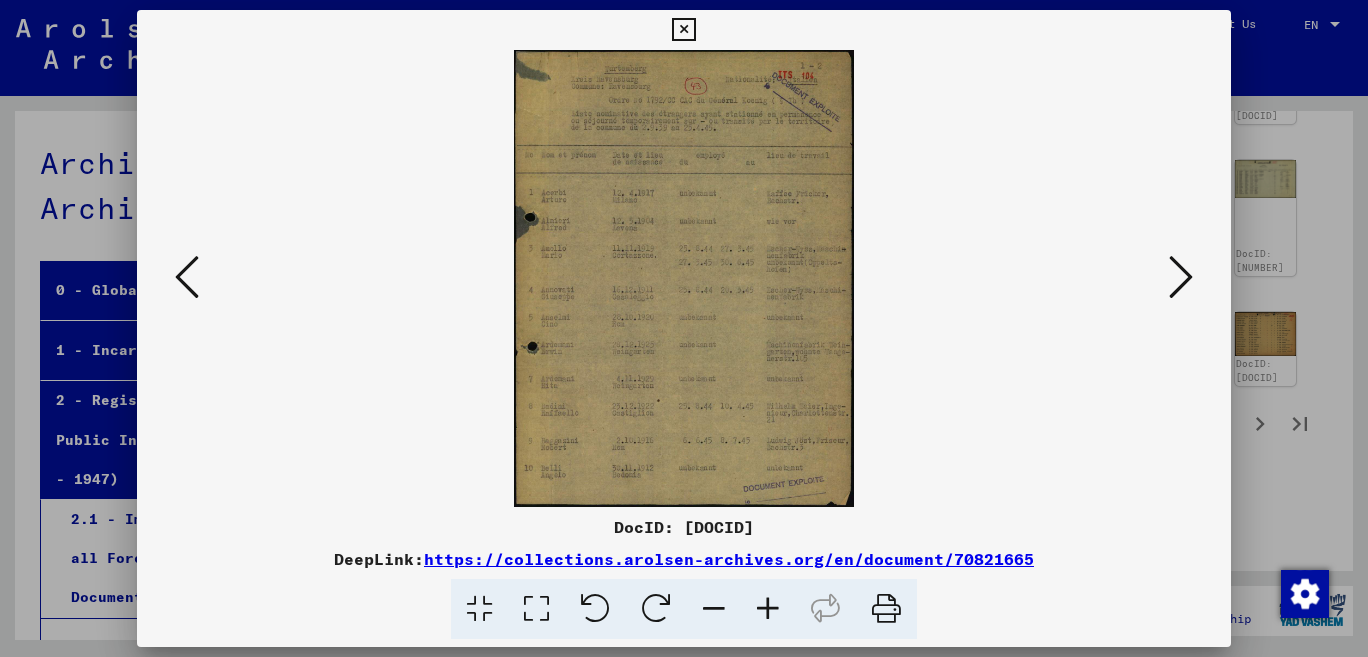 click at bounding box center (187, 277) 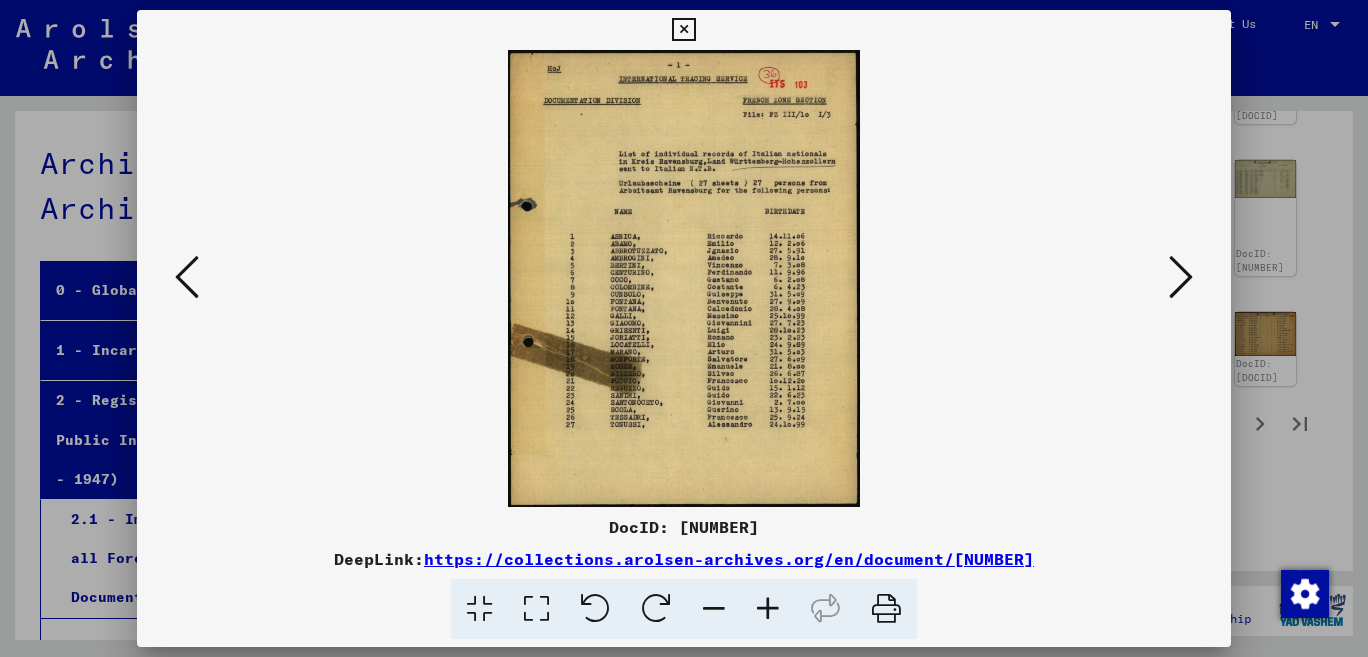 click at bounding box center (187, 277) 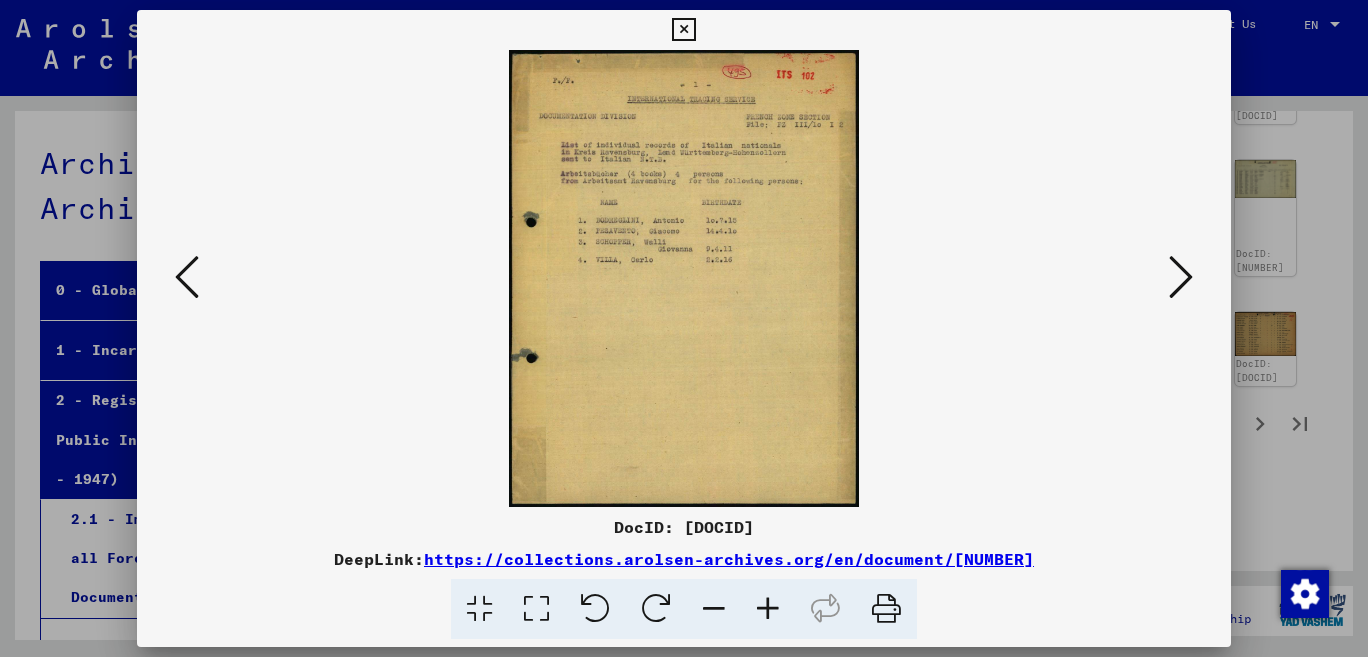 click at bounding box center (187, 277) 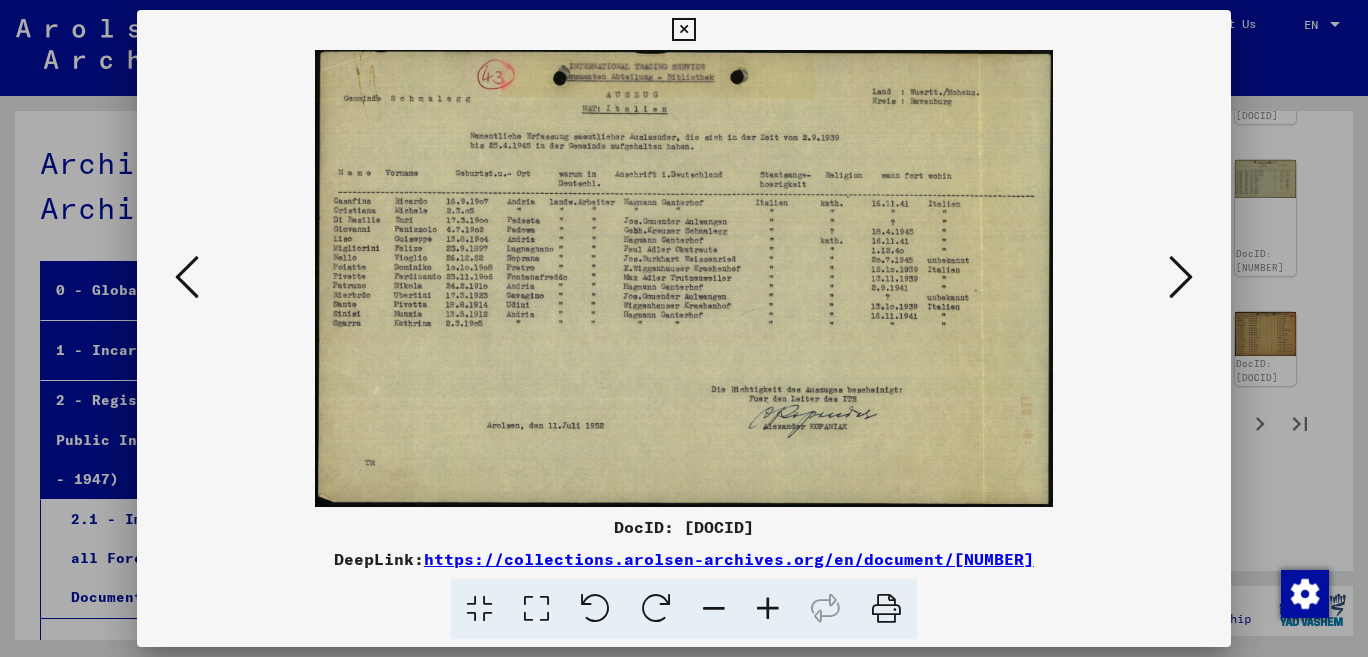 click at bounding box center (187, 277) 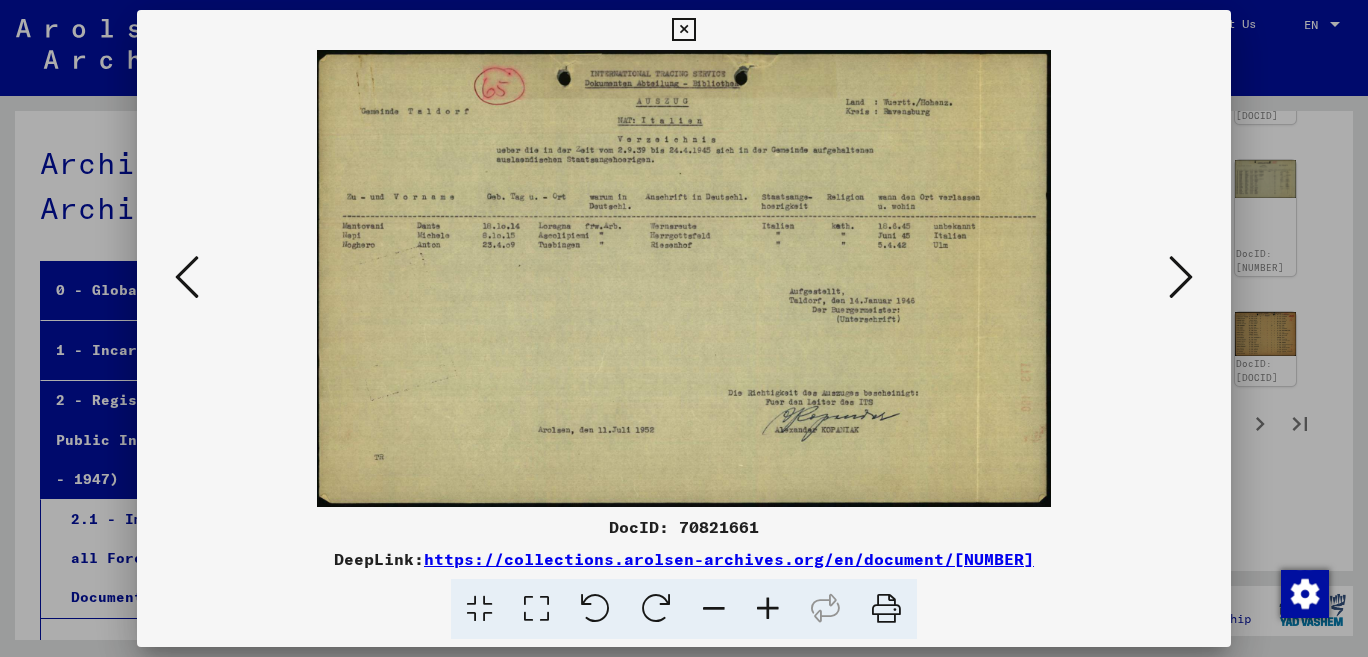 click at bounding box center (187, 277) 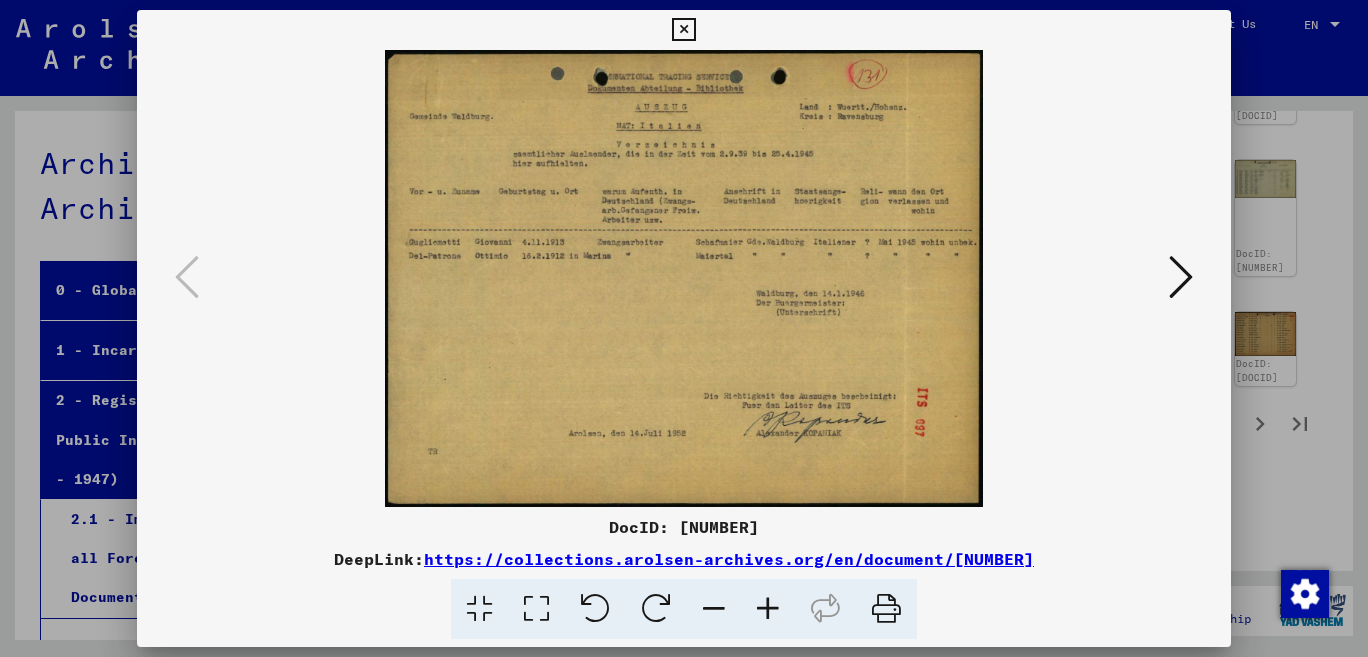 click at bounding box center [683, 30] 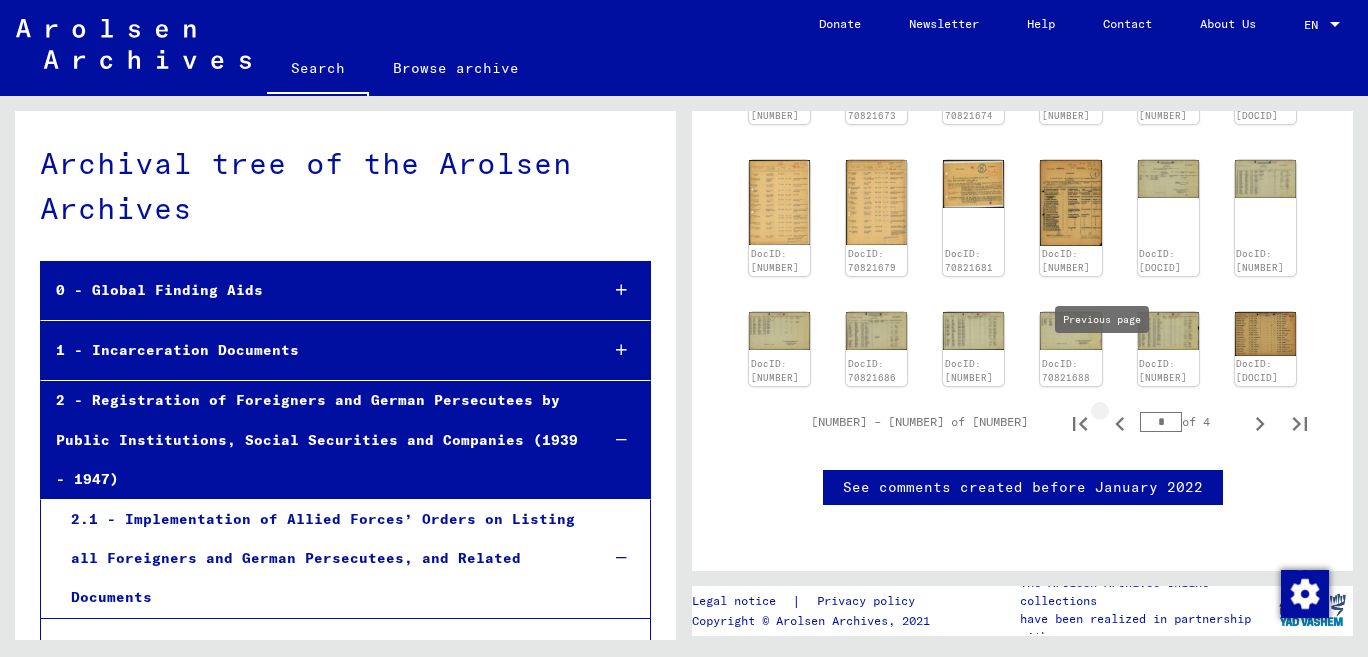 click 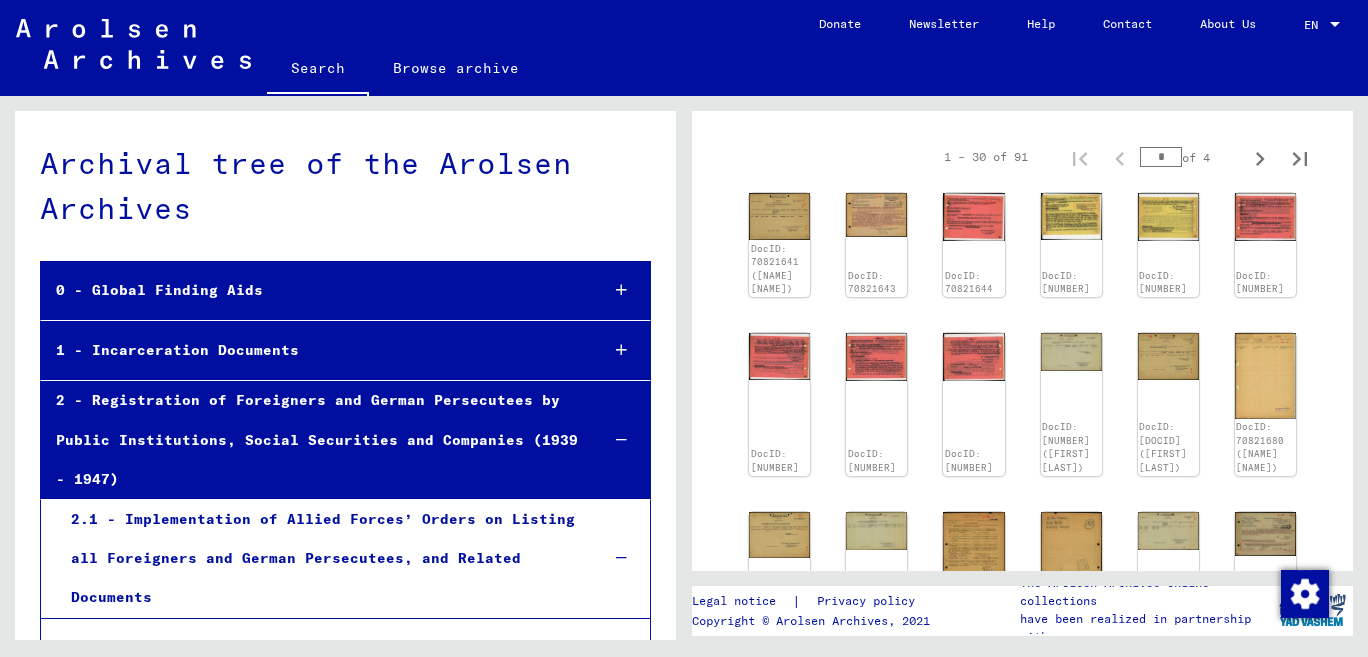 scroll, scrollTop: 316, scrollLeft: 0, axis: vertical 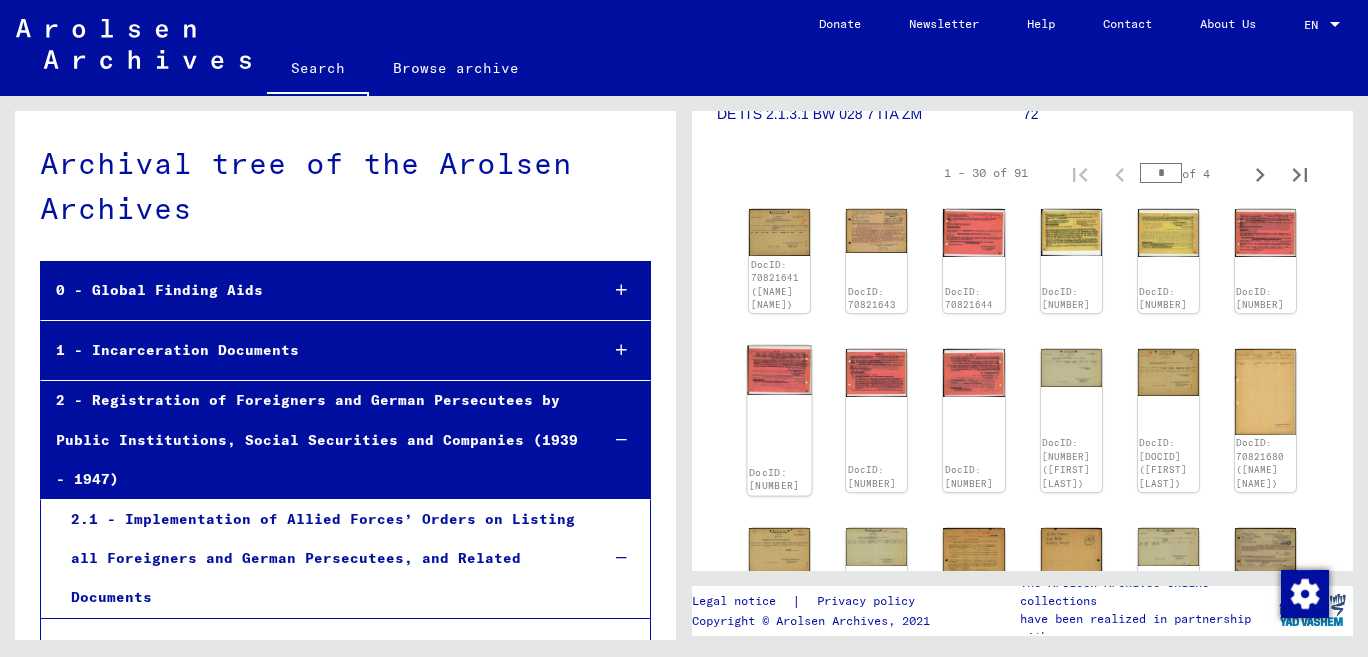 click 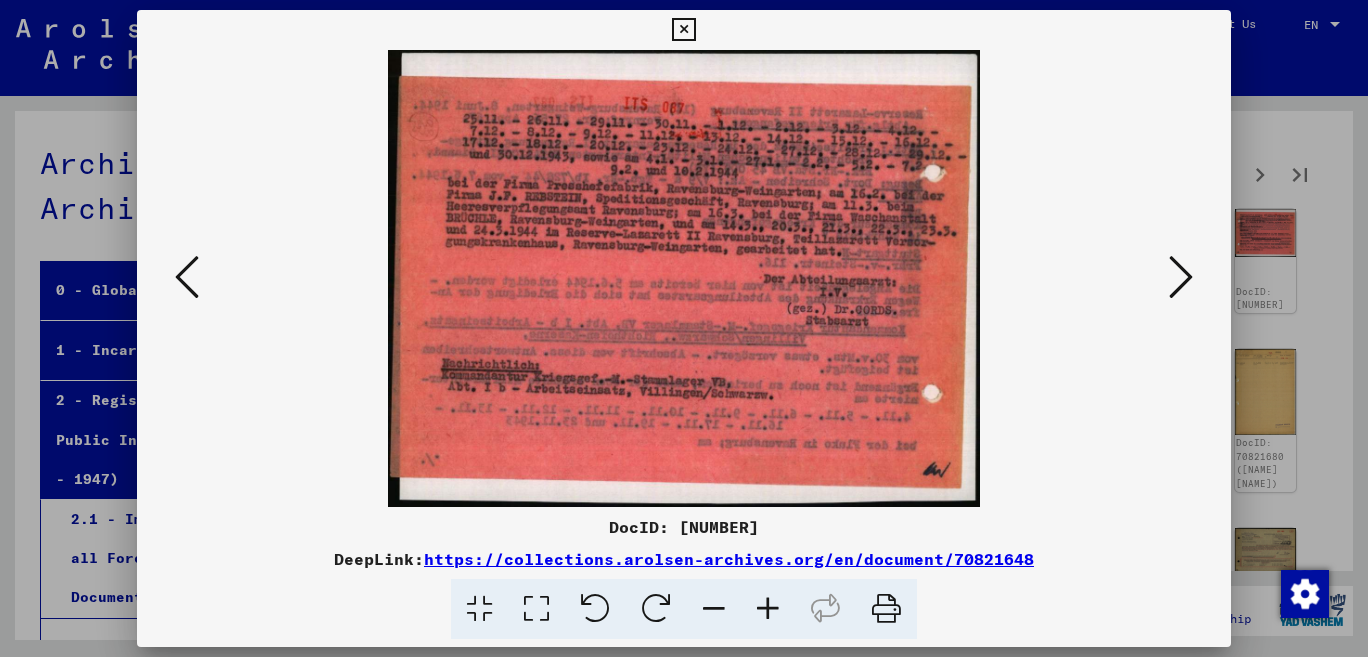 click at bounding box center (1181, 277) 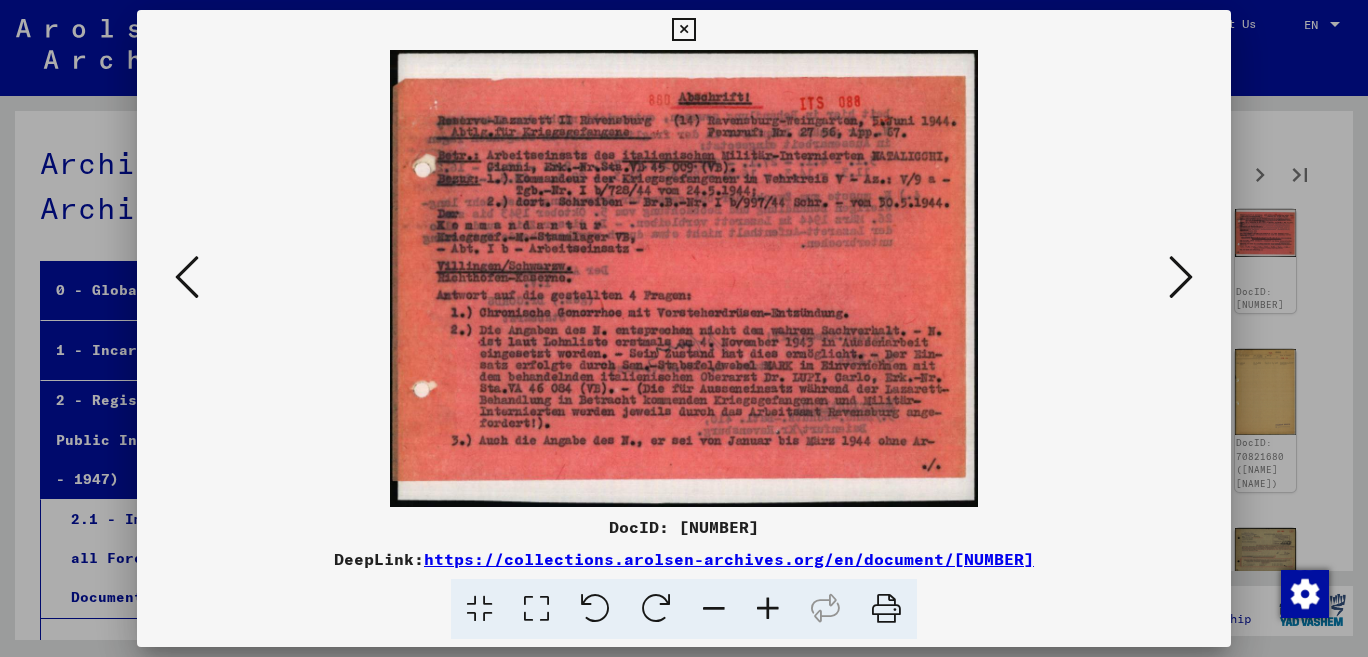click at bounding box center (1181, 277) 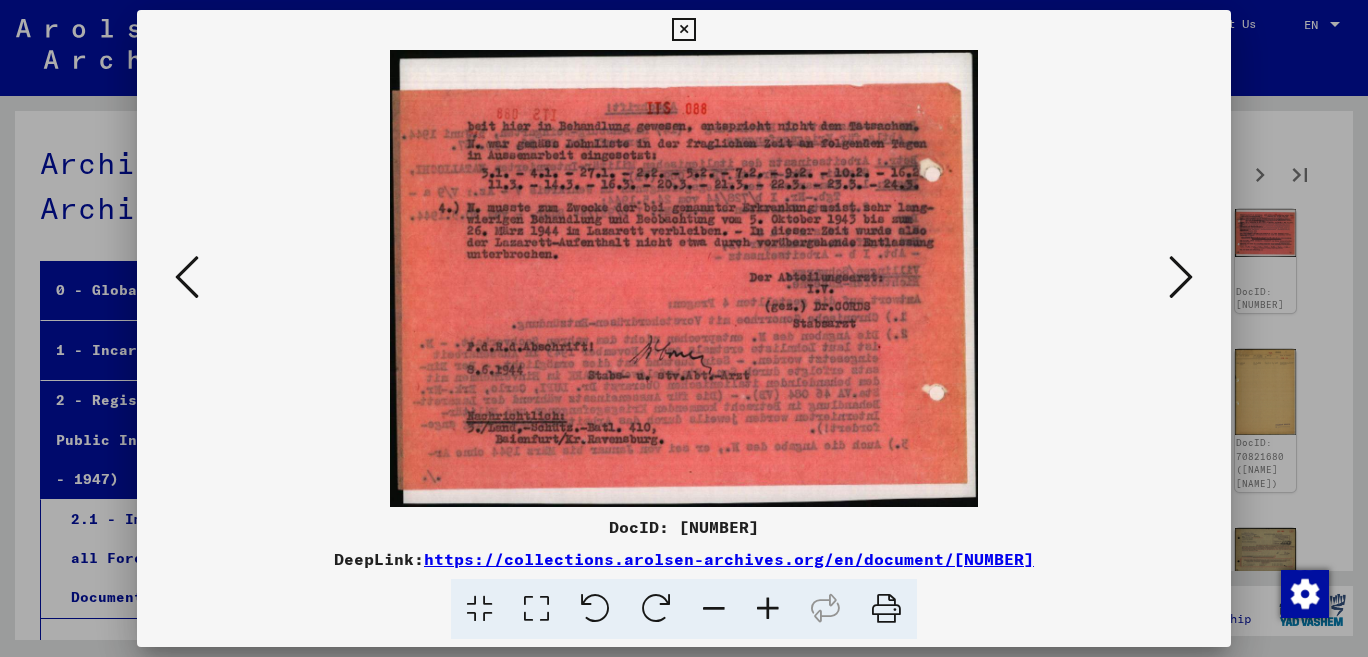click at bounding box center (1181, 277) 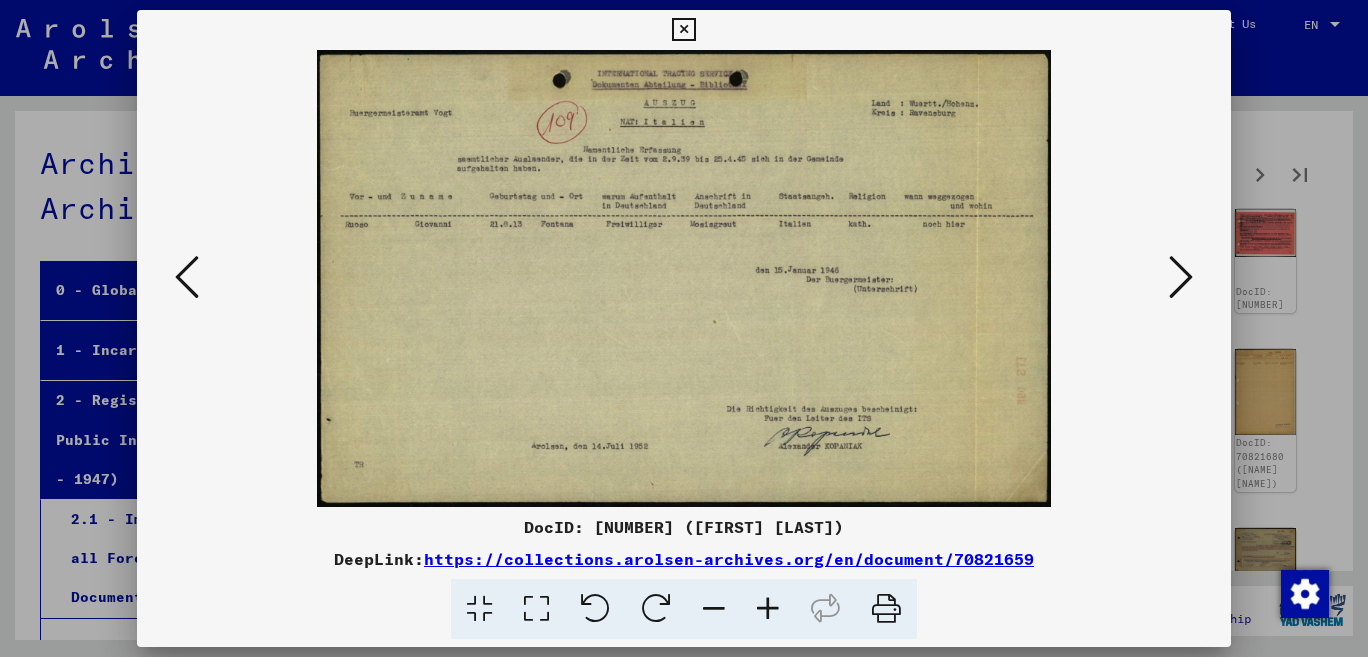 click at bounding box center (1181, 277) 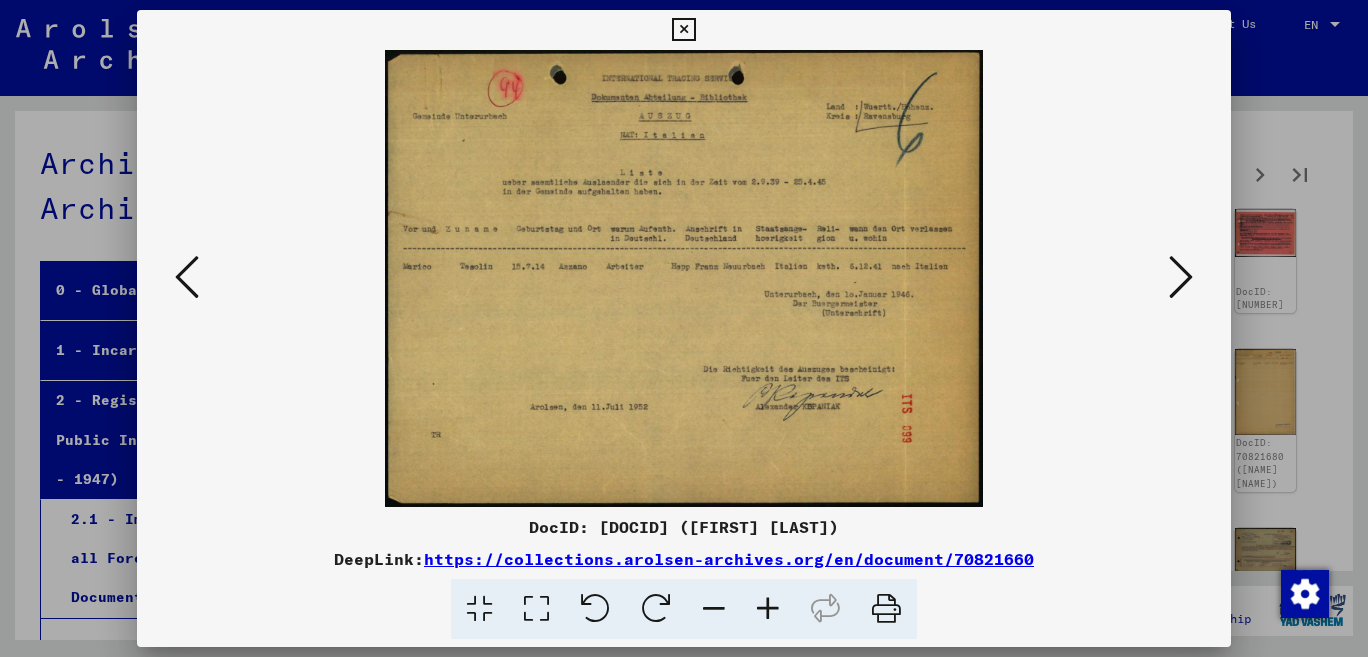 click at bounding box center [1181, 277] 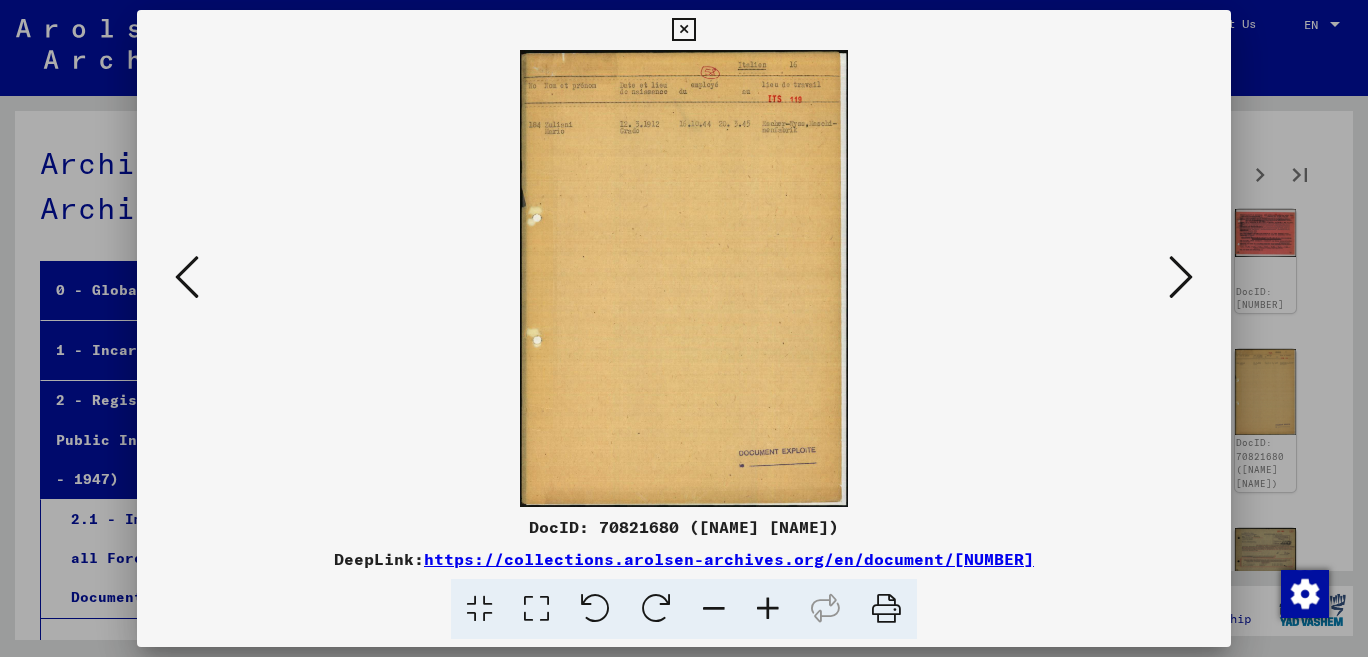 click at bounding box center (1181, 277) 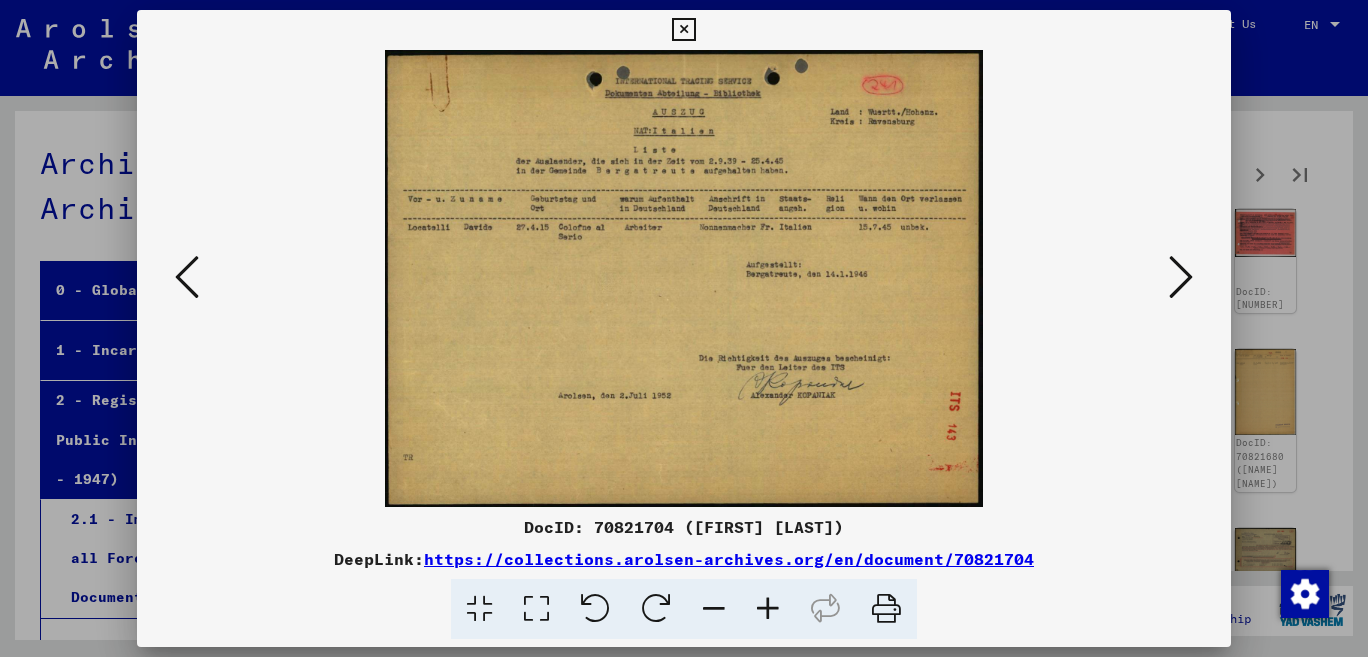 click at bounding box center [1181, 277] 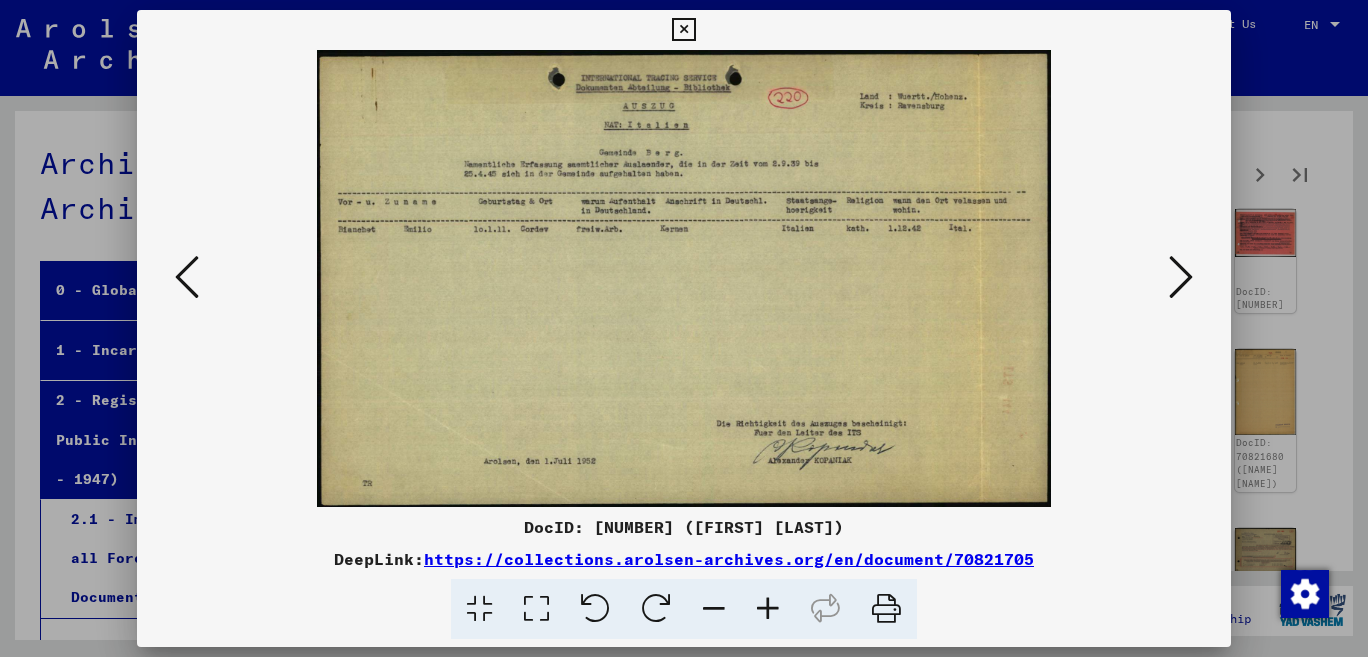 click at bounding box center [1181, 277] 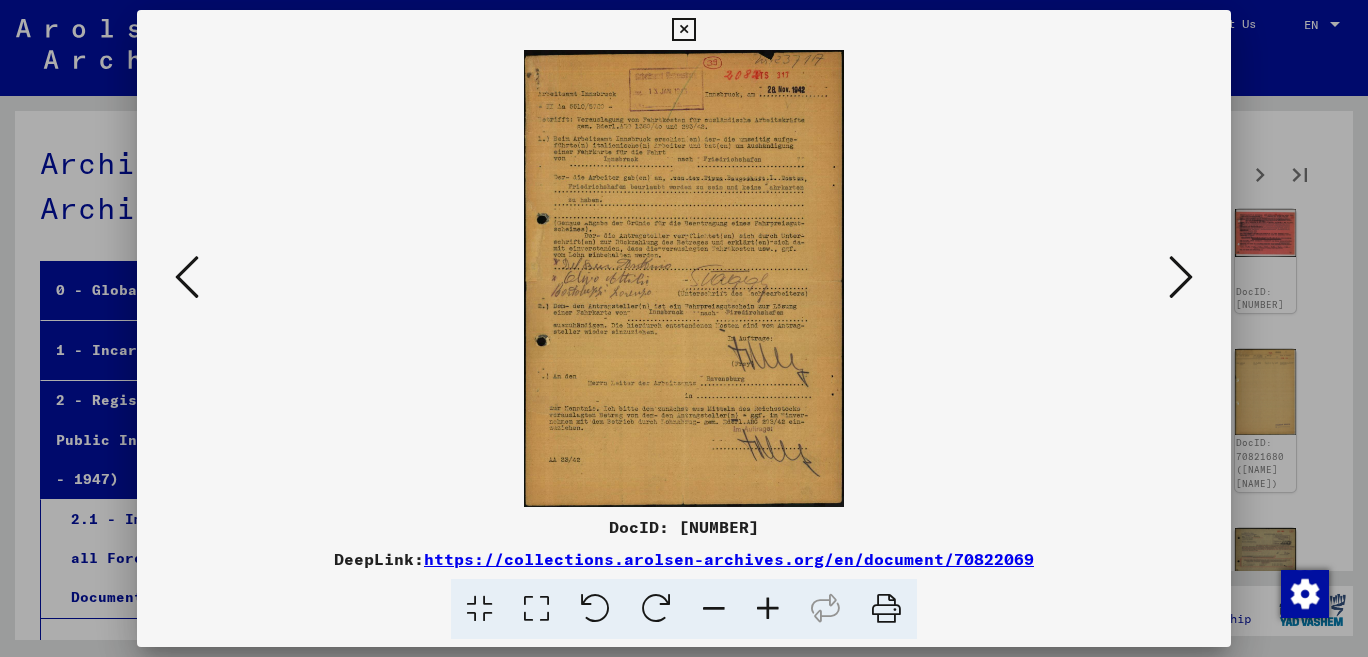 click at bounding box center [1181, 277] 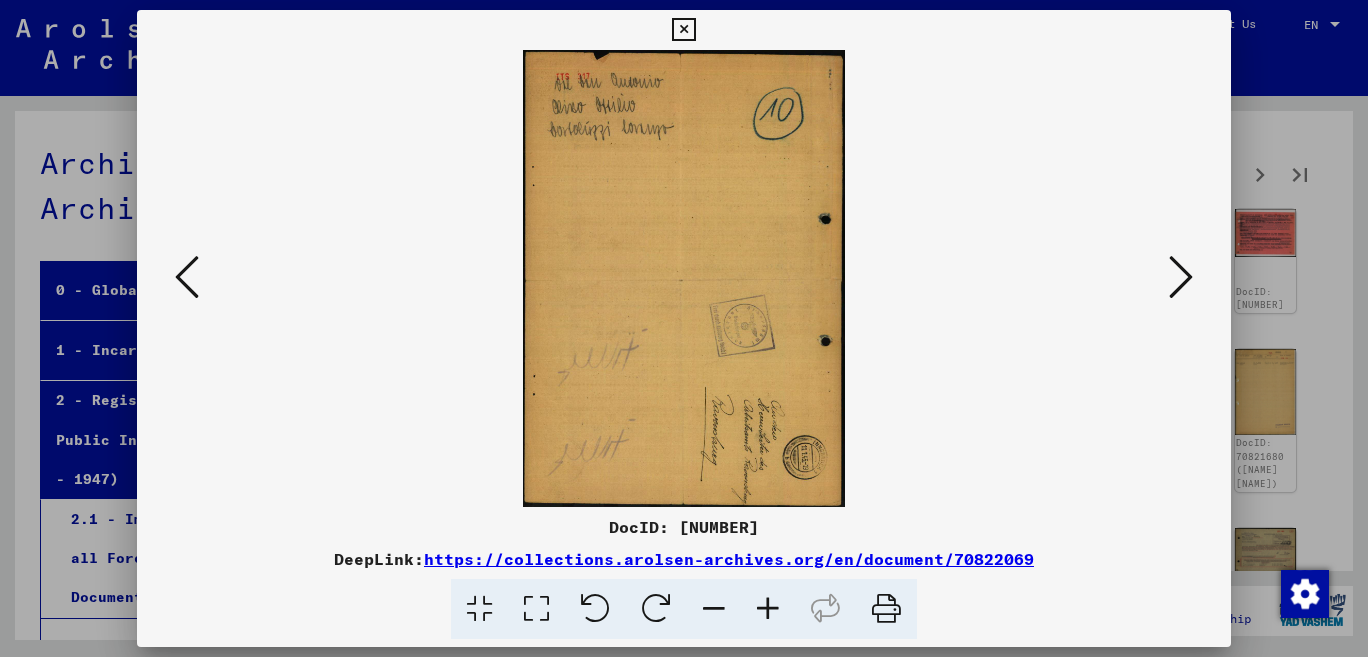 click at bounding box center (1181, 277) 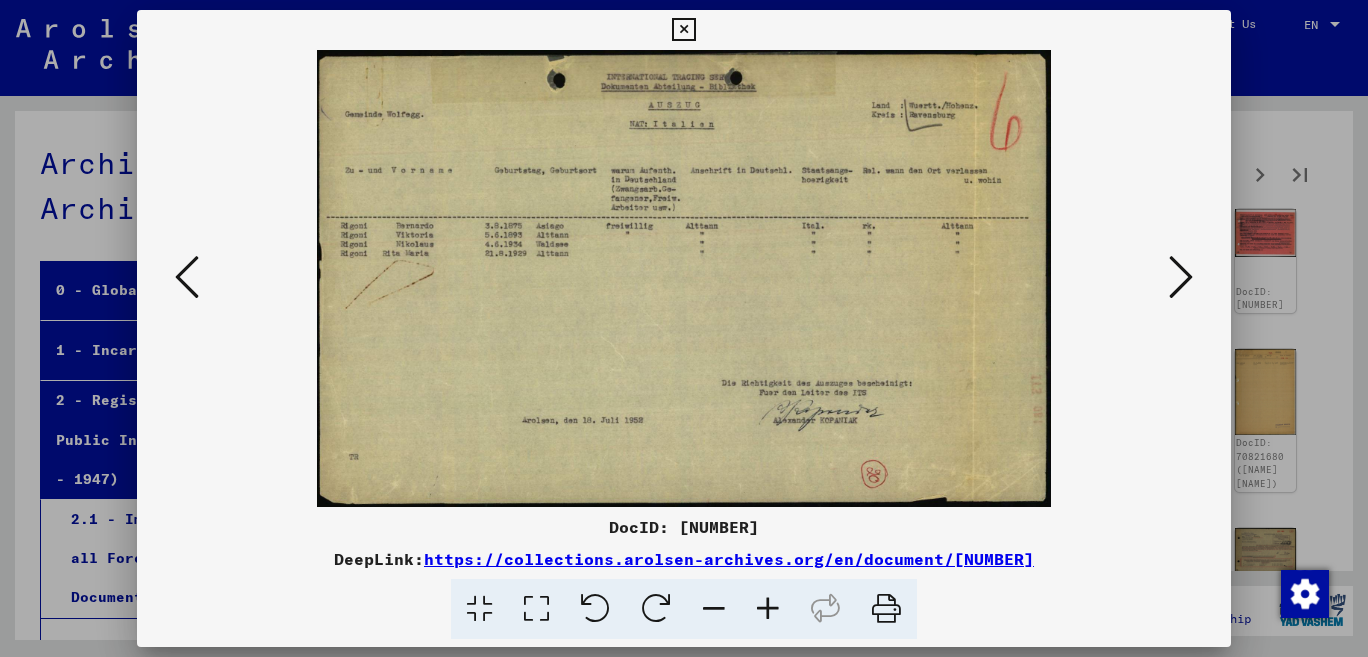 click at bounding box center [1181, 277] 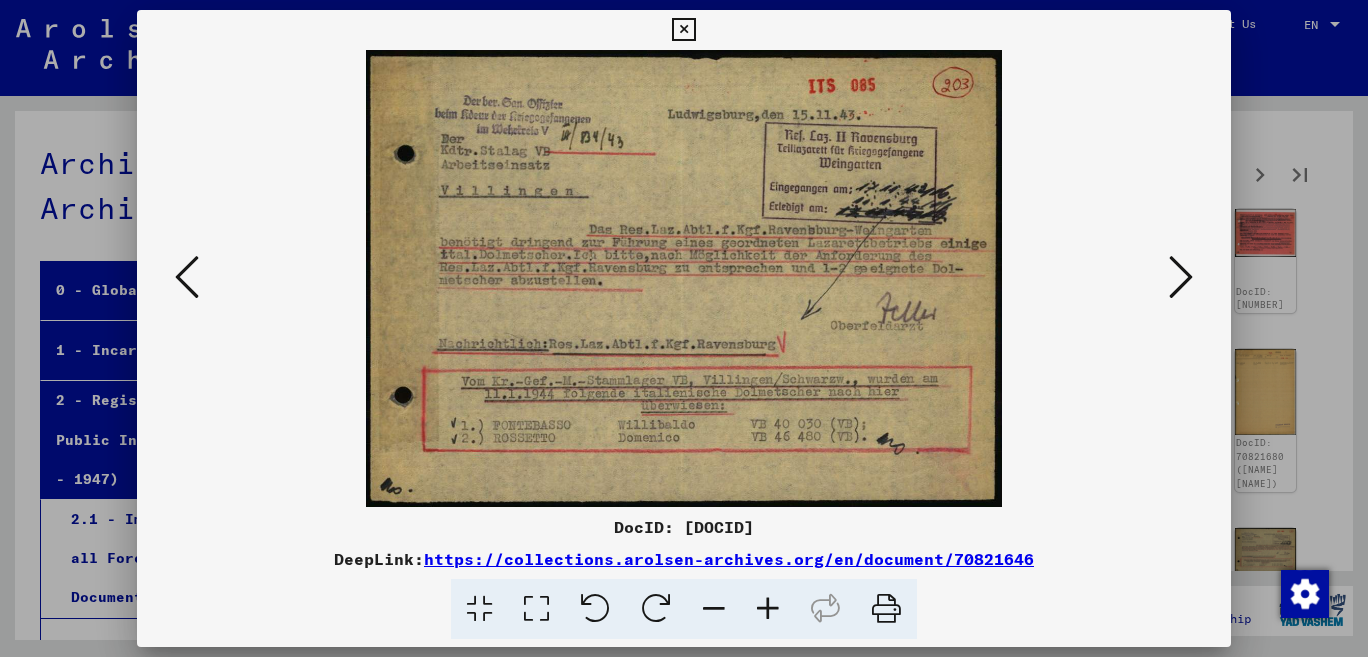 click at bounding box center [1181, 277] 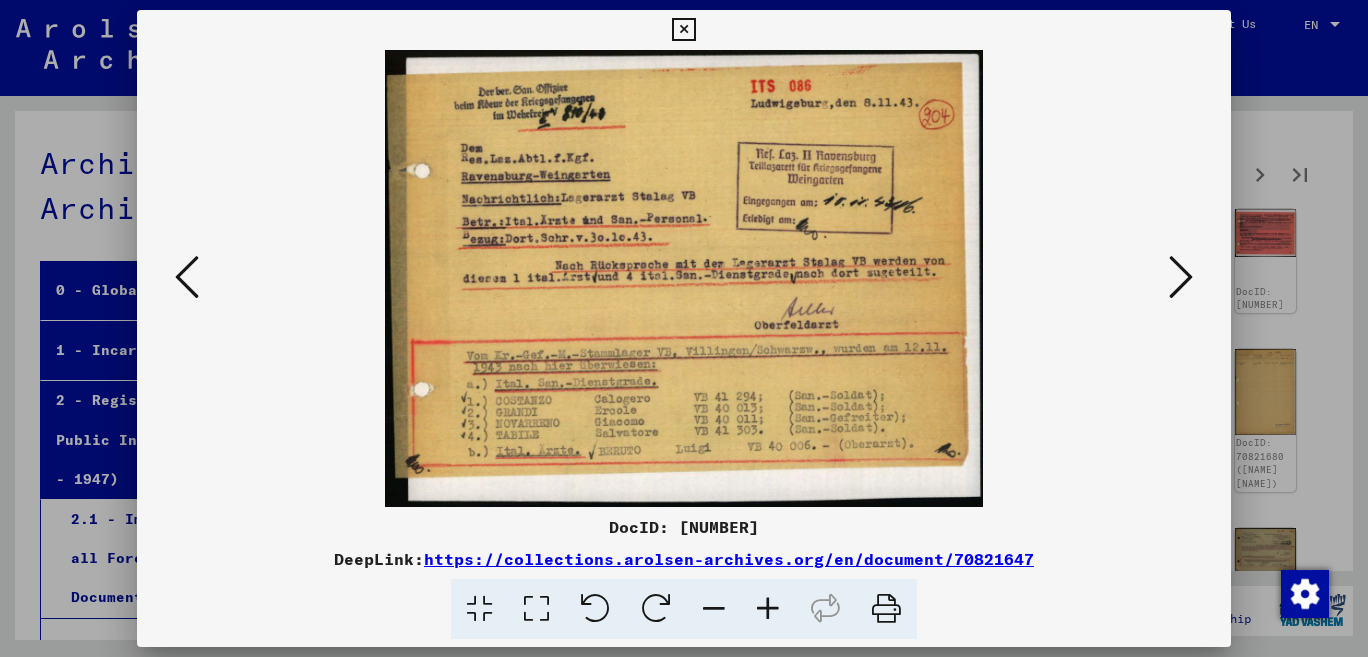 click at bounding box center [1181, 277] 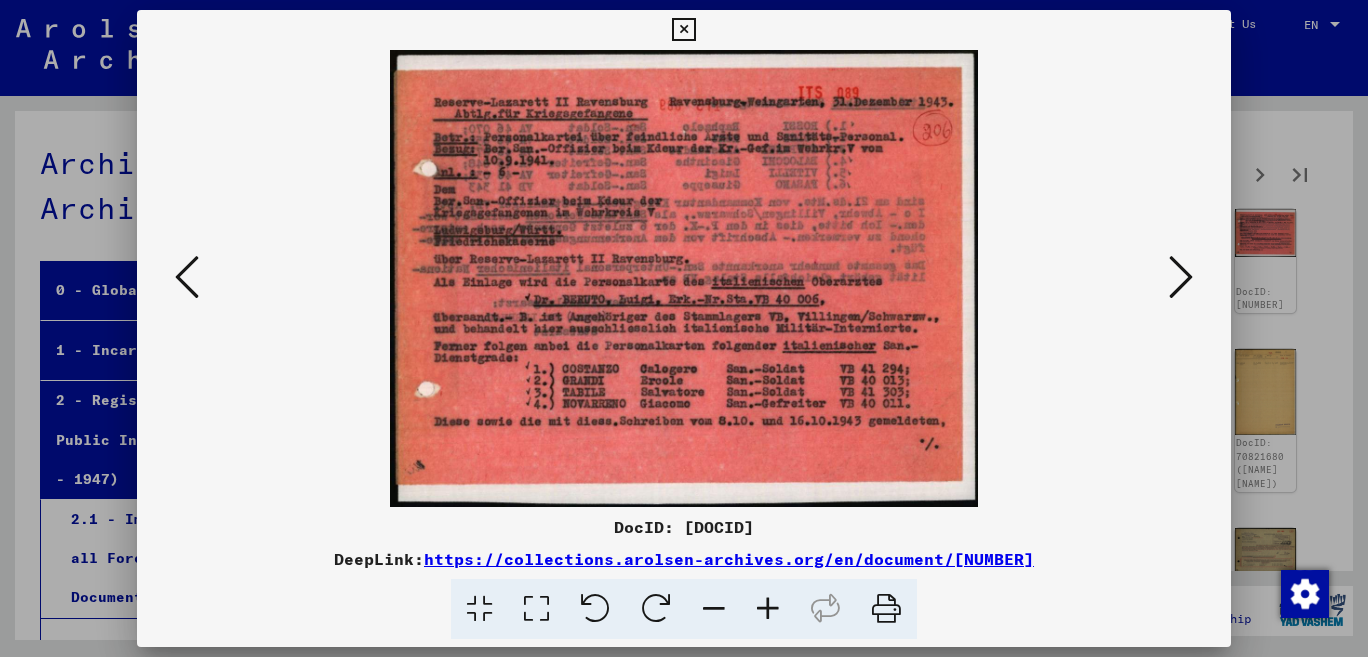click at bounding box center [1181, 277] 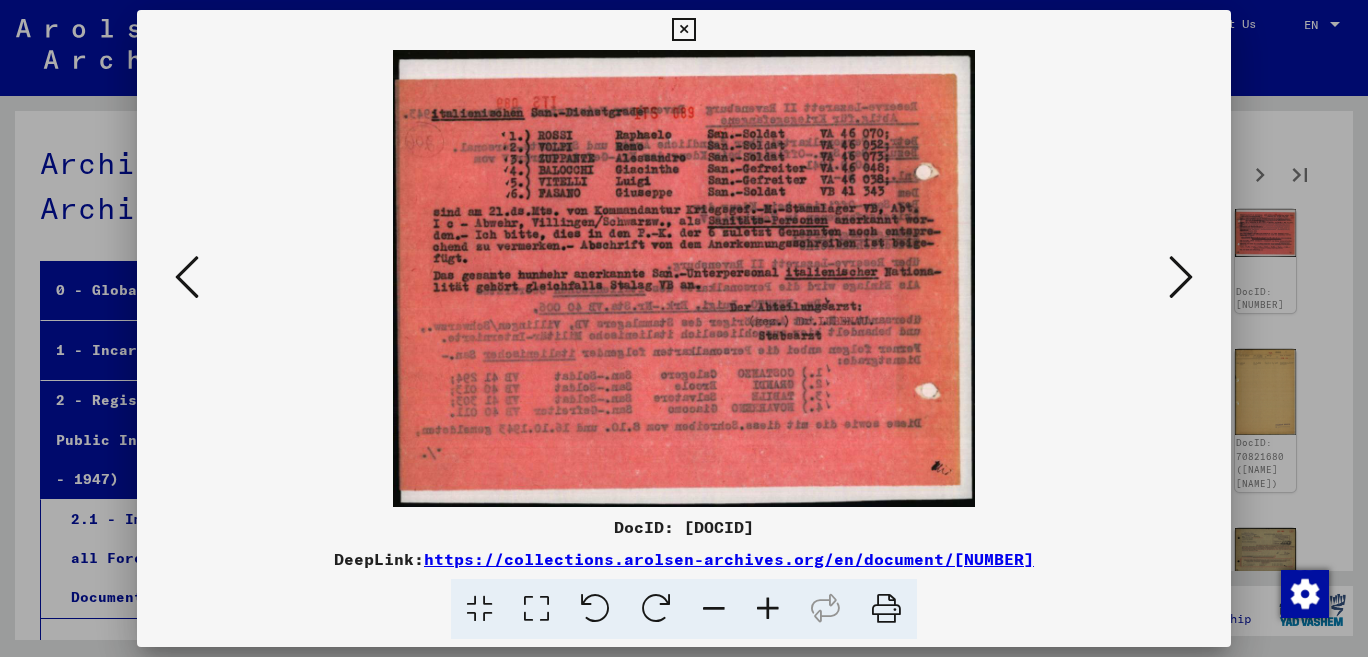 click at bounding box center (1181, 277) 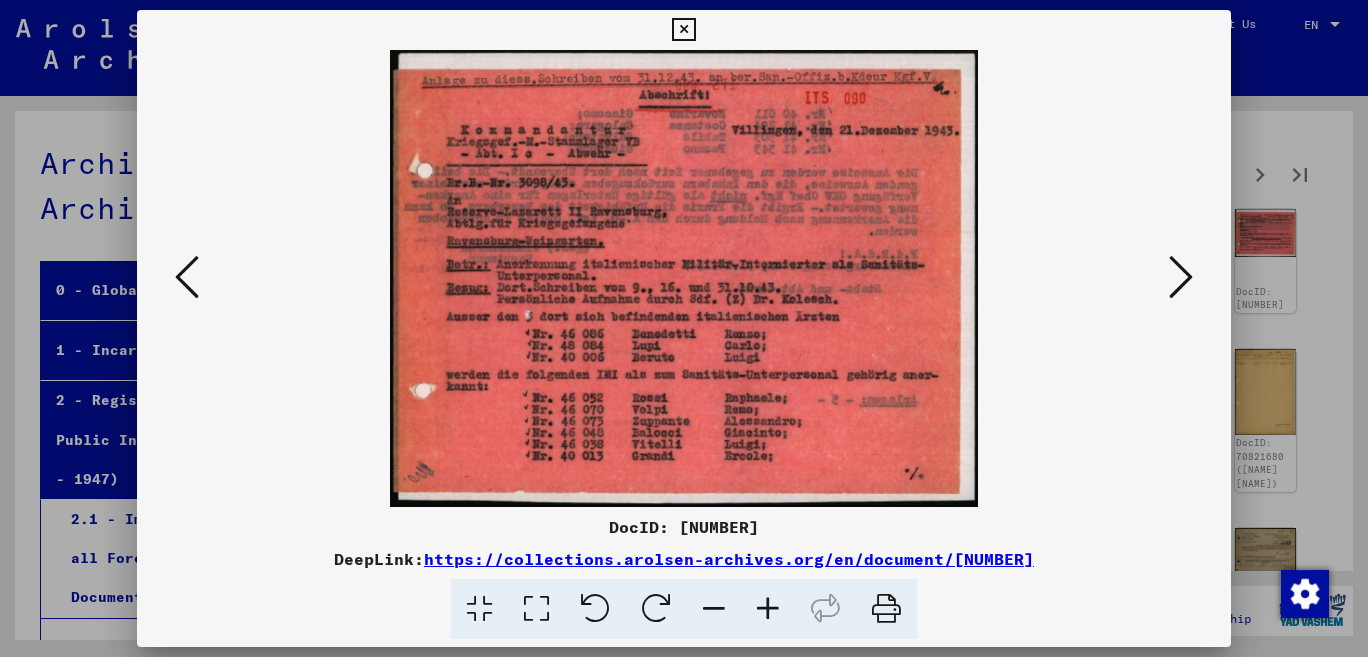 click at bounding box center [1181, 277] 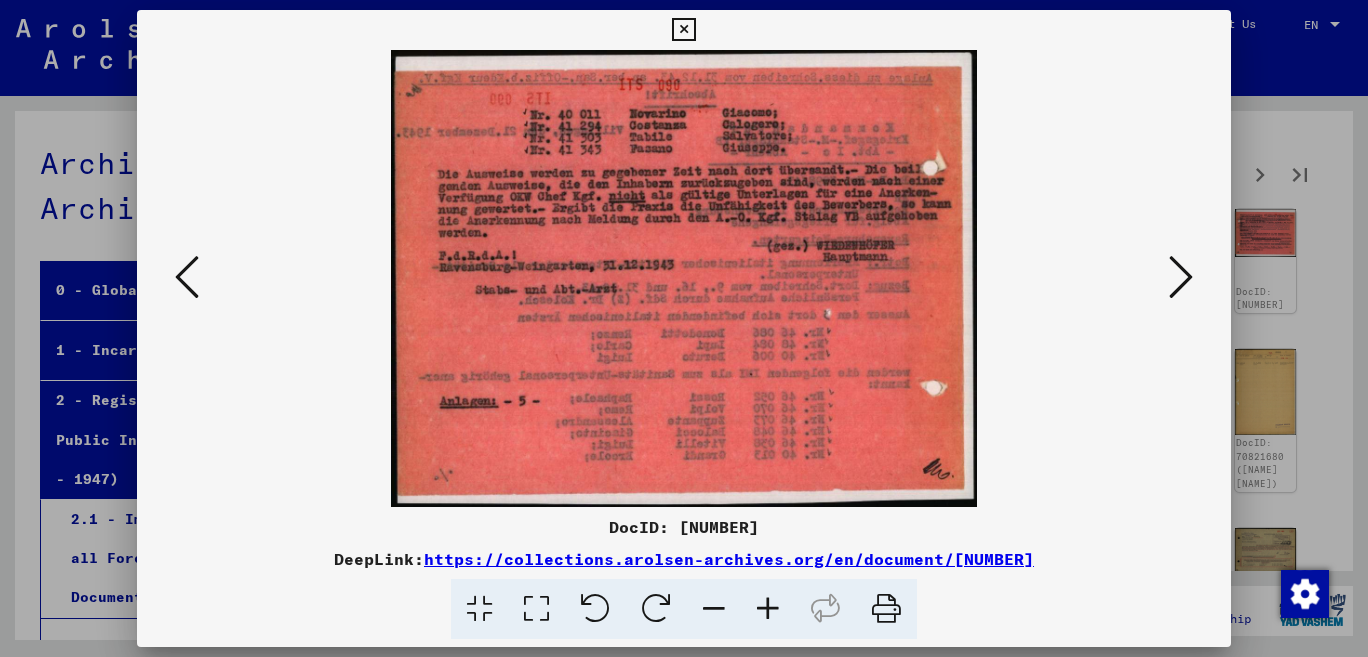click at bounding box center [1181, 277] 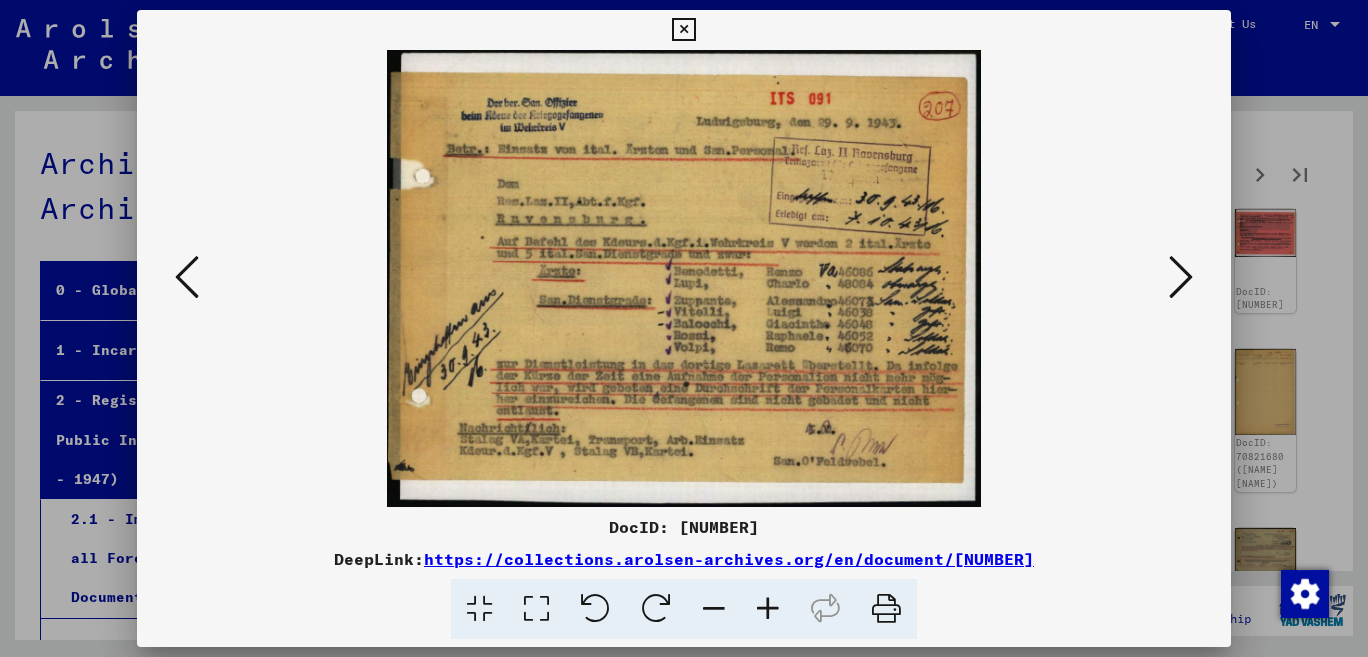 click at bounding box center [1181, 277] 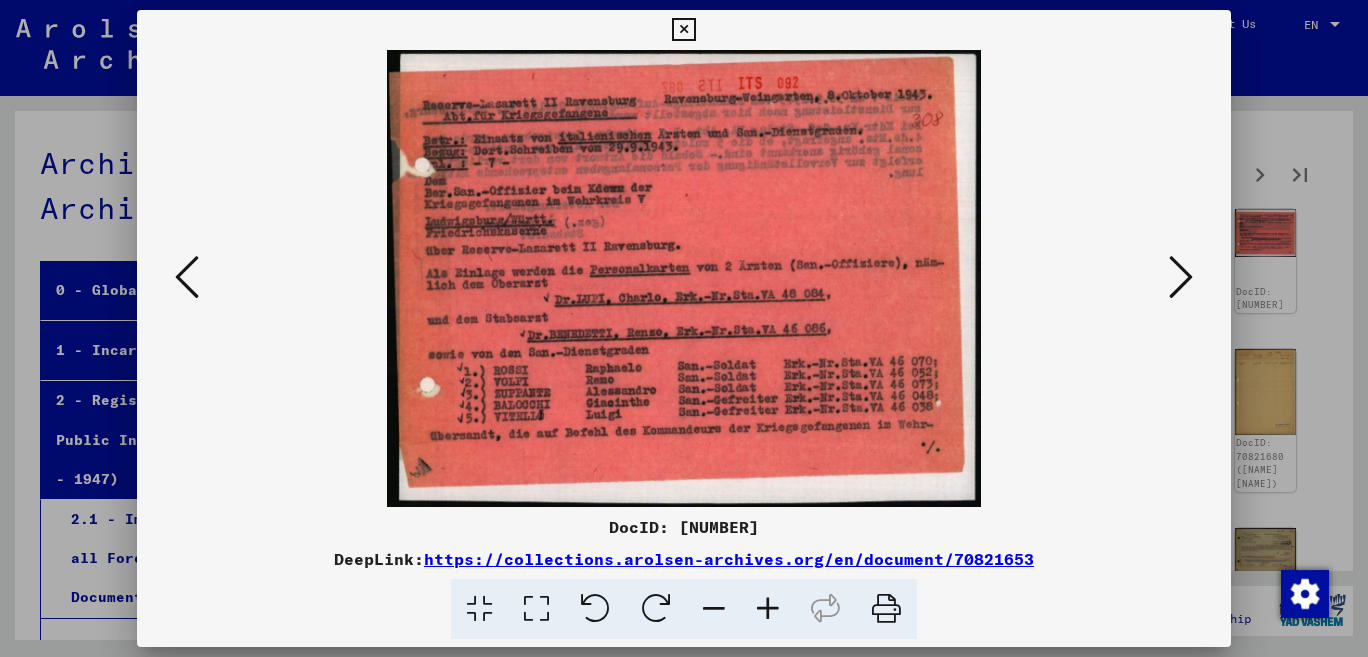 click at bounding box center (1181, 277) 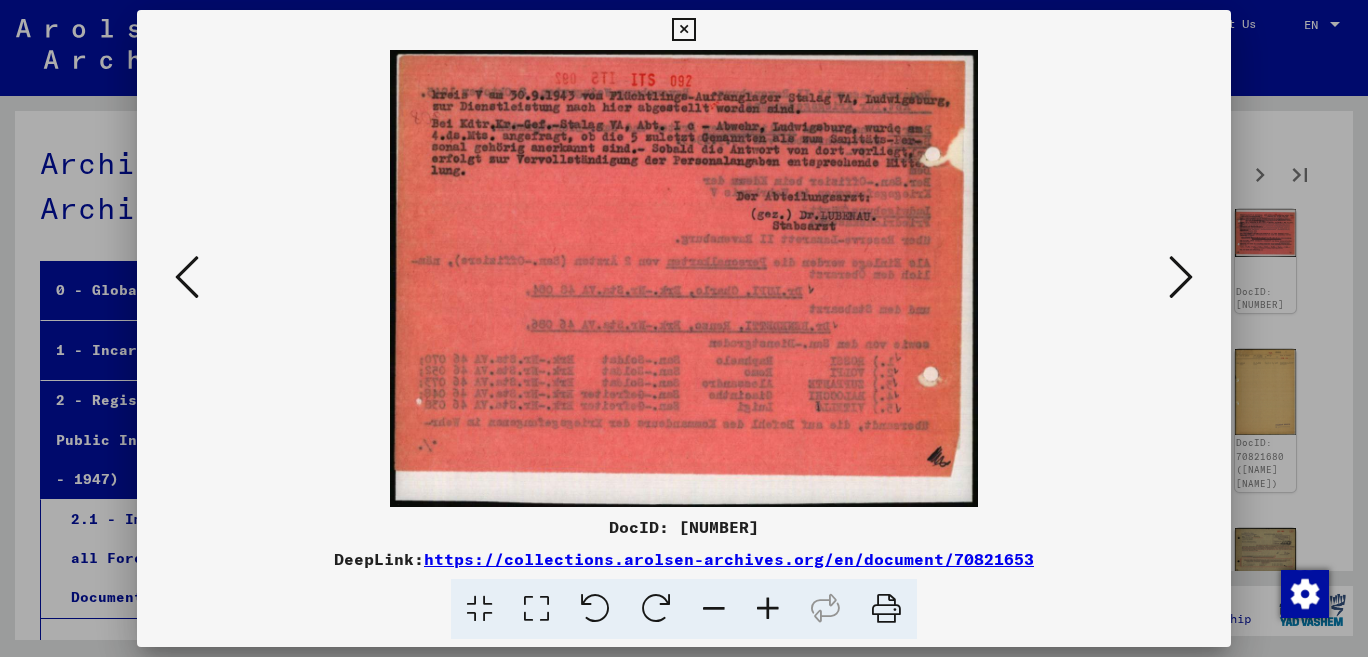 click at bounding box center (1181, 277) 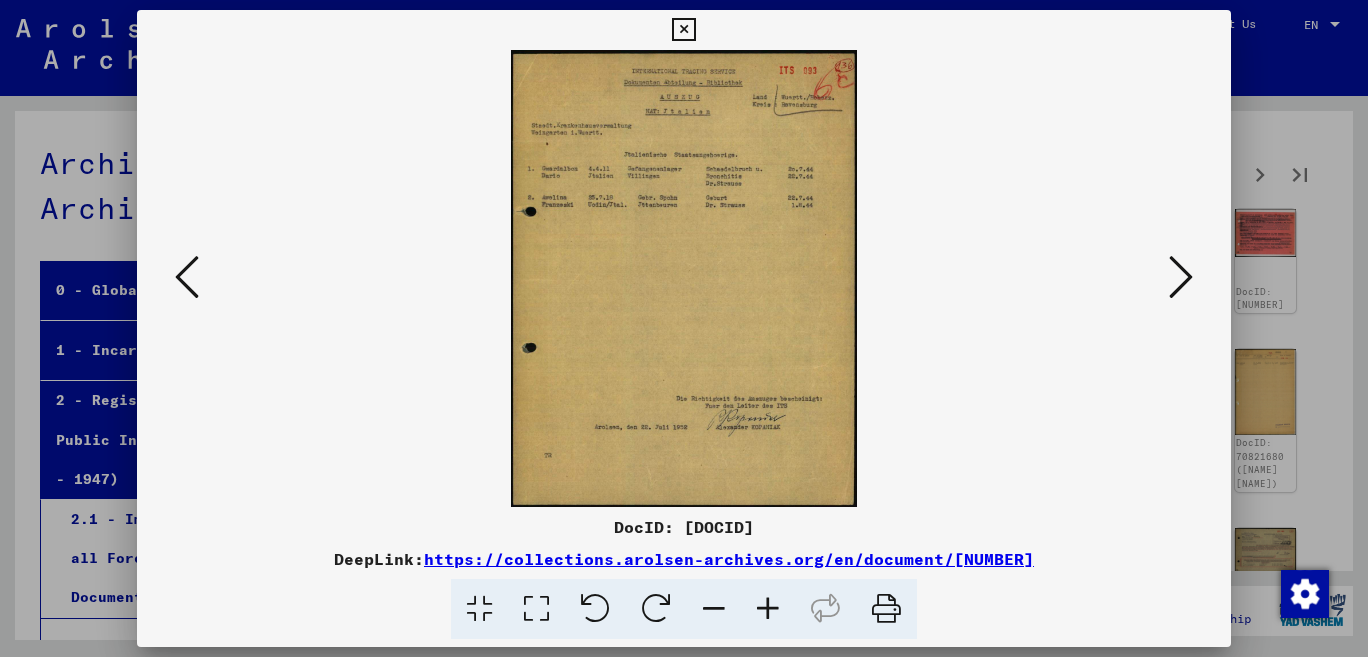 click at bounding box center (1181, 278) 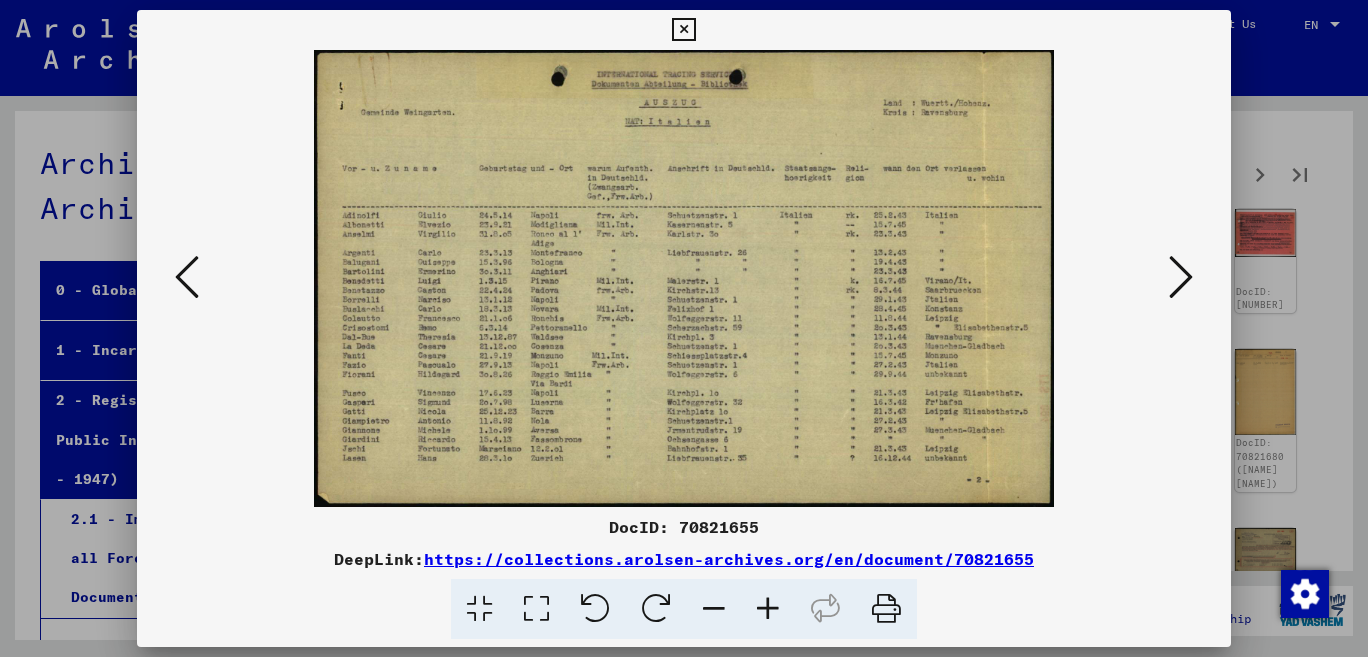 click at bounding box center (684, 278) 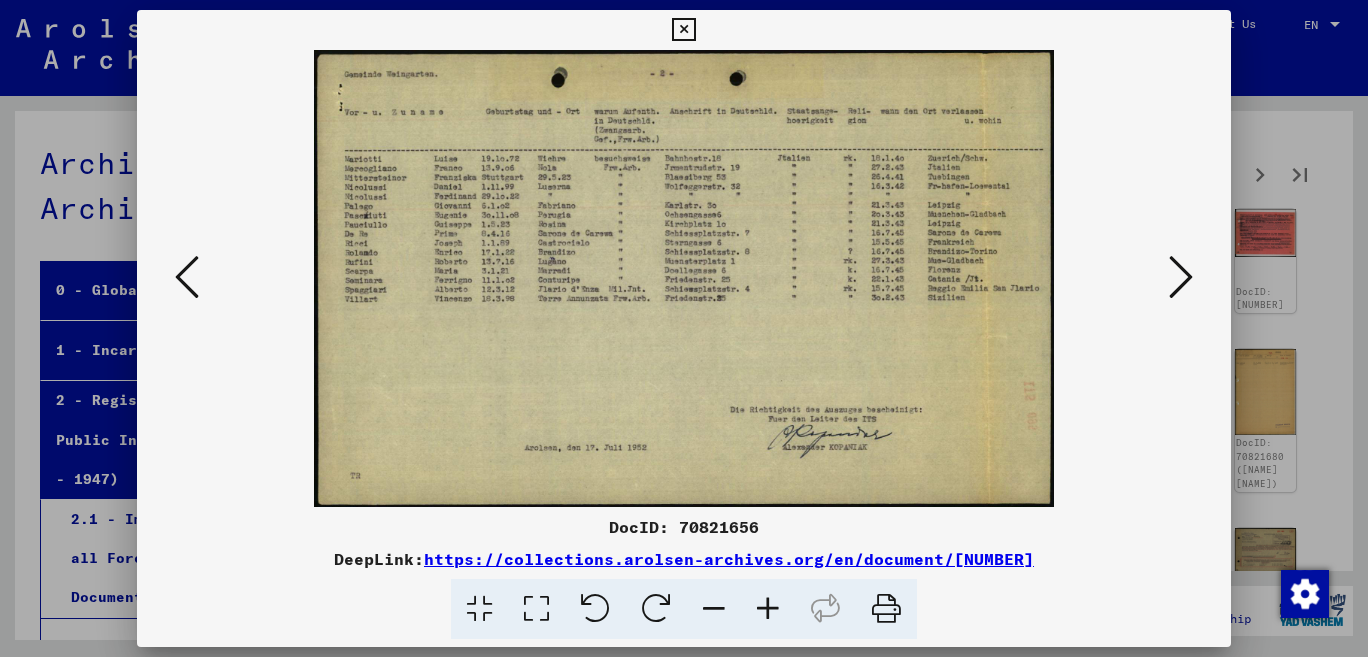 click at bounding box center [1181, 277] 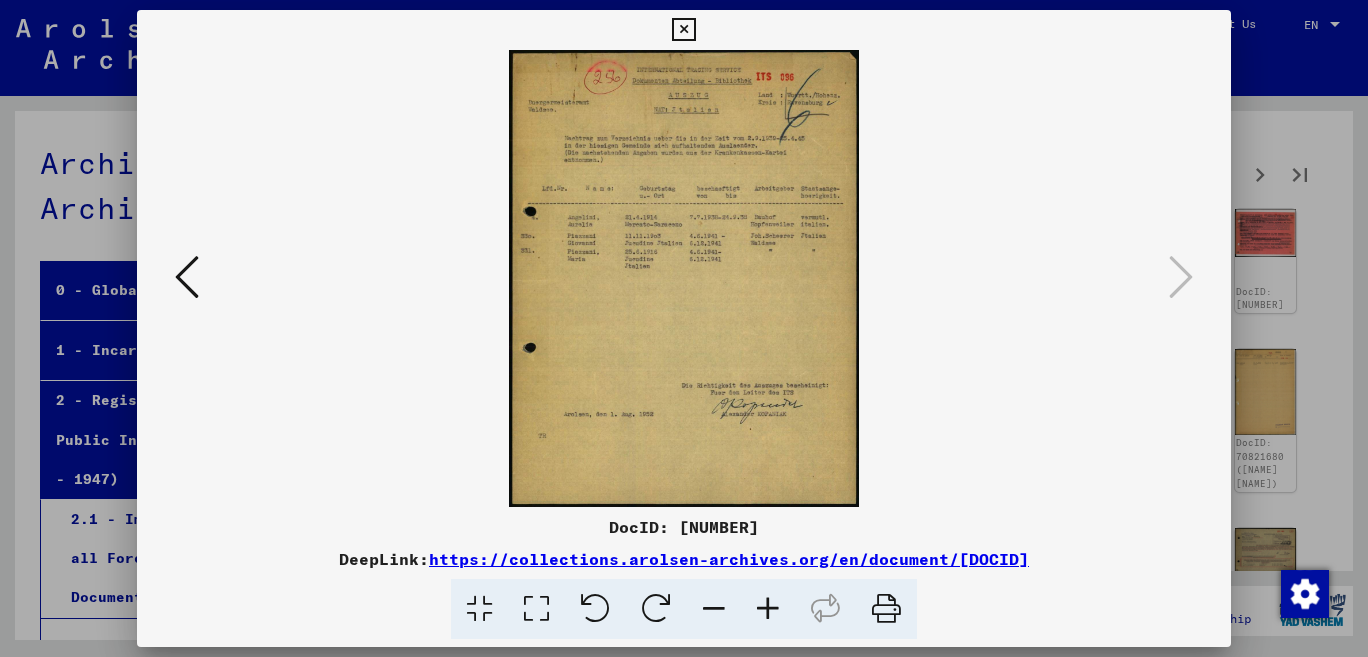click at bounding box center (683, 30) 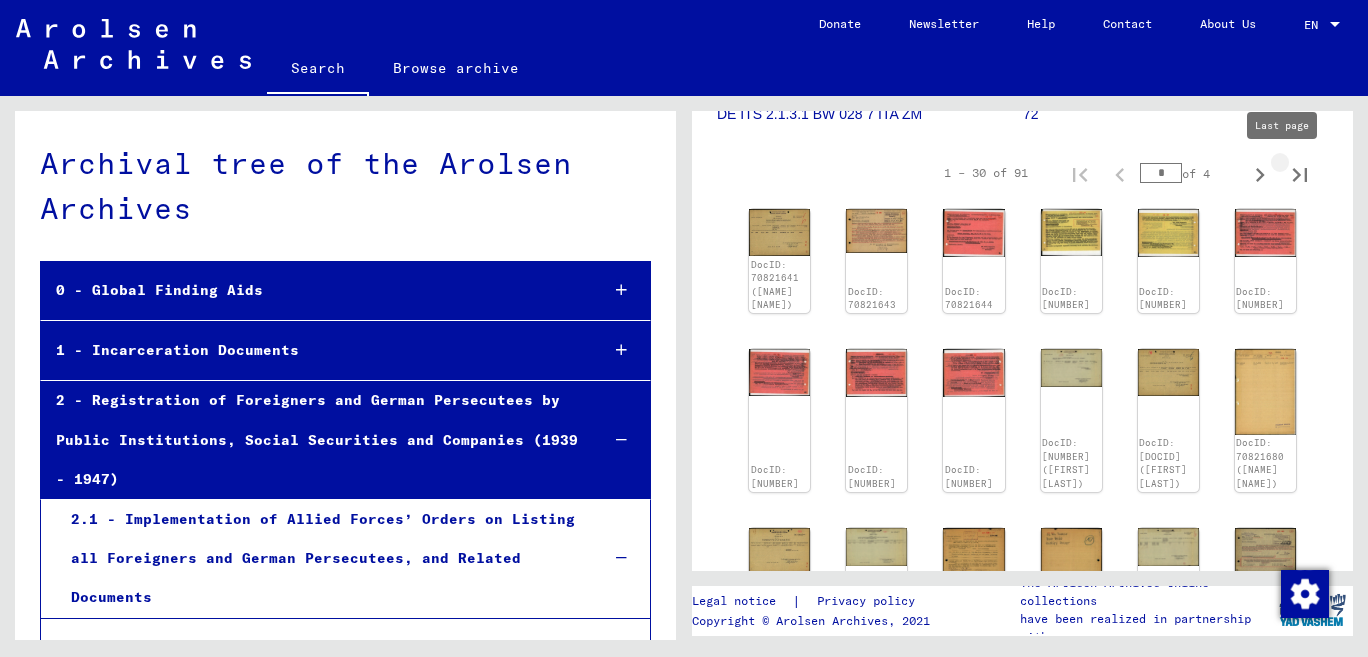 click 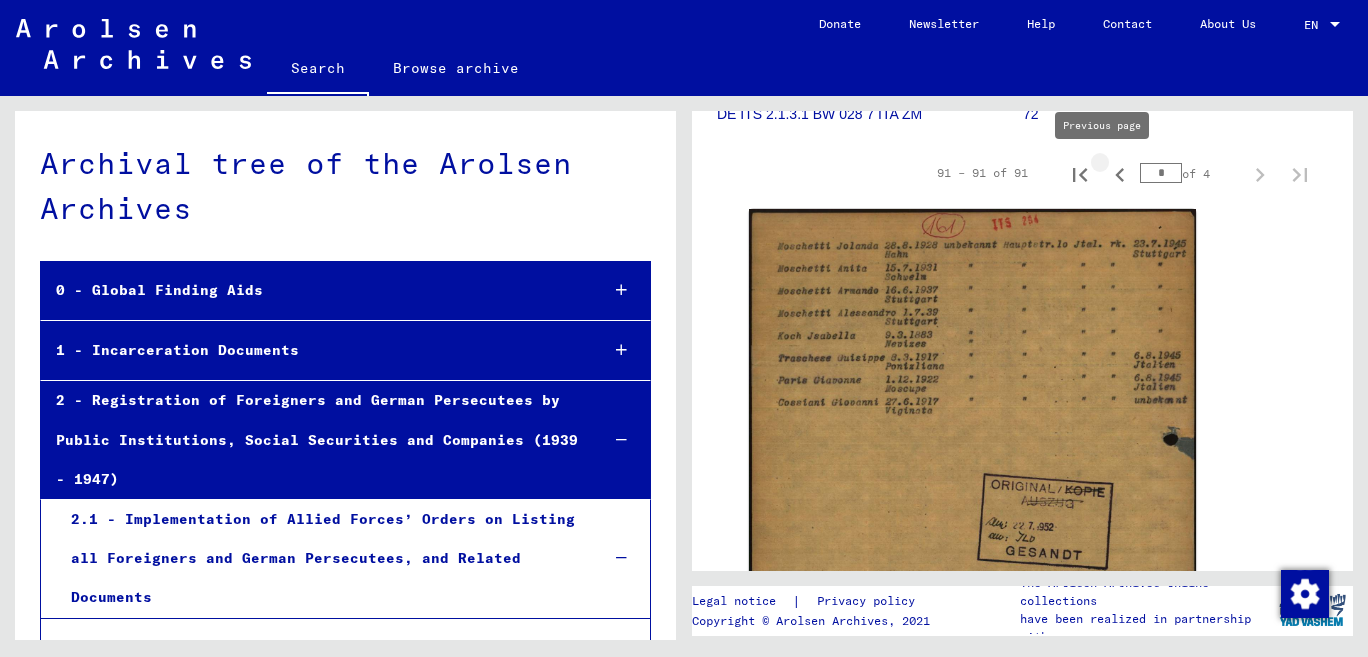 click 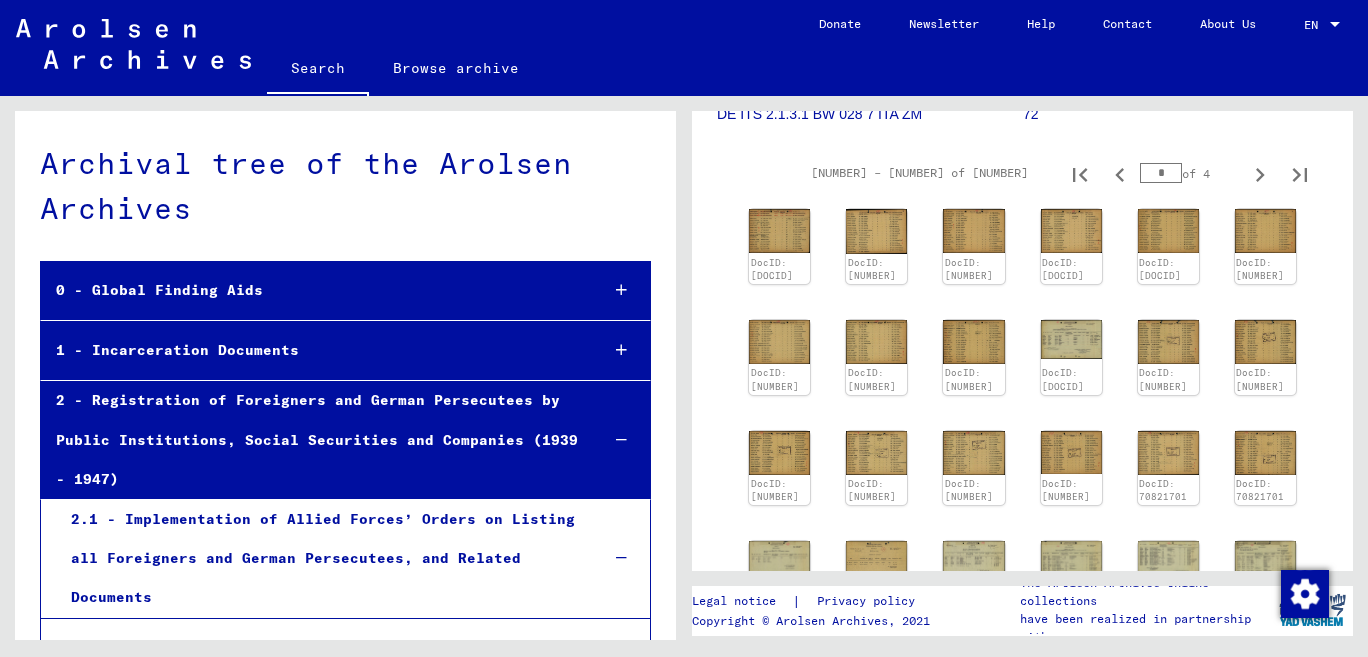 scroll, scrollTop: 739, scrollLeft: 0, axis: vertical 